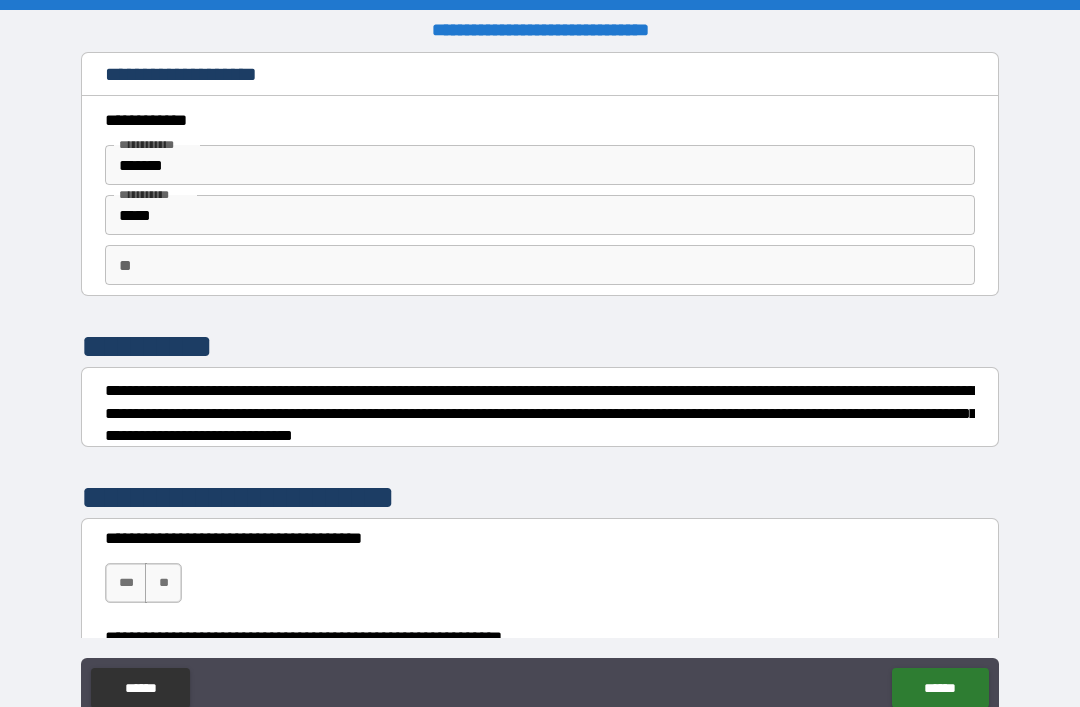 scroll, scrollTop: 0, scrollLeft: 0, axis: both 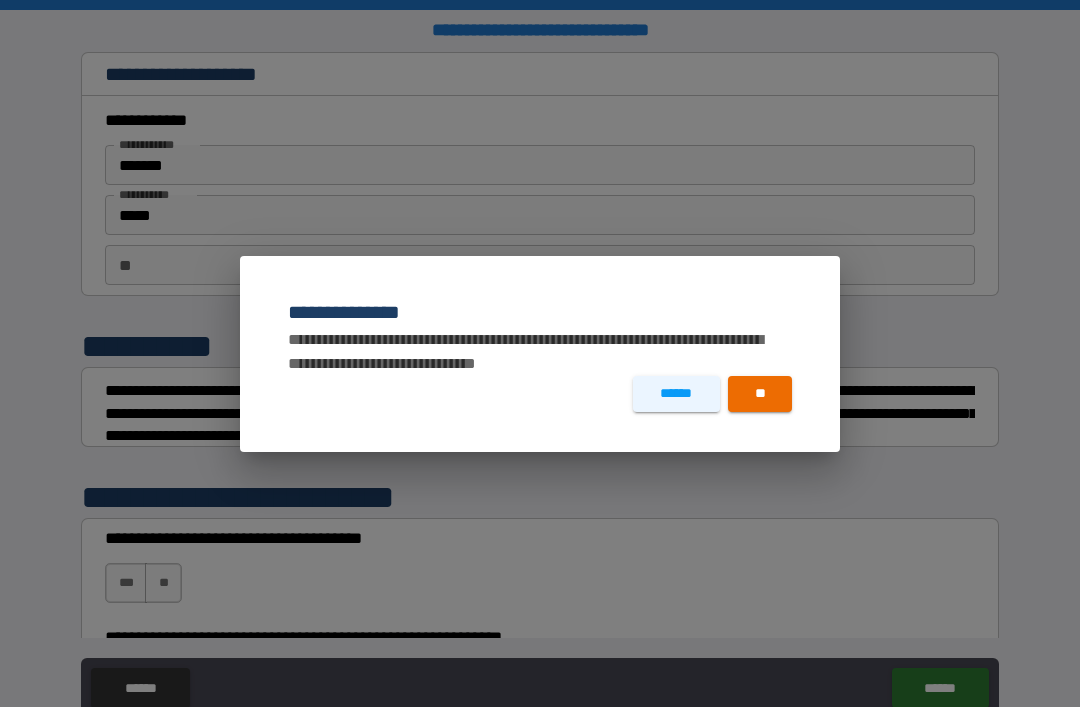 click on "**********" at bounding box center (540, 353) 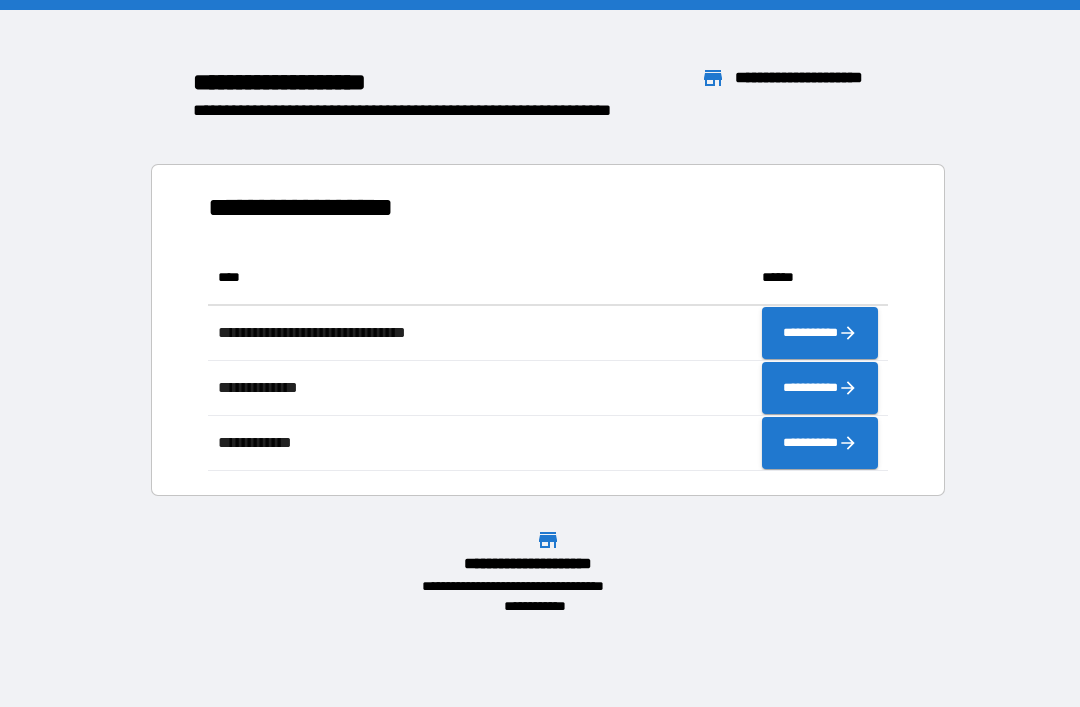 scroll, scrollTop: 1, scrollLeft: 1, axis: both 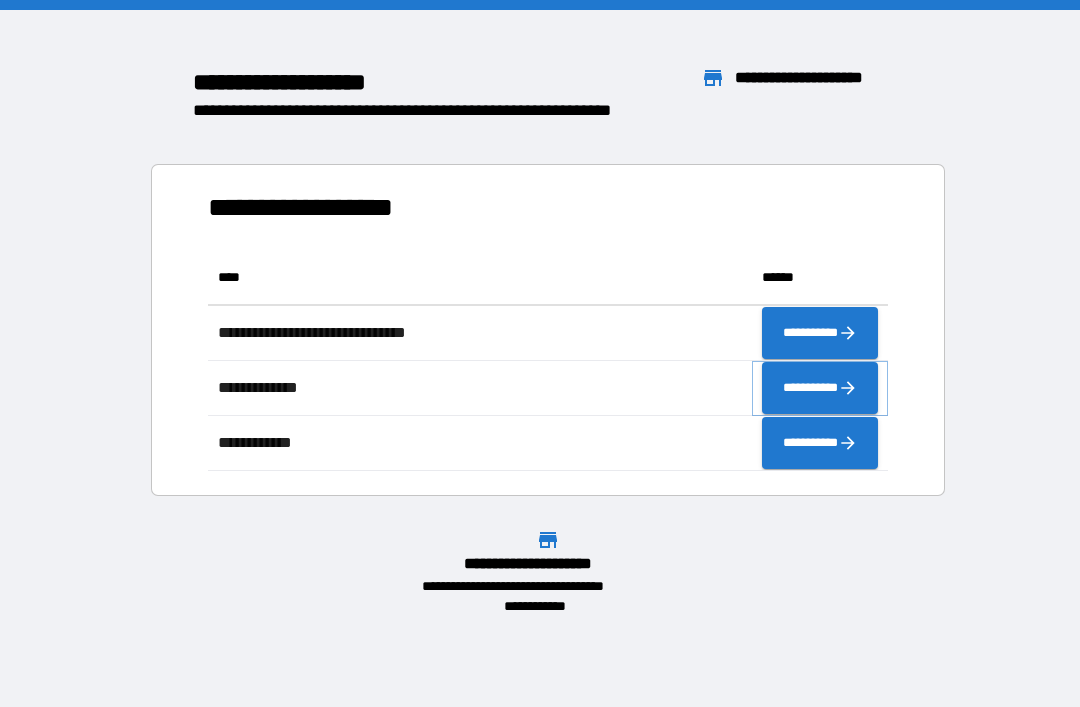 click 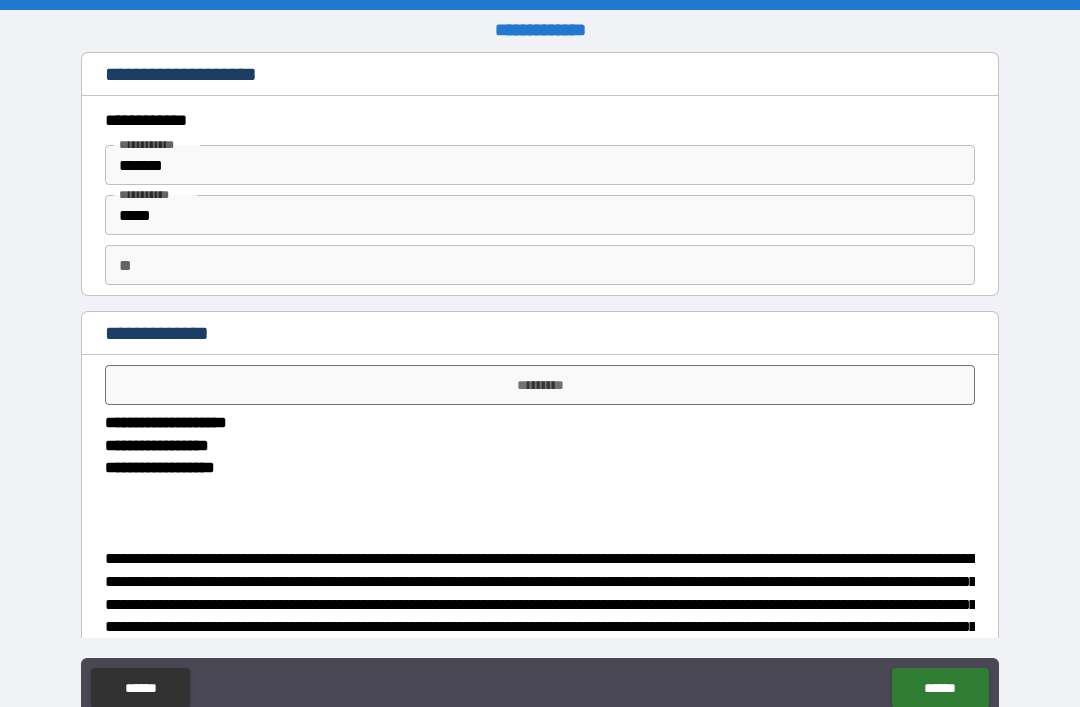 click on "*********" at bounding box center [540, 385] 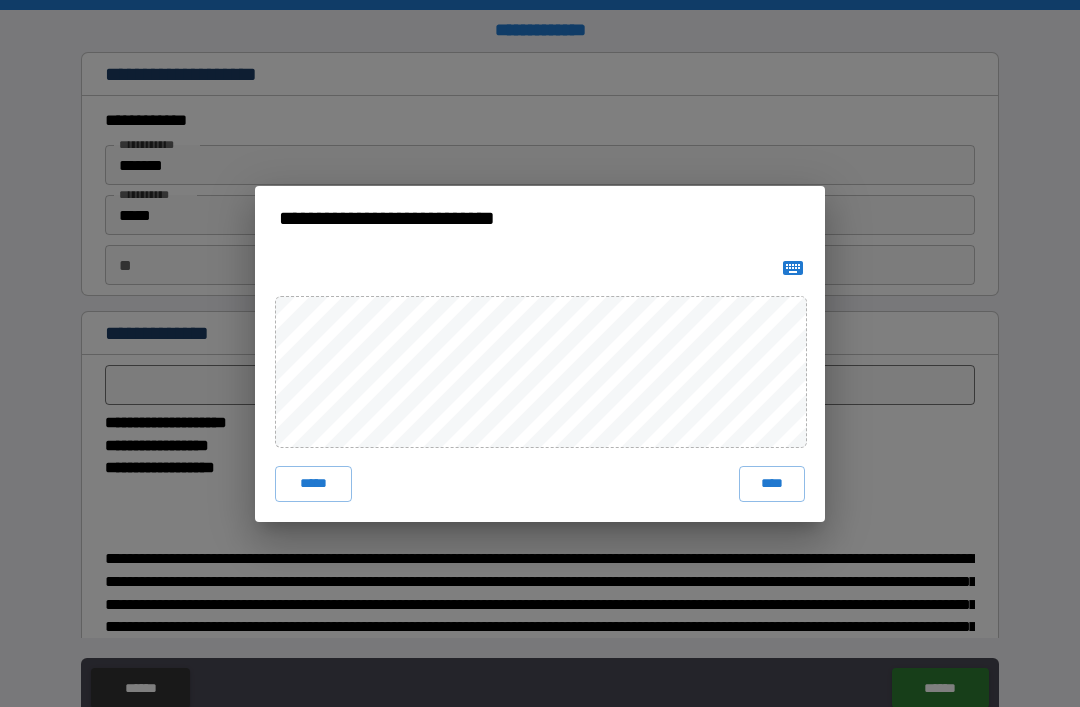 click on "****" at bounding box center [772, 484] 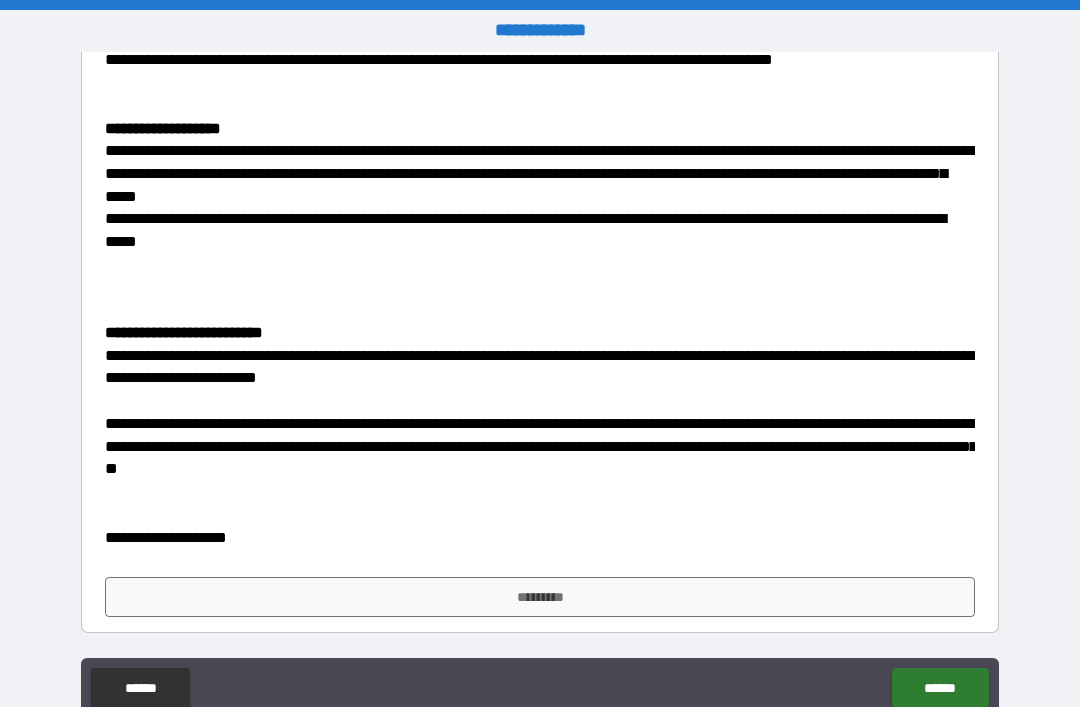scroll, scrollTop: 1590, scrollLeft: 0, axis: vertical 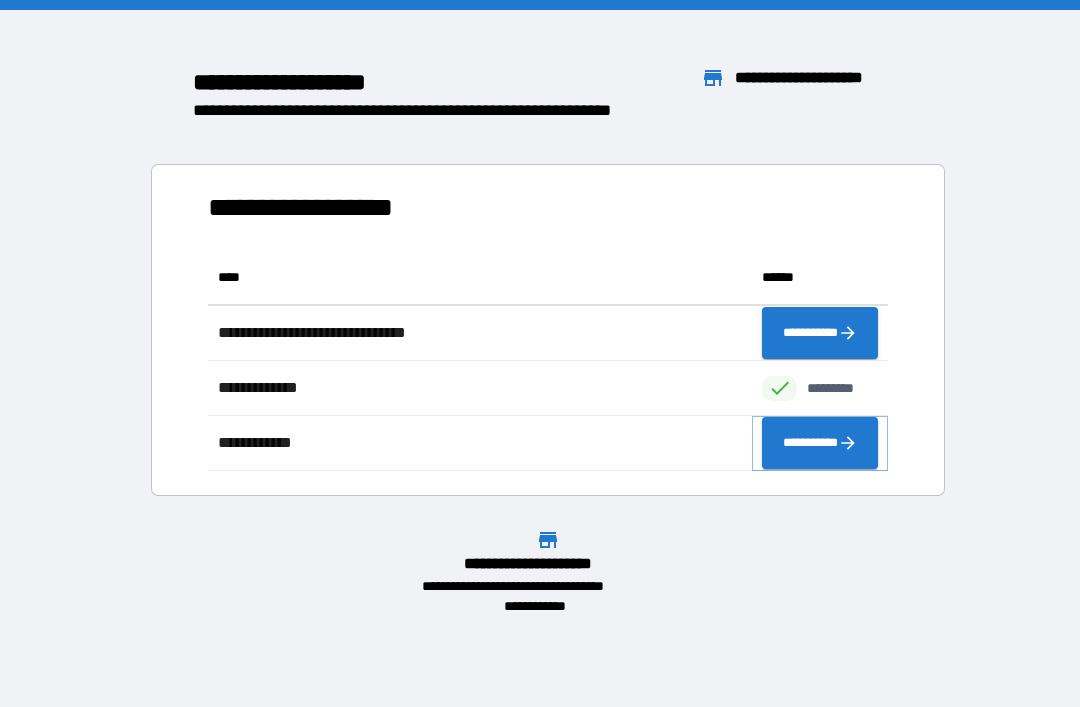 click on "**********" at bounding box center (820, 443) 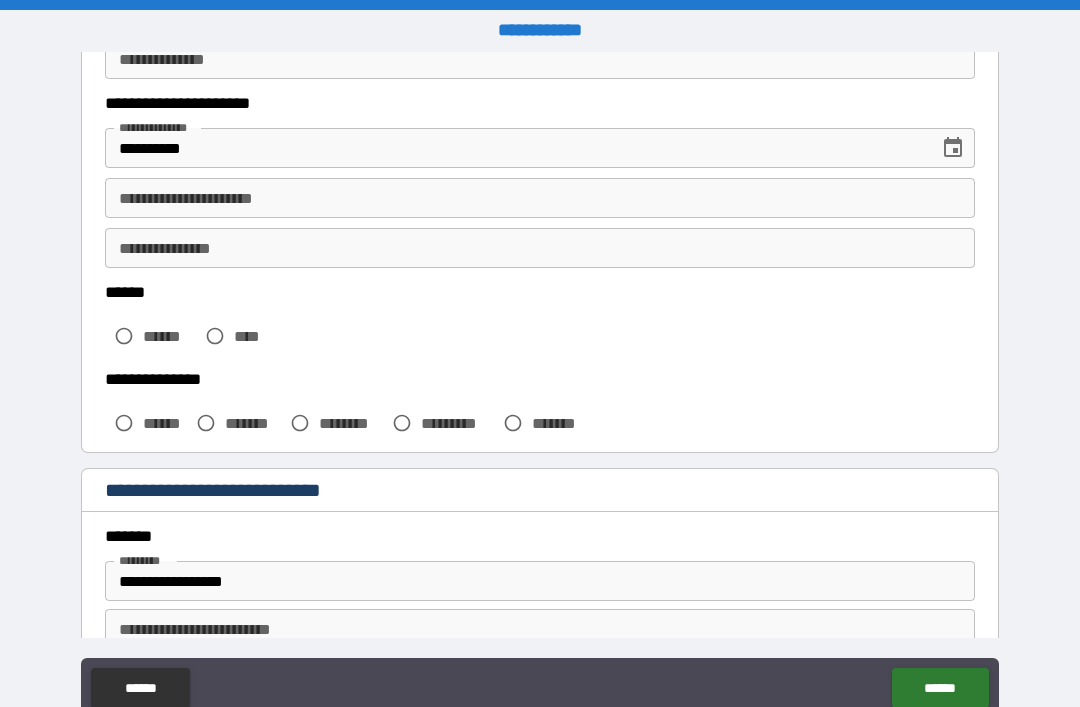 scroll, scrollTop: 311, scrollLeft: 0, axis: vertical 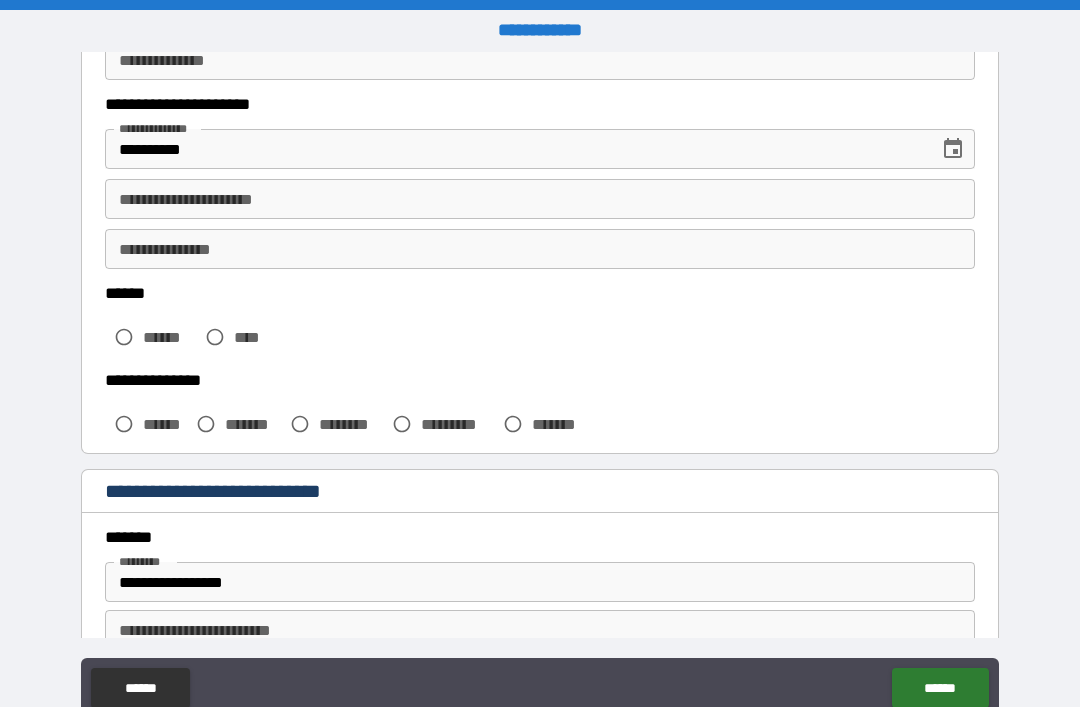 click on "**********" at bounding box center [540, 199] 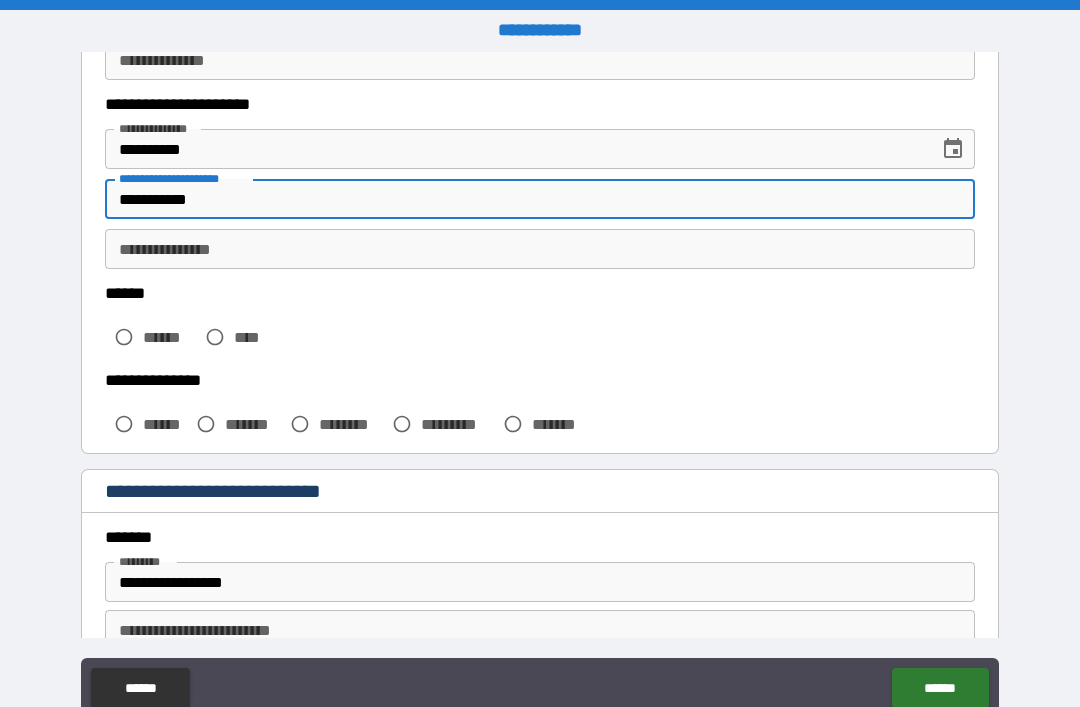 type on "**********" 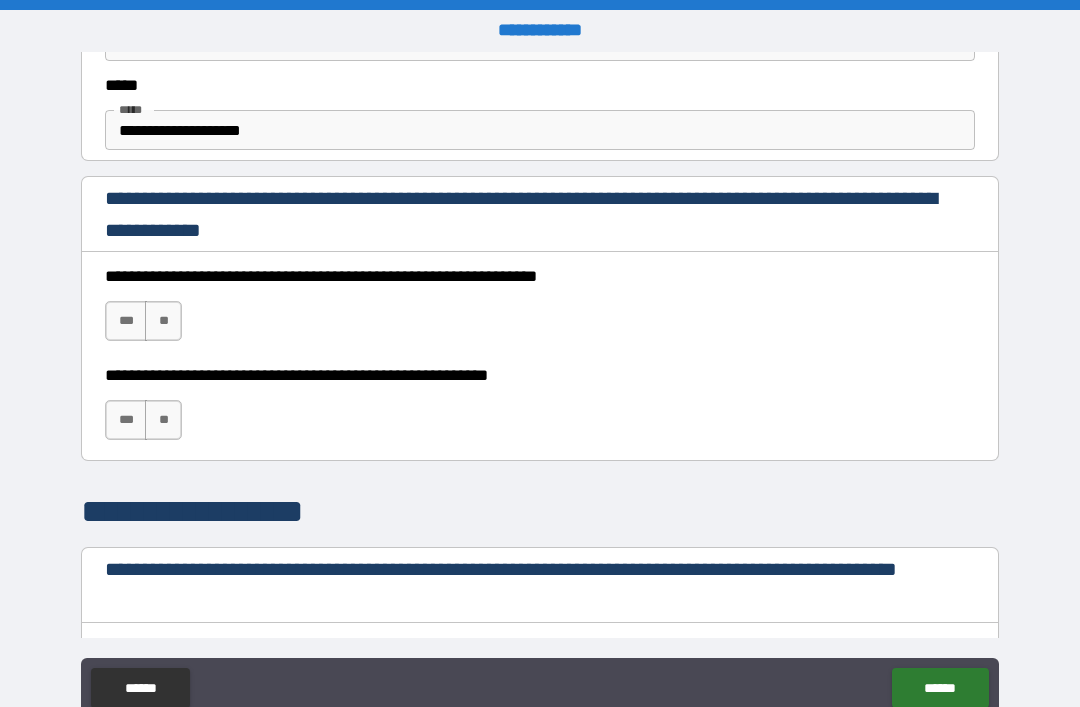 scroll, scrollTop: 1236, scrollLeft: 0, axis: vertical 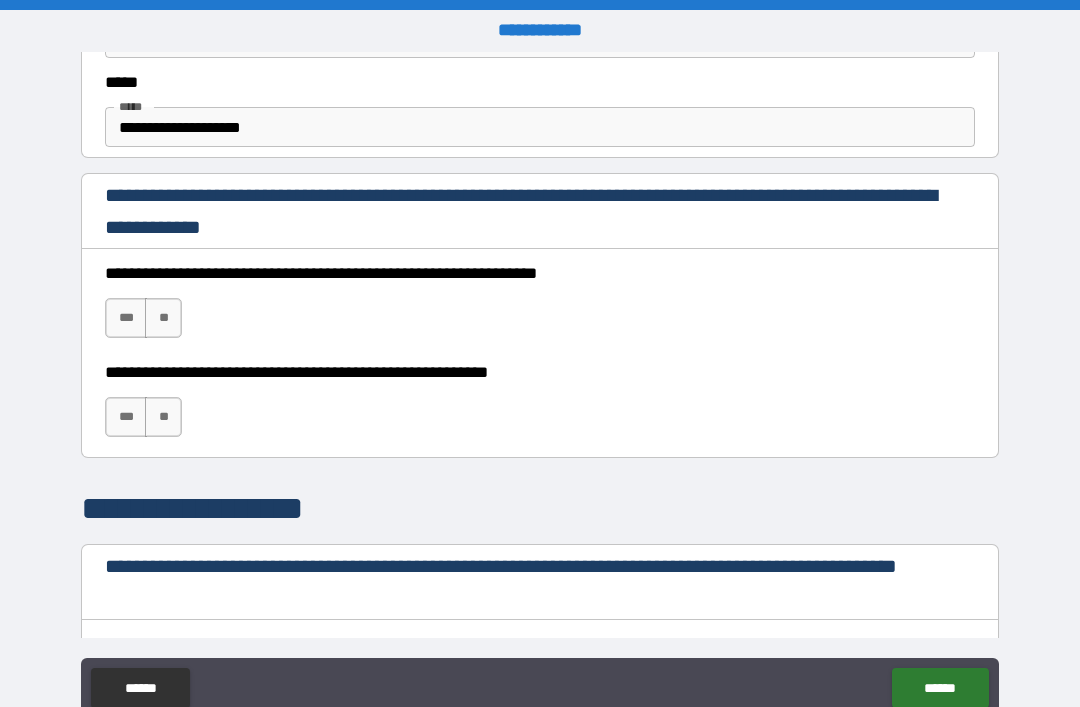 click on "***" at bounding box center (126, 318) 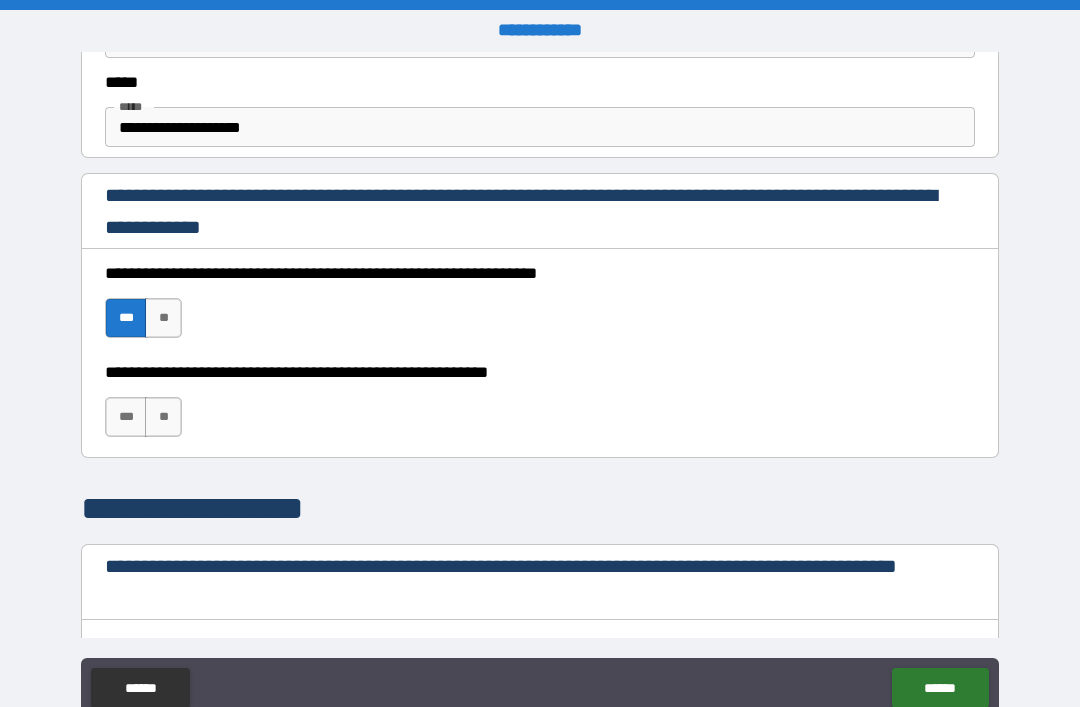 click on "***" at bounding box center [126, 417] 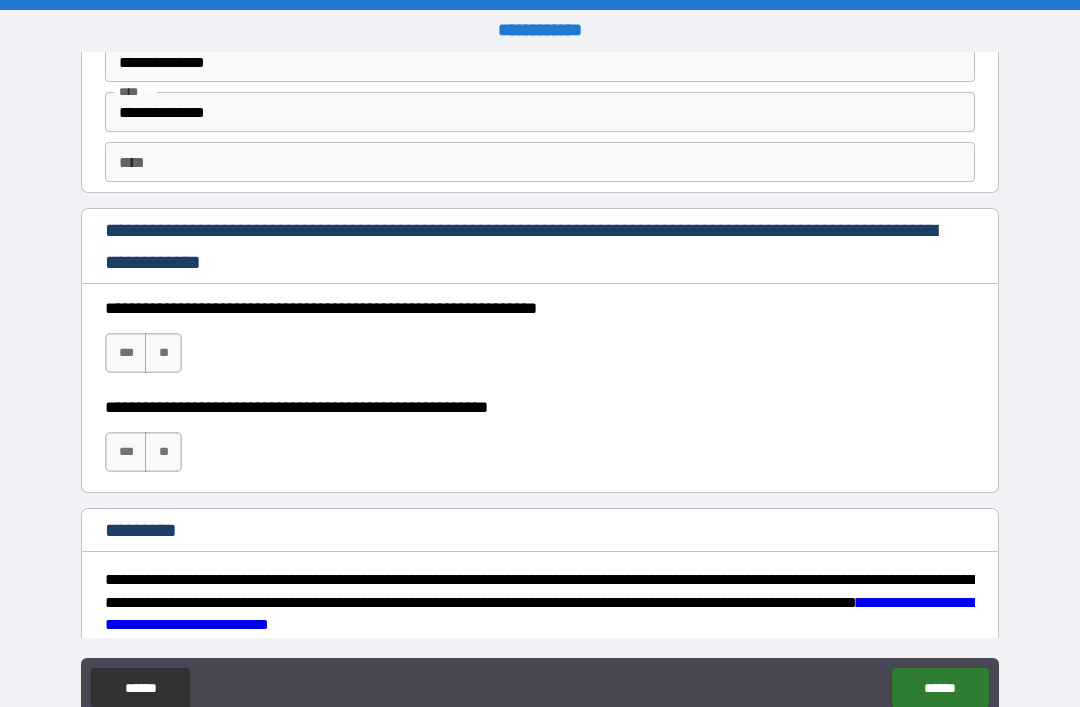 scroll, scrollTop: 2844, scrollLeft: 0, axis: vertical 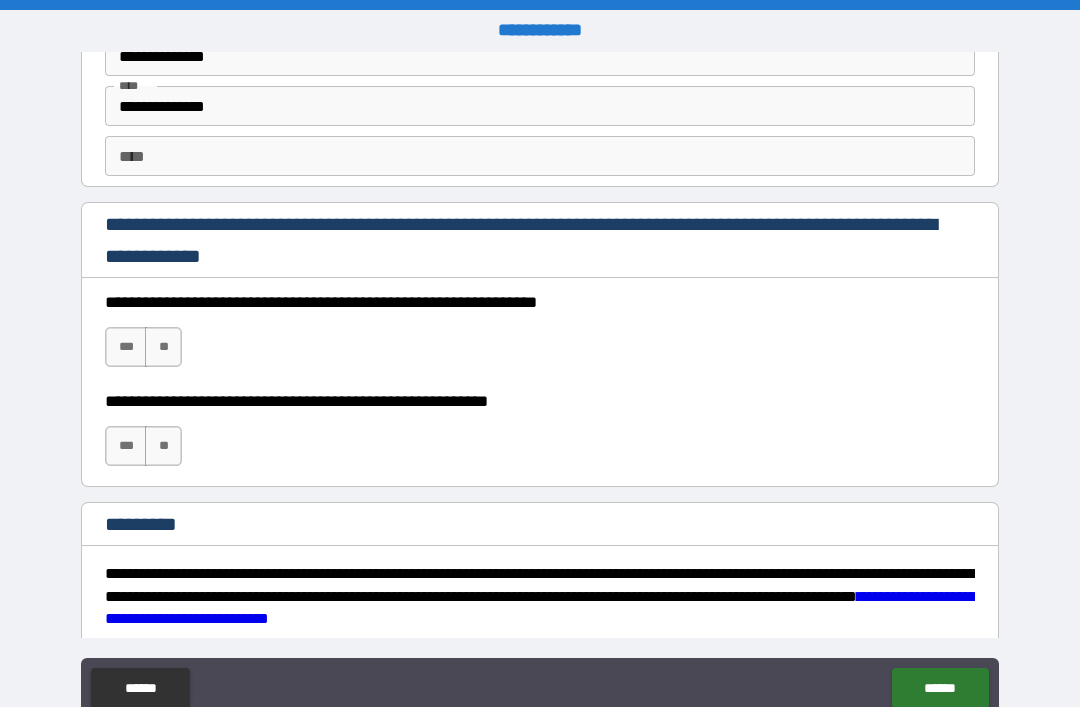 click on "***" at bounding box center (126, 347) 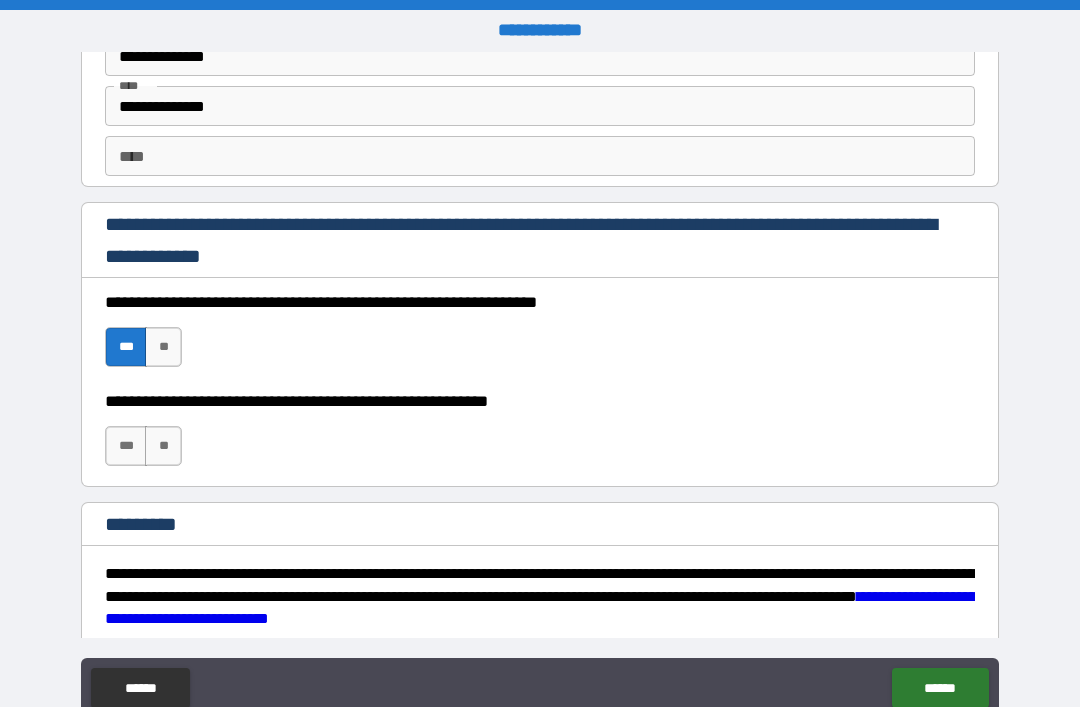 click on "***" at bounding box center [126, 446] 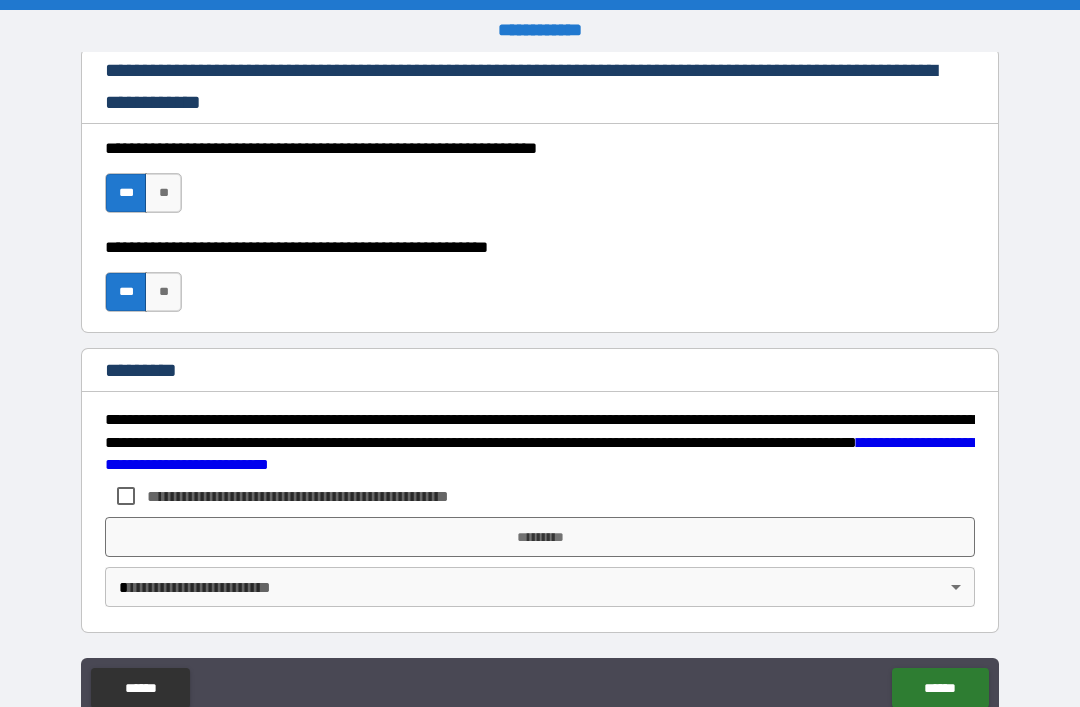 scroll, scrollTop: 2998, scrollLeft: 0, axis: vertical 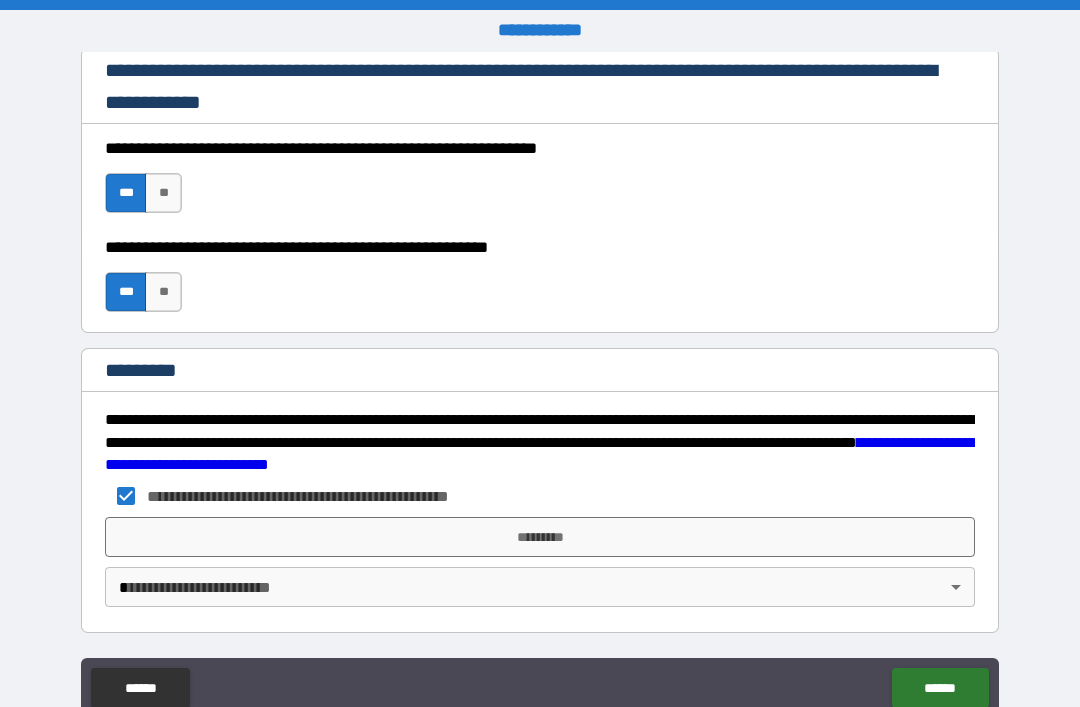 click on "**********" at bounding box center [540, 385] 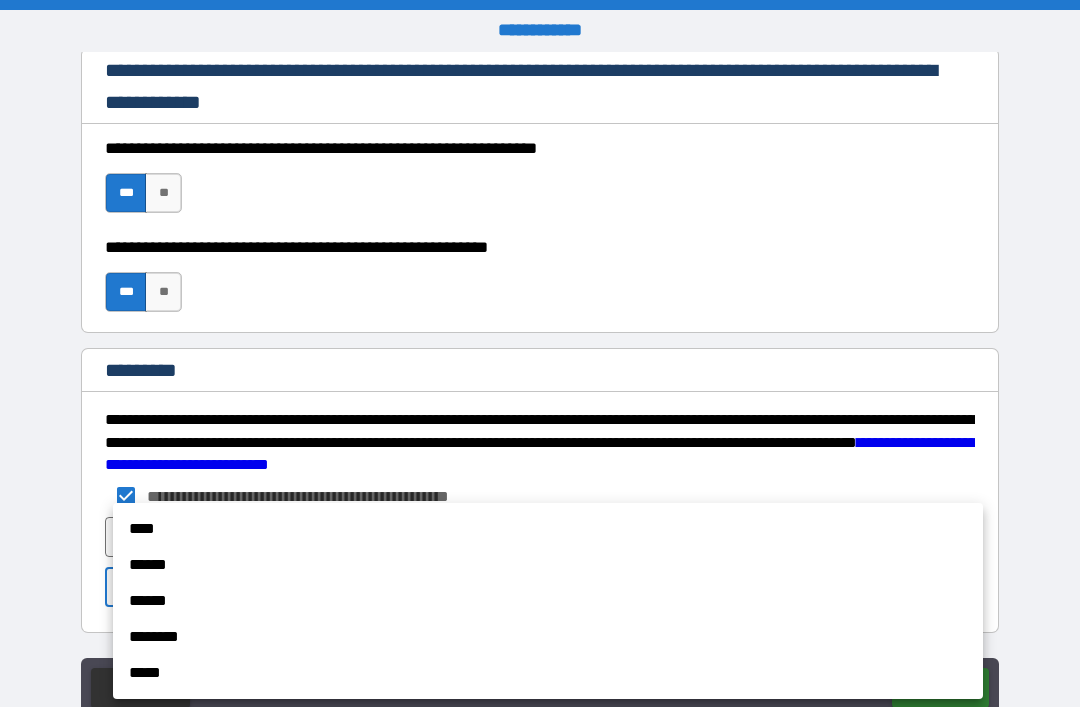 click on "*****" at bounding box center (548, 673) 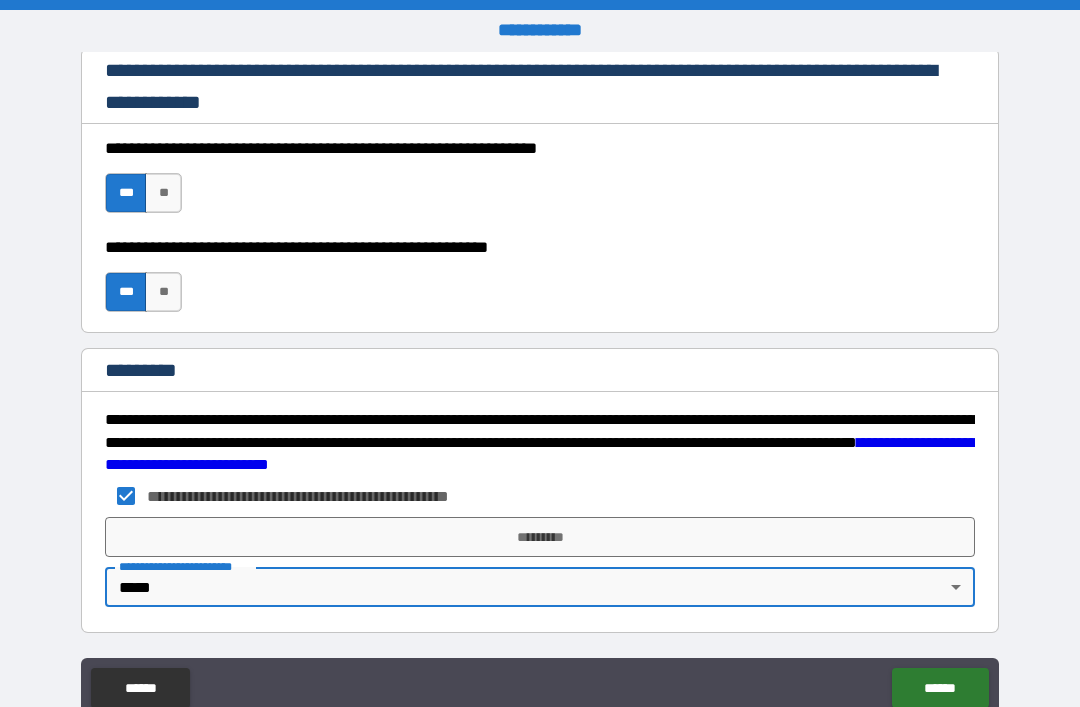 click on "*********" at bounding box center [540, 537] 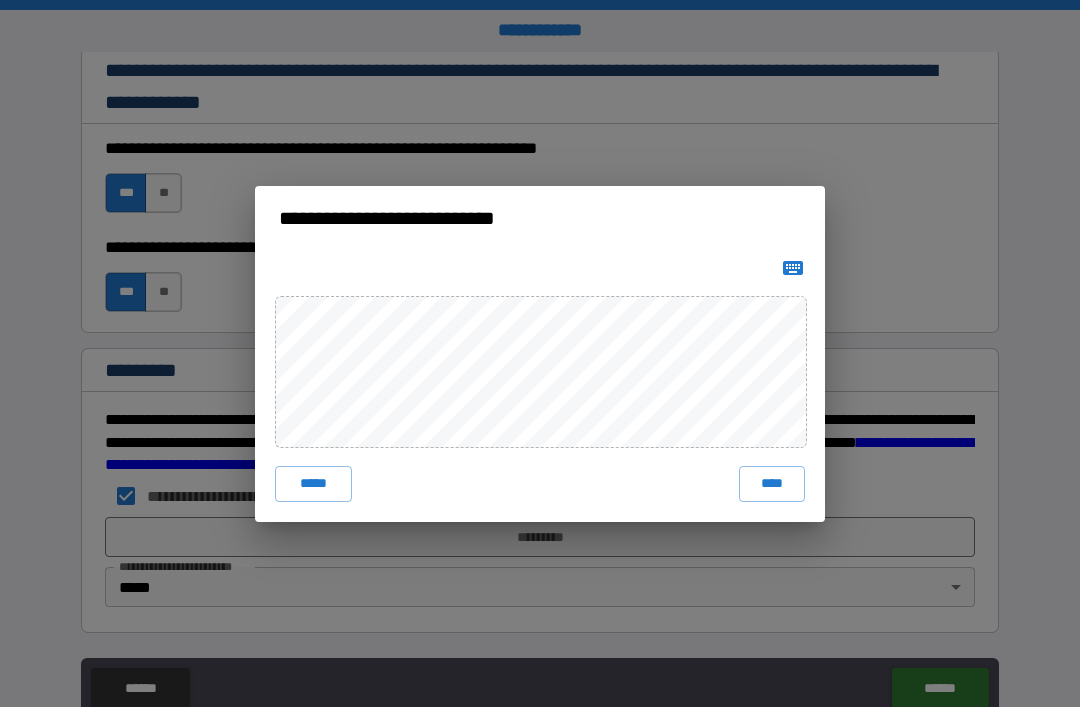 click on "****" at bounding box center [772, 484] 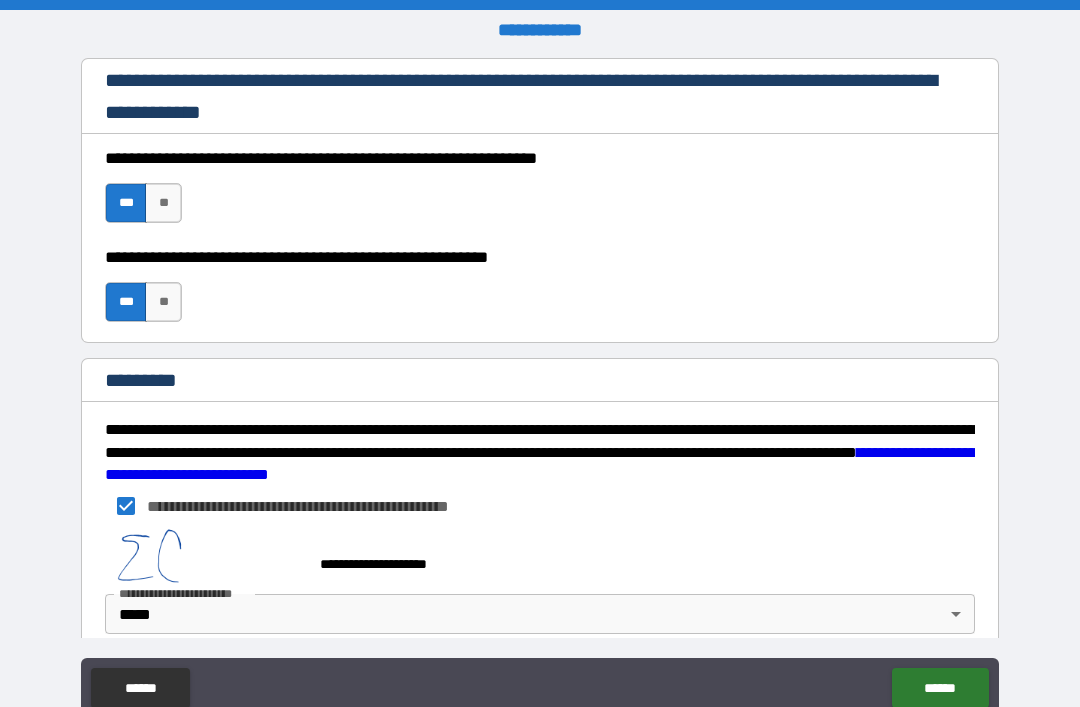 click on "******" at bounding box center [940, 688] 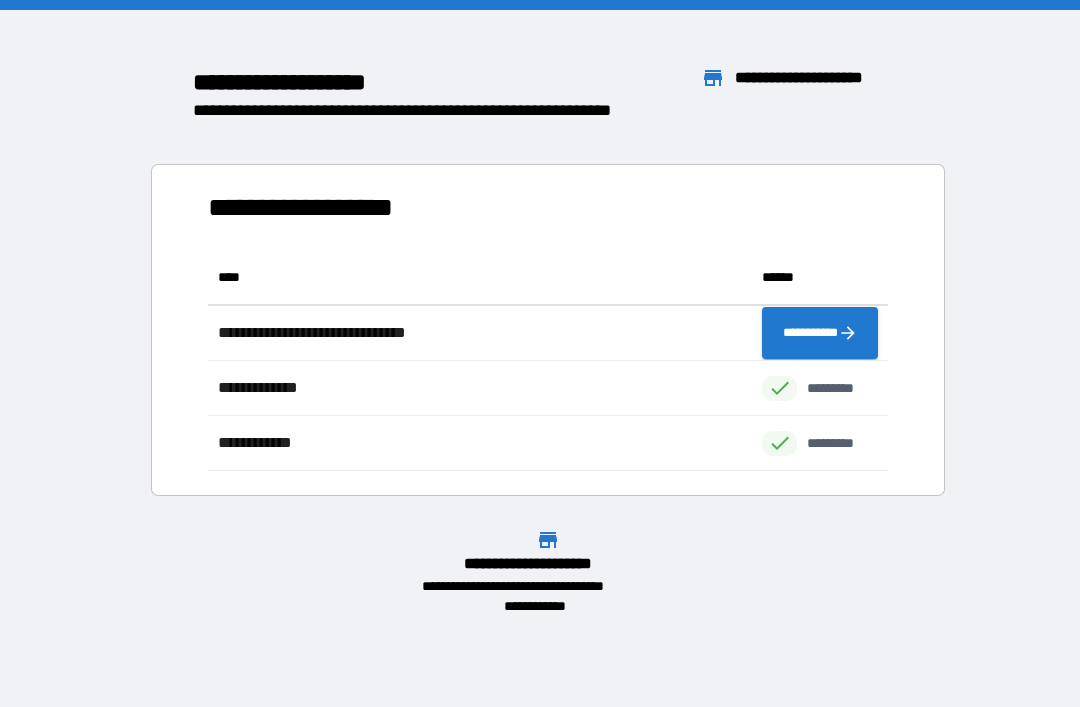 scroll, scrollTop: 1, scrollLeft: 1, axis: both 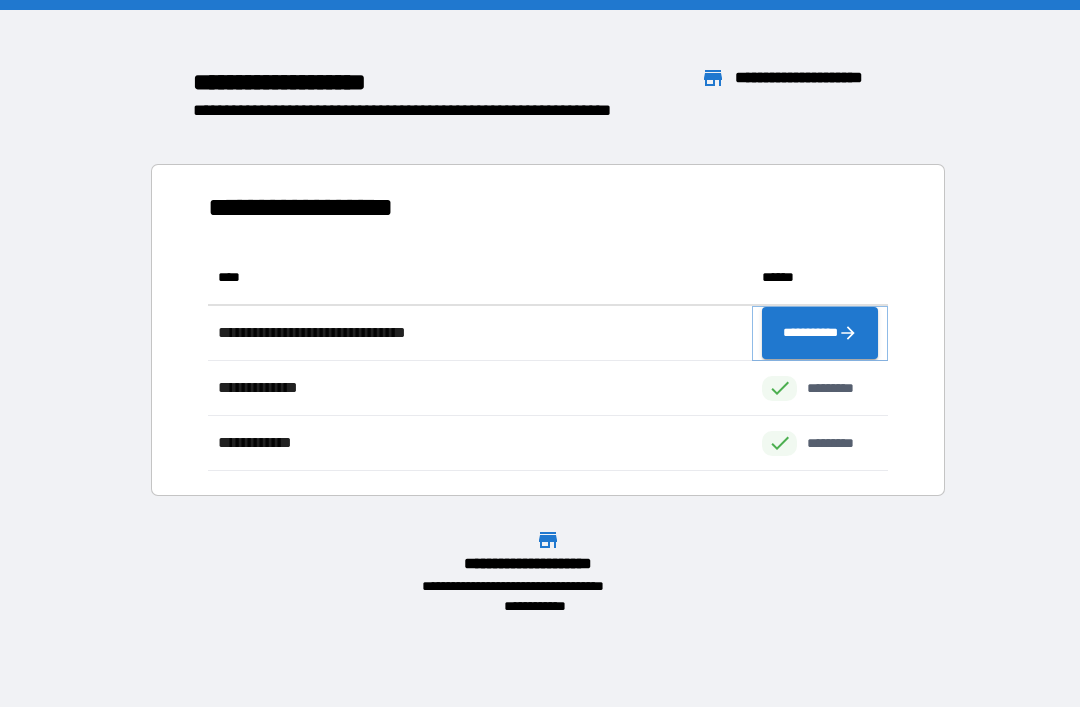 click on "**********" at bounding box center (820, 333) 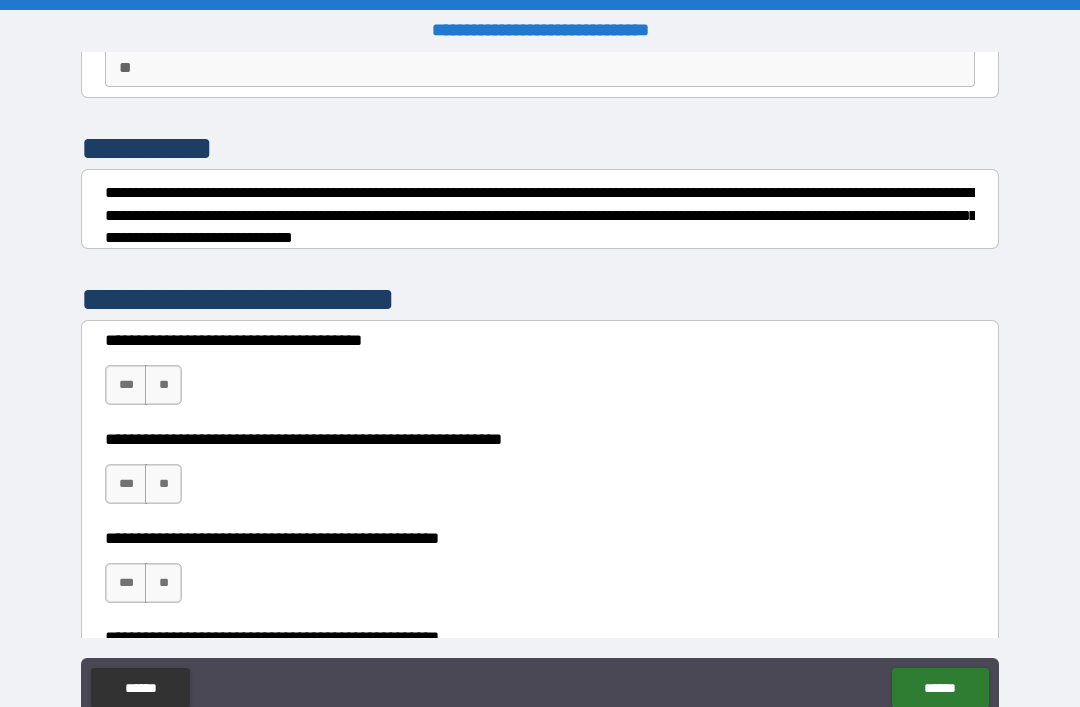 scroll, scrollTop: 197, scrollLeft: 0, axis: vertical 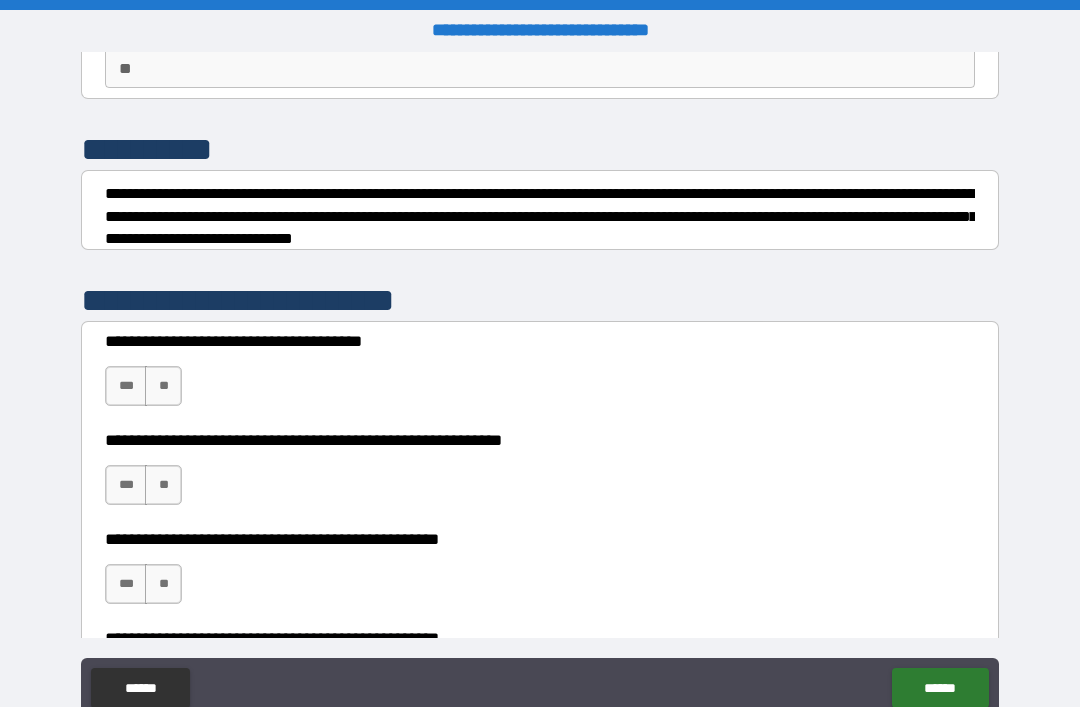 click on "**" at bounding box center [163, 386] 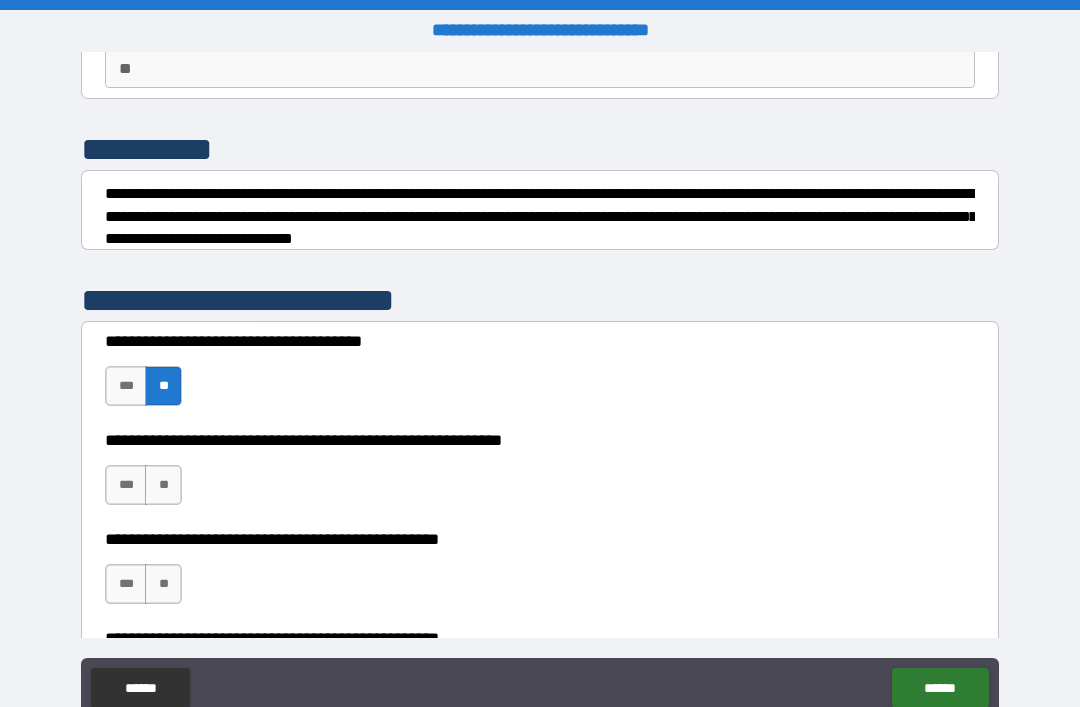 scroll, scrollTop: 361, scrollLeft: 0, axis: vertical 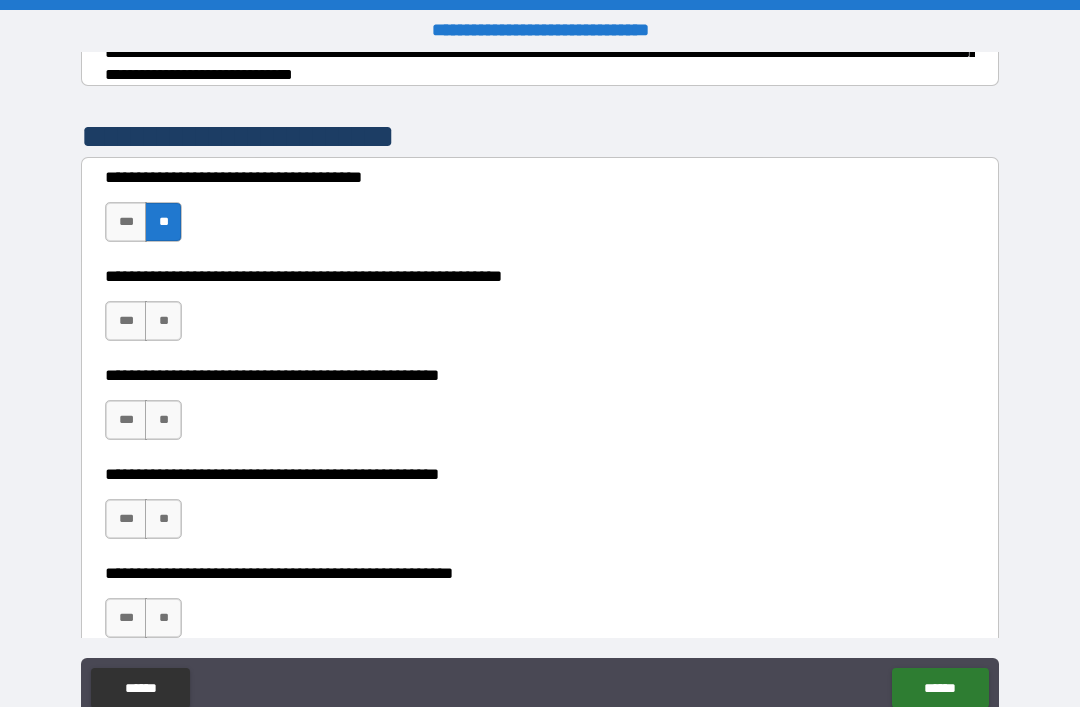 click on "**" at bounding box center (163, 420) 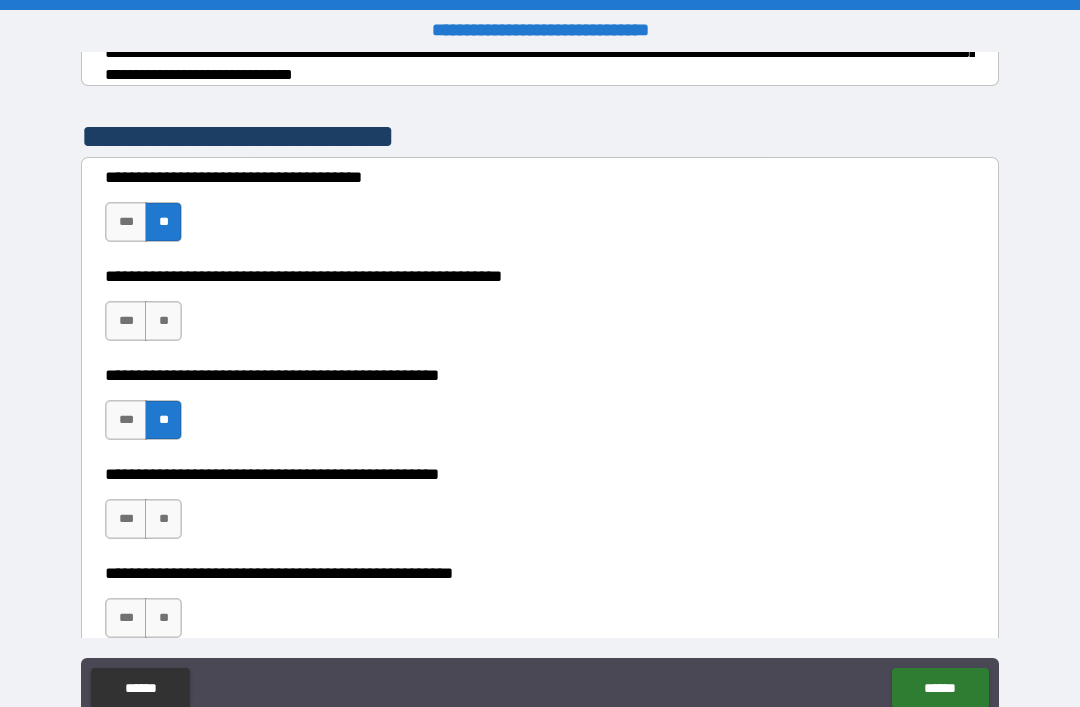 click on "***" at bounding box center (126, 519) 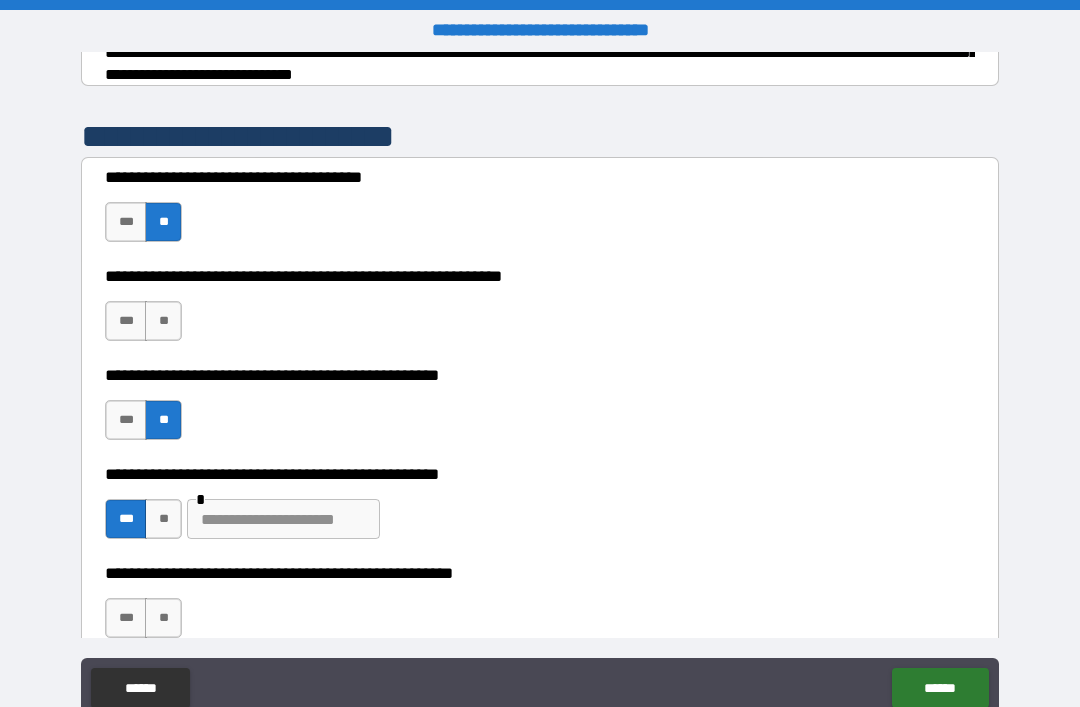 click at bounding box center (283, 519) 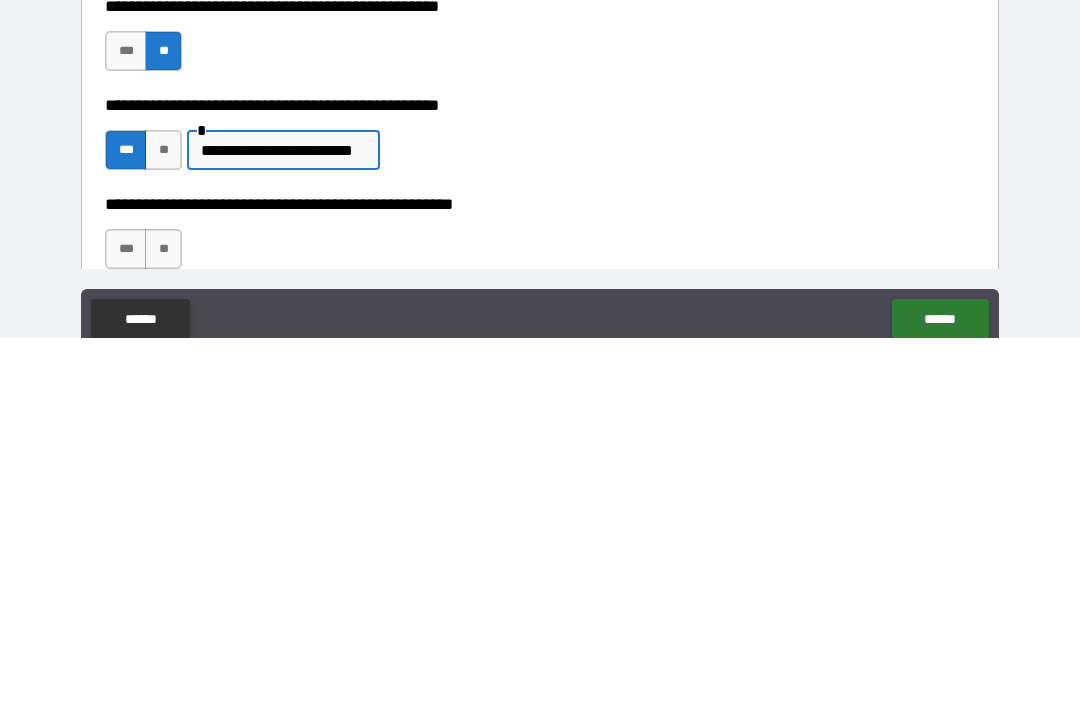 scroll, scrollTop: 64, scrollLeft: 0, axis: vertical 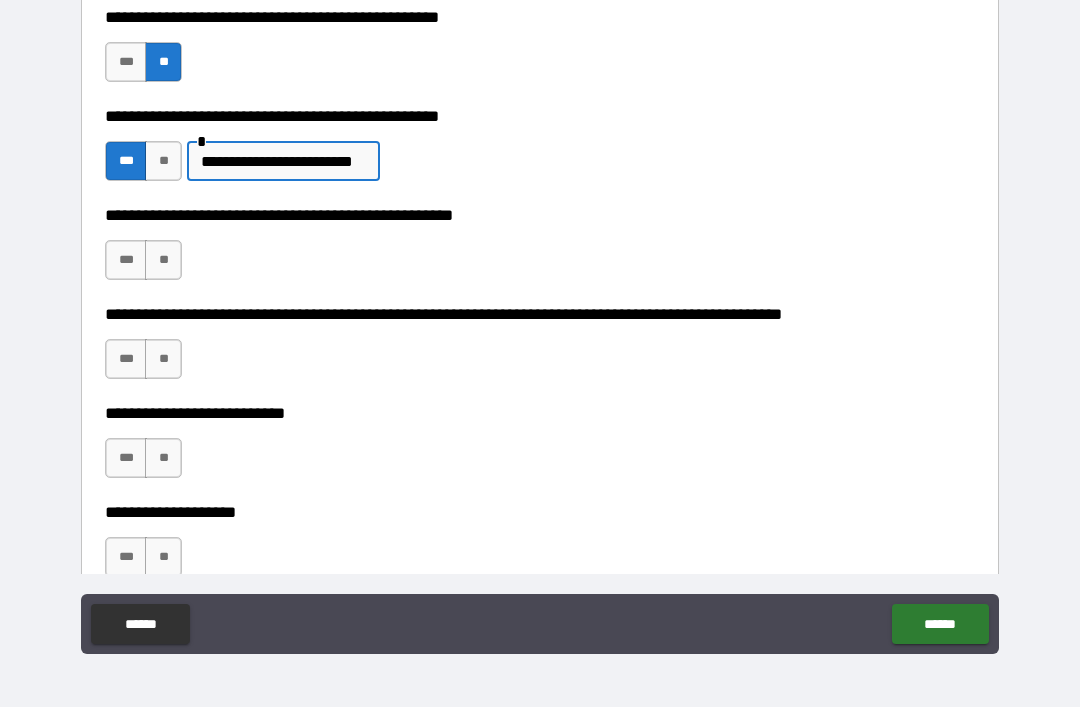 type on "**********" 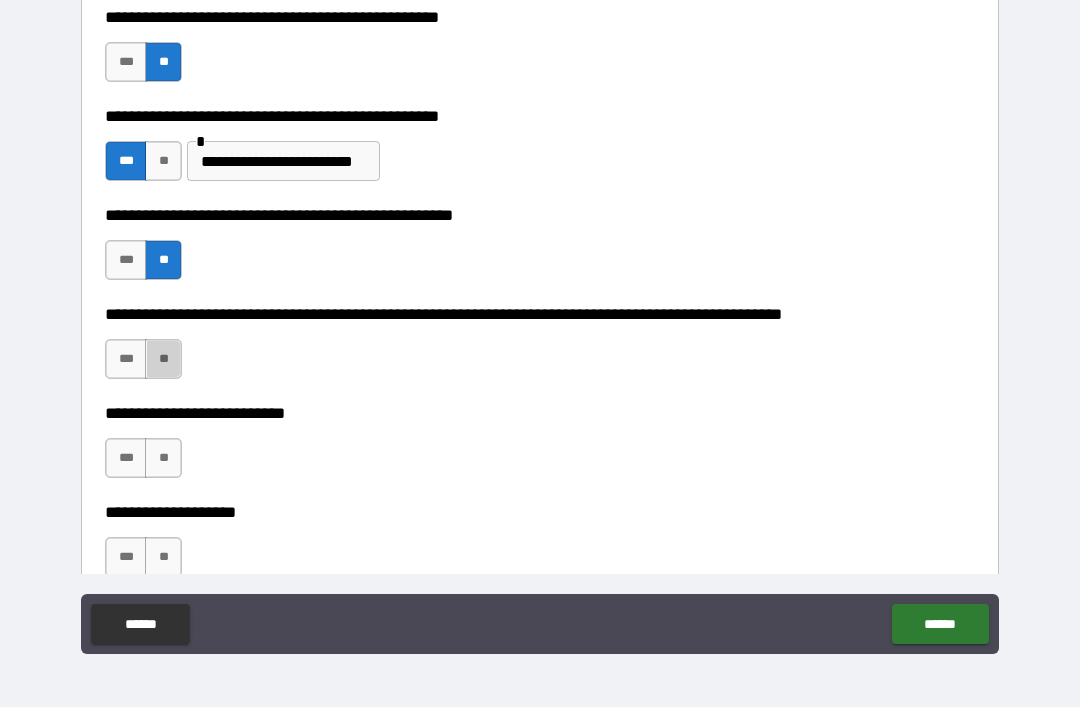 click on "**" at bounding box center (163, 359) 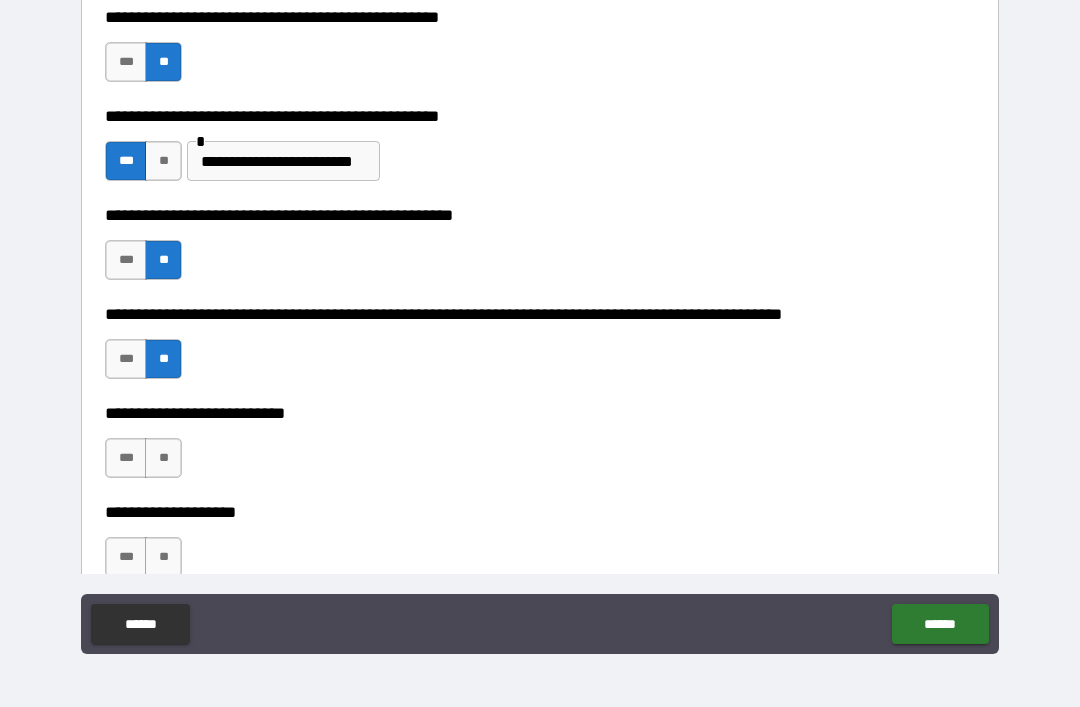 click on "**" at bounding box center (163, 458) 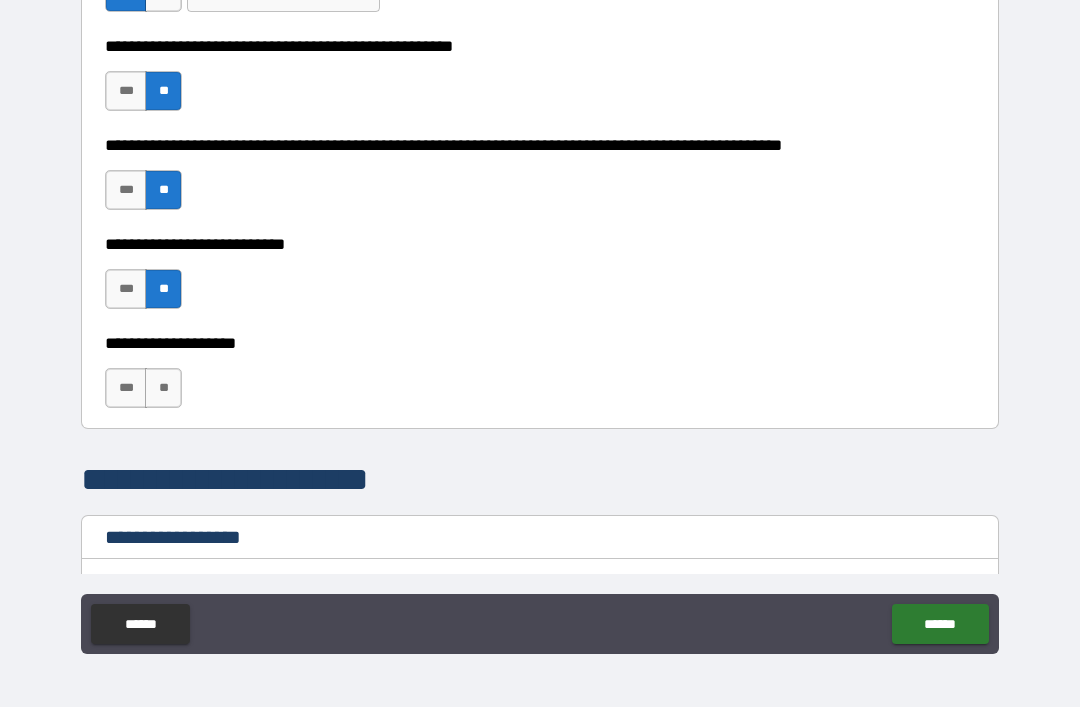 click on "**" at bounding box center (163, 388) 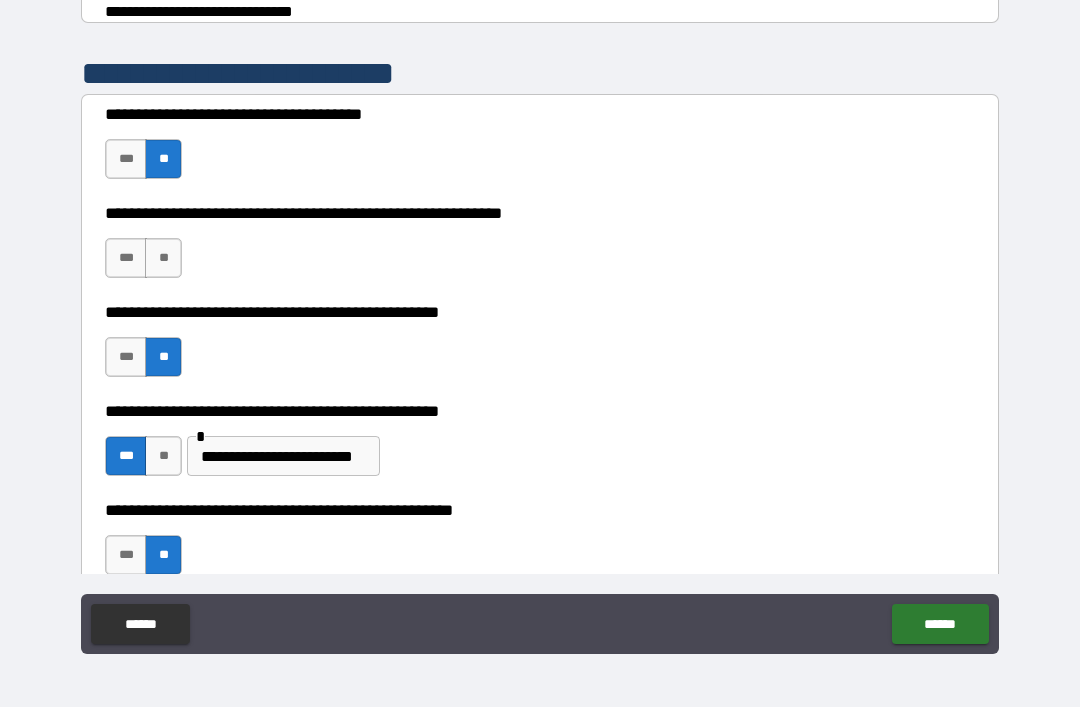 scroll, scrollTop: 365, scrollLeft: 0, axis: vertical 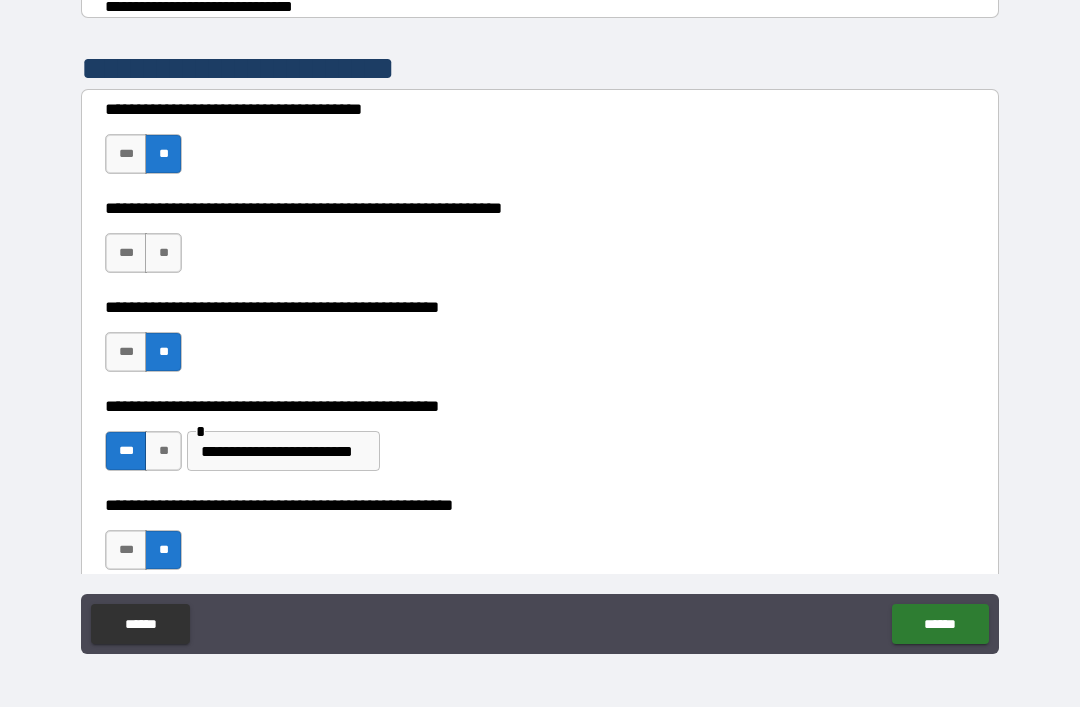 click on "***" at bounding box center [126, 253] 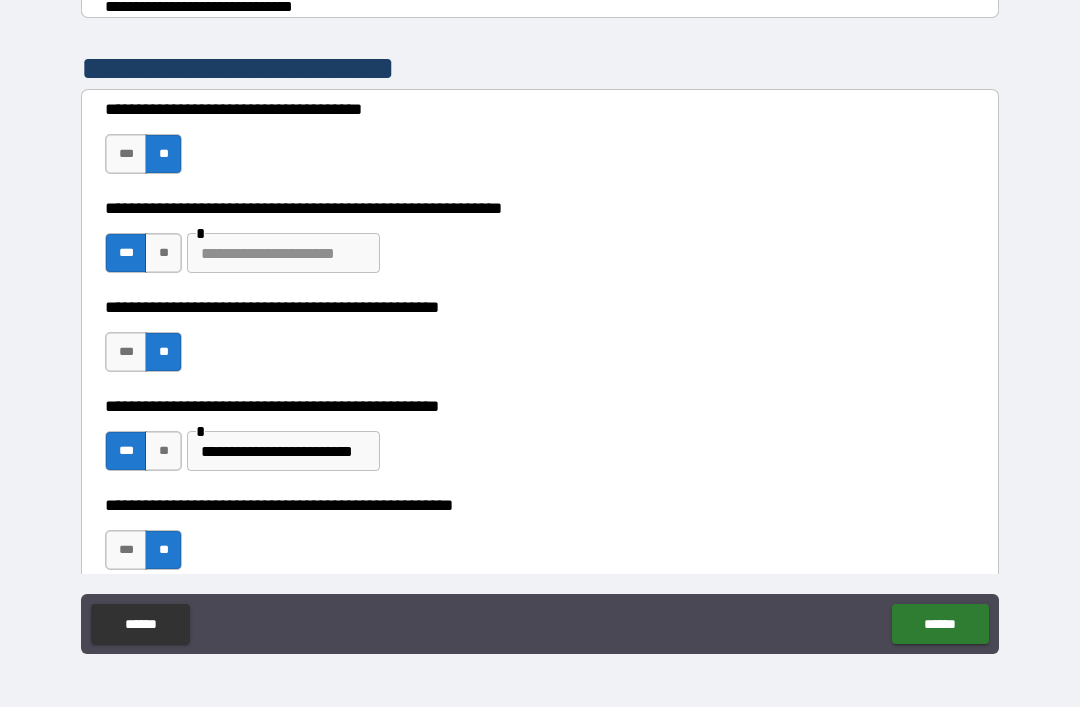 click at bounding box center [283, 253] 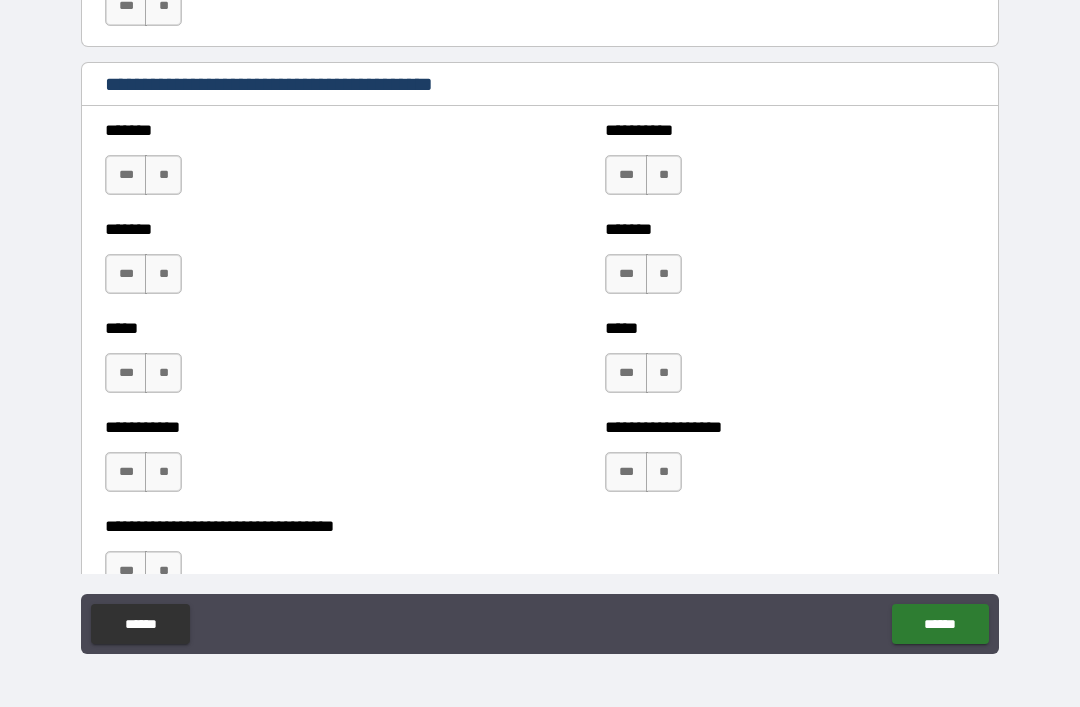 scroll, scrollTop: 1542, scrollLeft: 0, axis: vertical 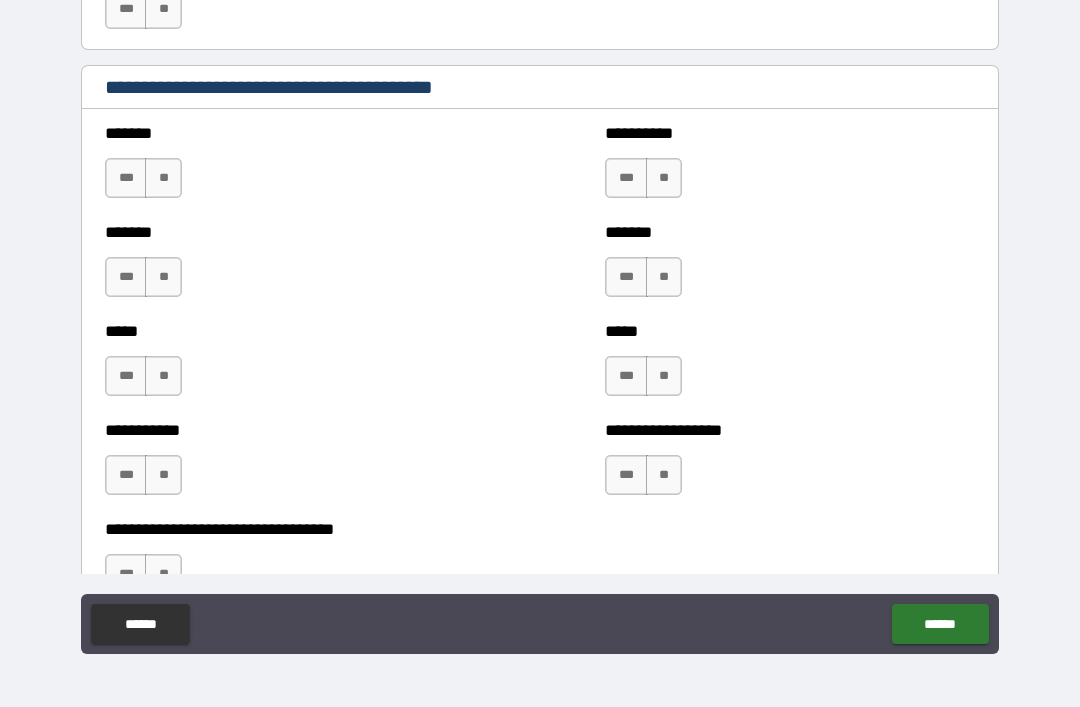 type on "**********" 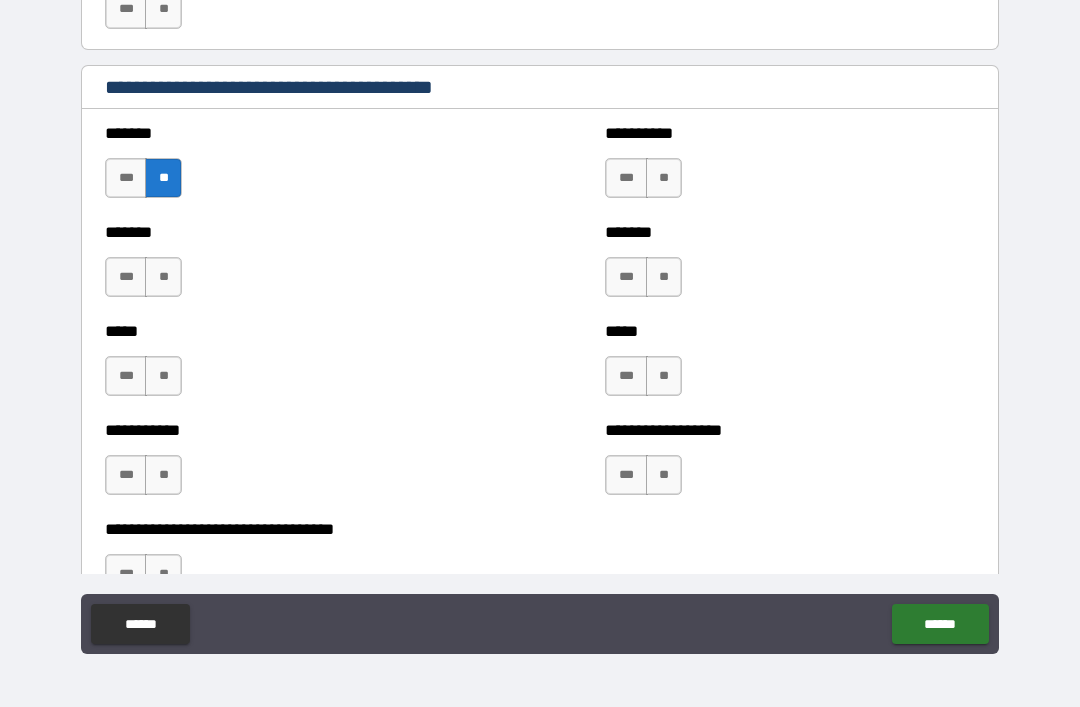click on "**" at bounding box center (163, 277) 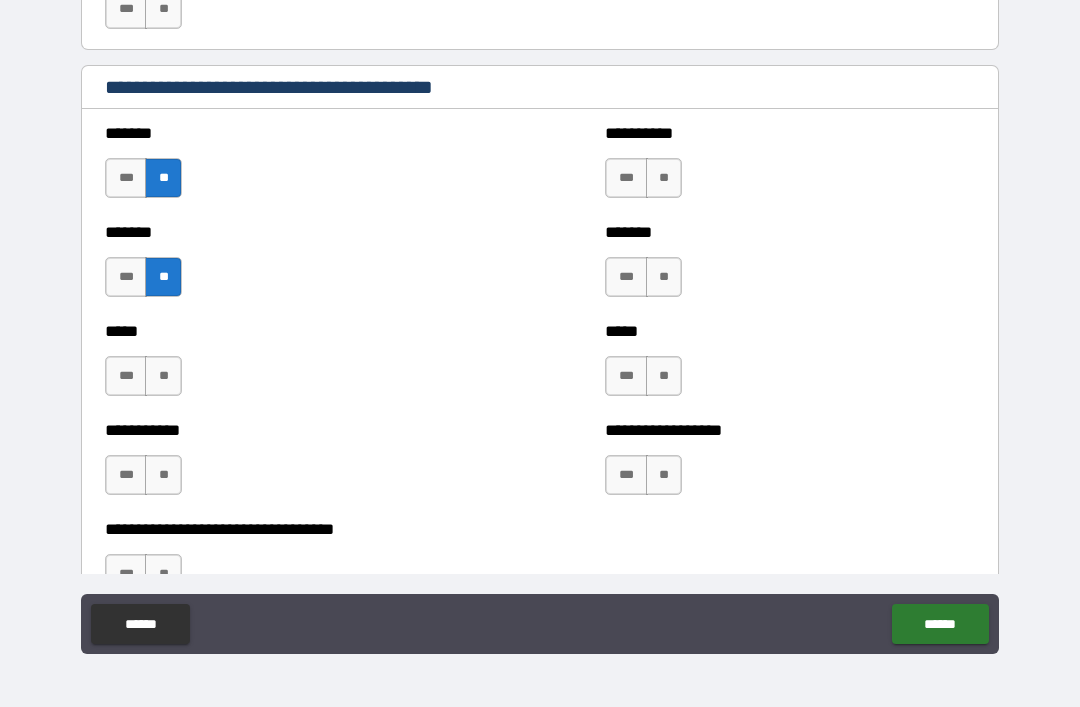 click on "**" at bounding box center (163, 376) 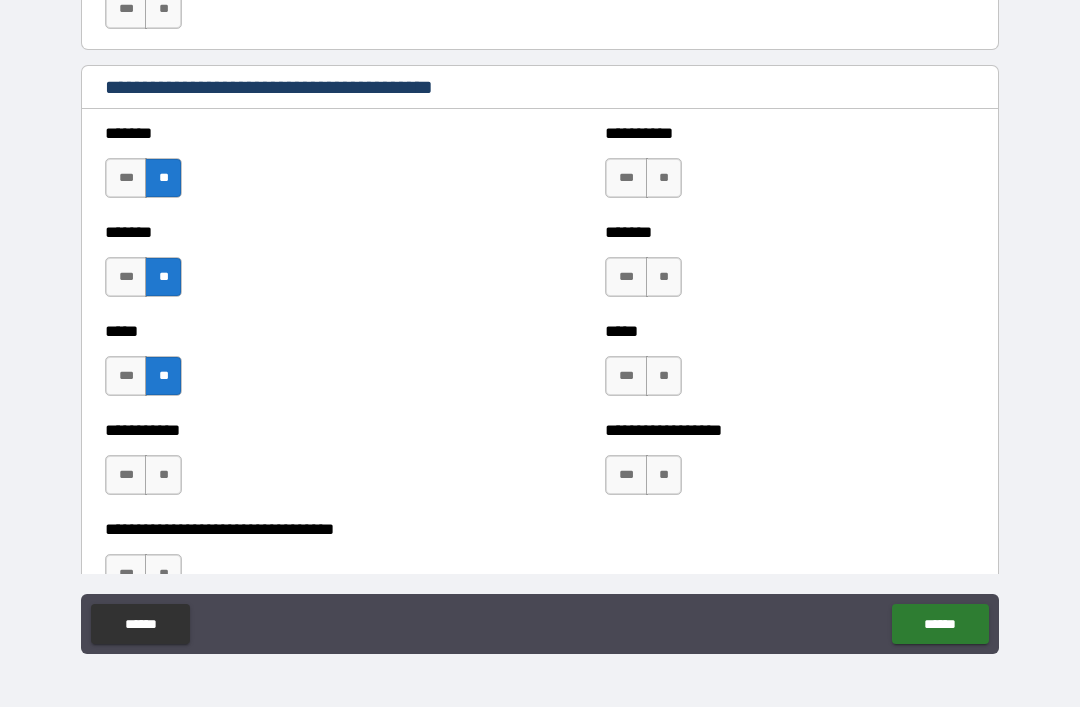 click on "***" at bounding box center (126, 475) 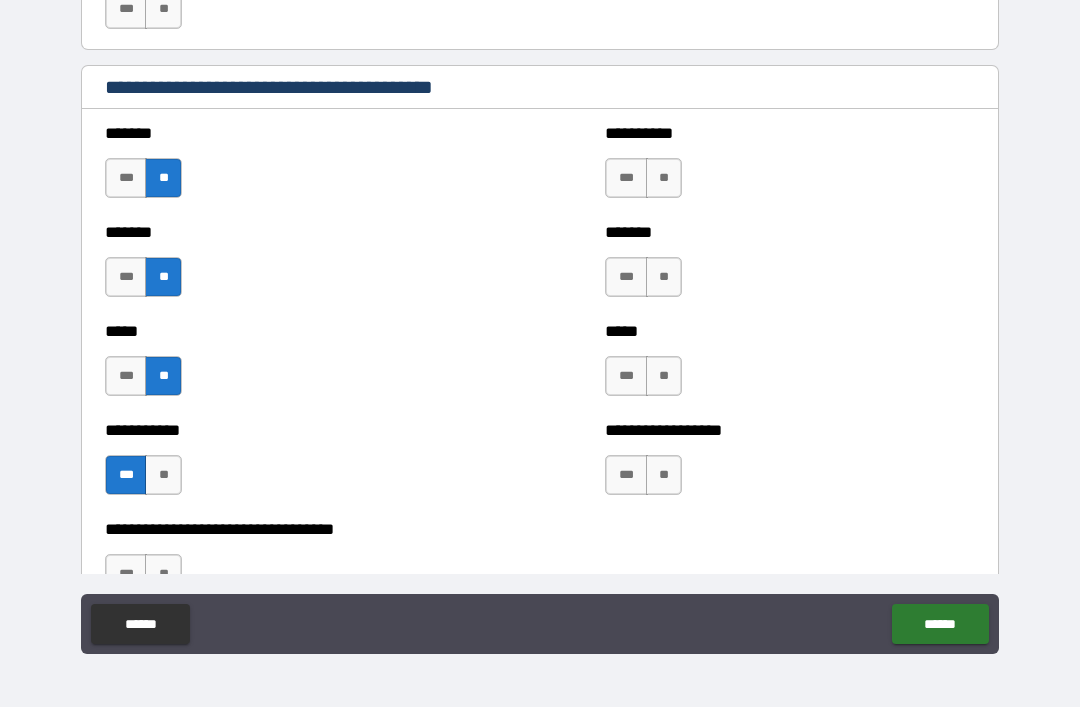 click on "**" at bounding box center (664, 475) 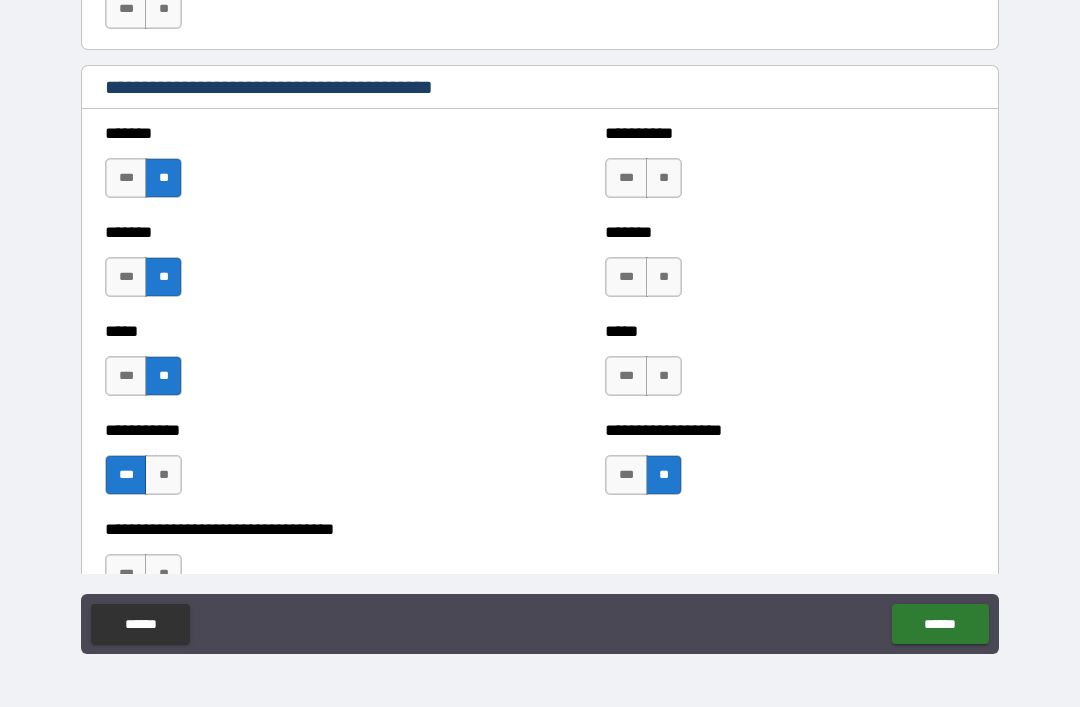click on "**" at bounding box center (664, 376) 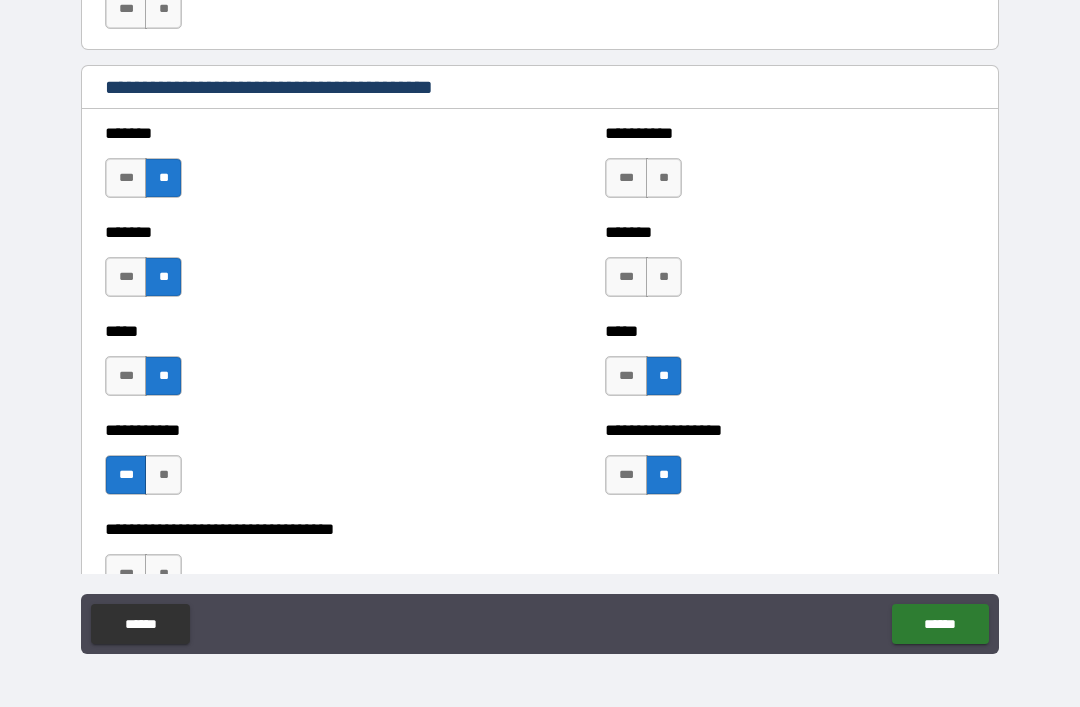 click on "**" at bounding box center (664, 277) 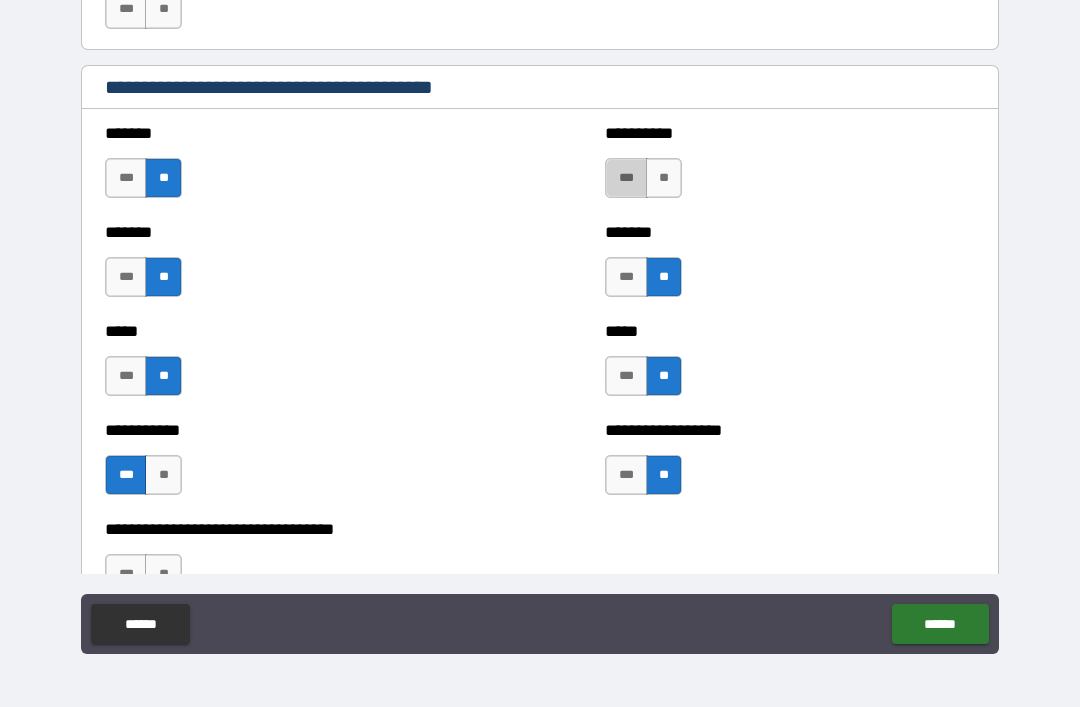 click on "***" at bounding box center (626, 178) 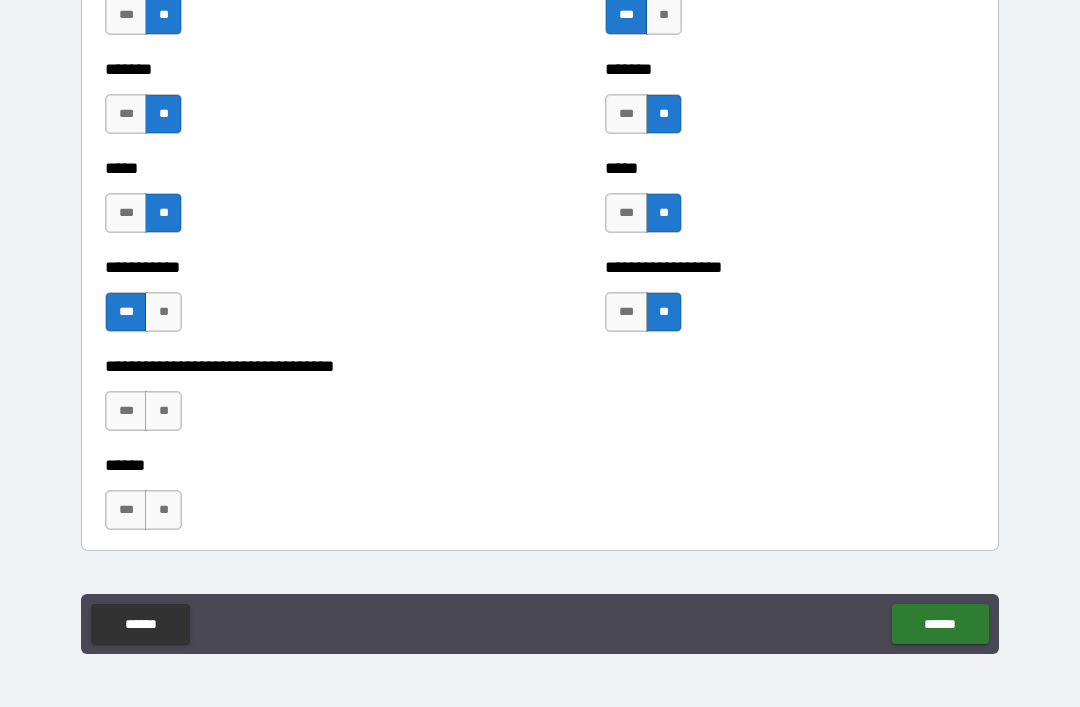 scroll, scrollTop: 1707, scrollLeft: 0, axis: vertical 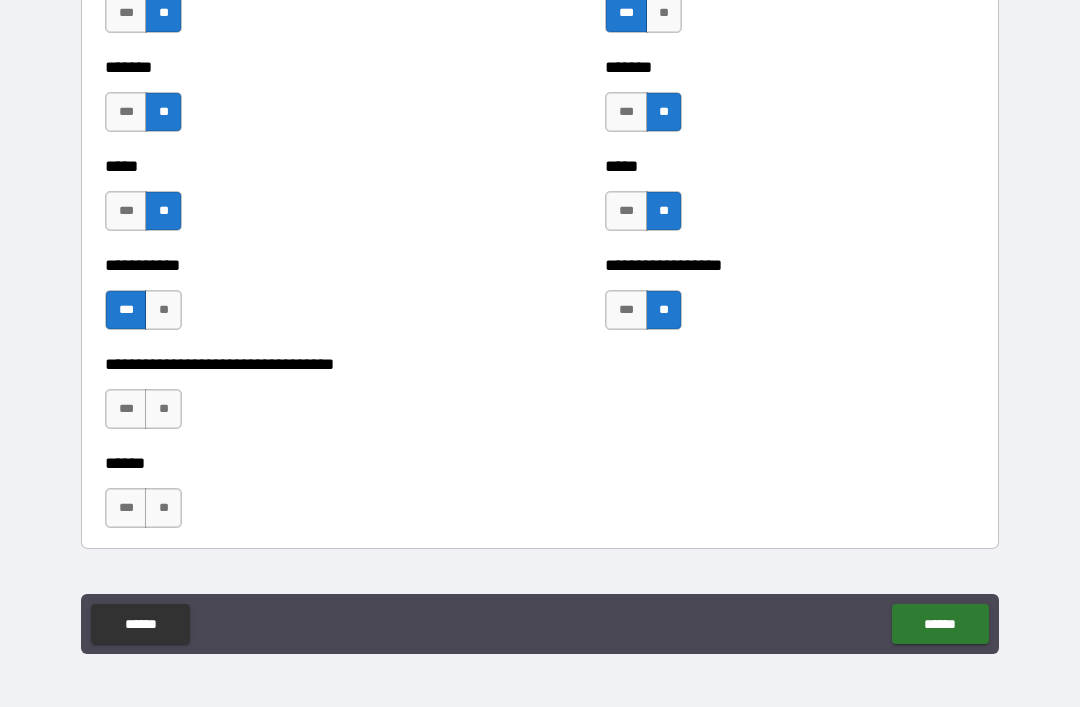 click on "**" at bounding box center [163, 409] 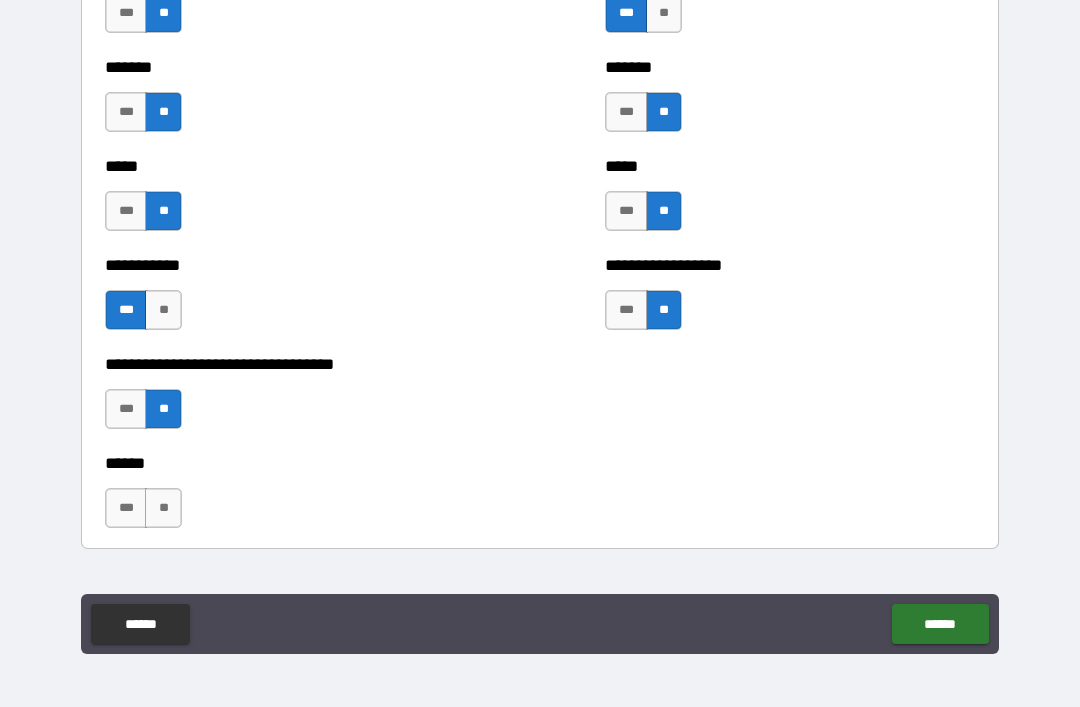 click on "***" at bounding box center (126, 508) 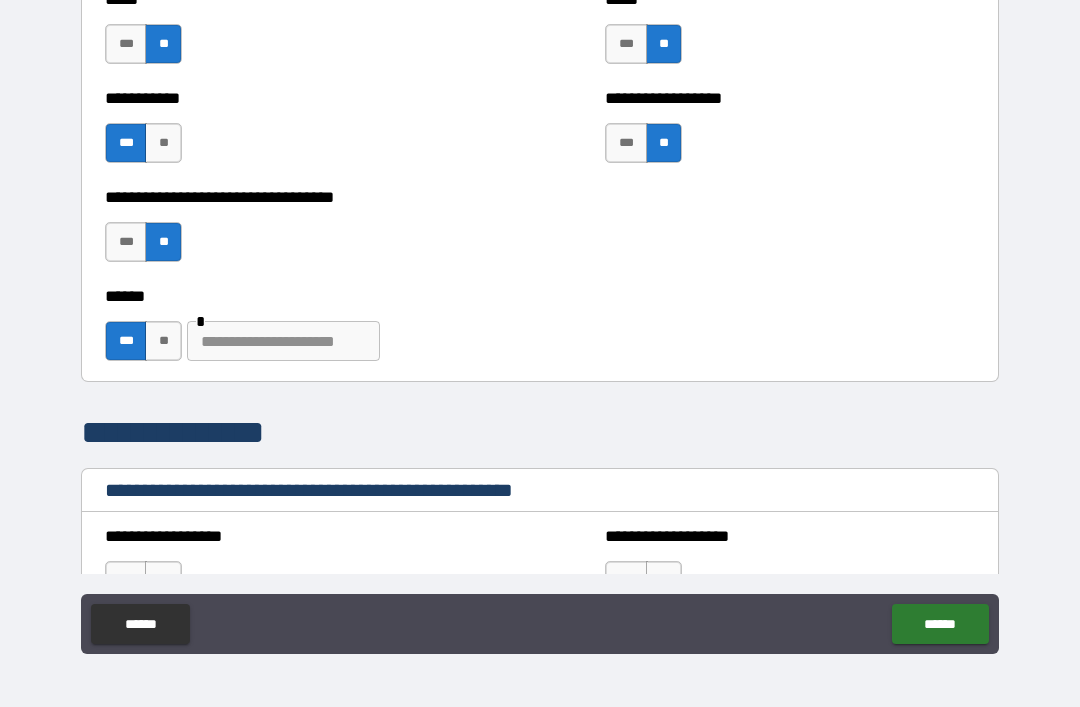 scroll, scrollTop: 2010, scrollLeft: 0, axis: vertical 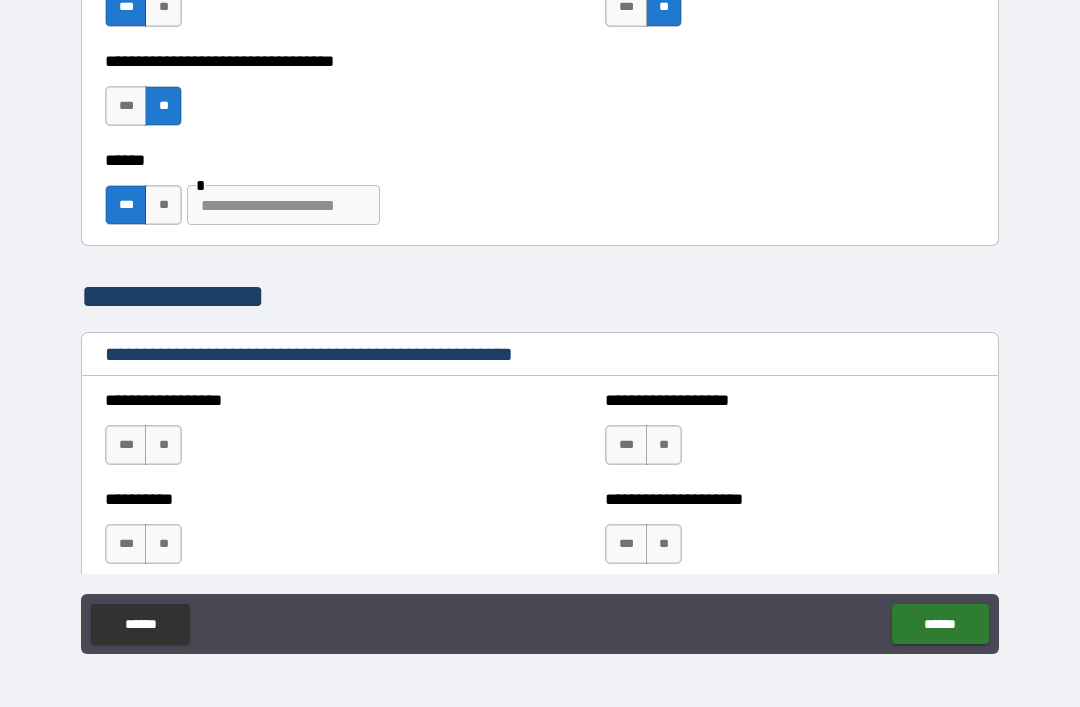 click at bounding box center (283, 205) 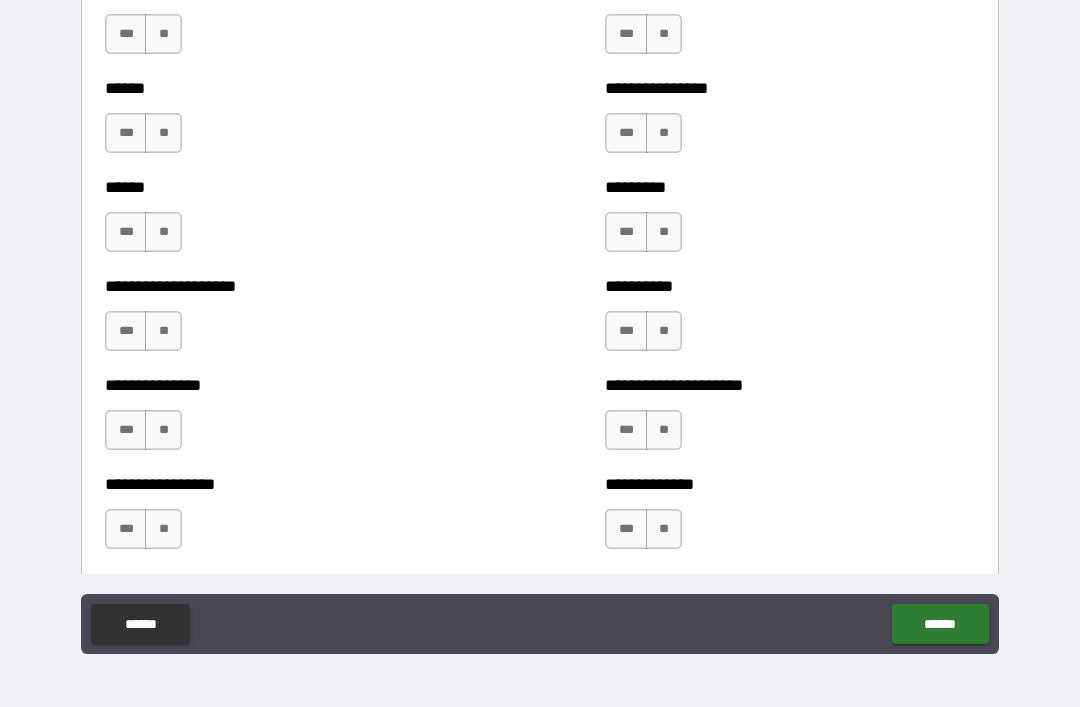 scroll, scrollTop: 3013, scrollLeft: 0, axis: vertical 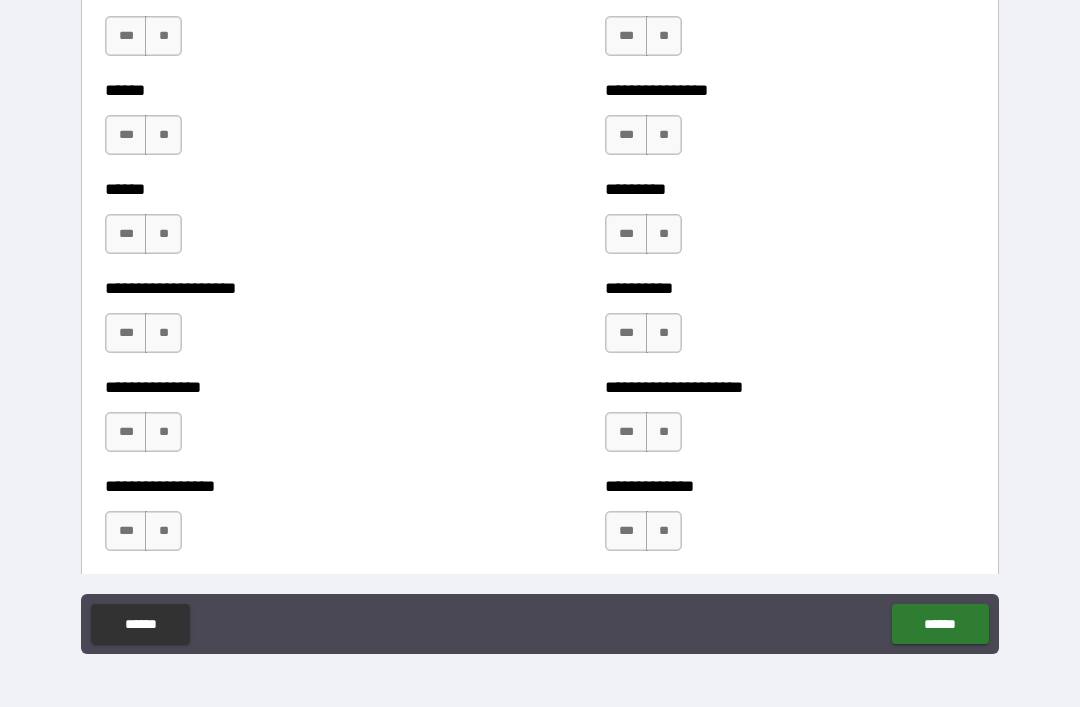 type on "**********" 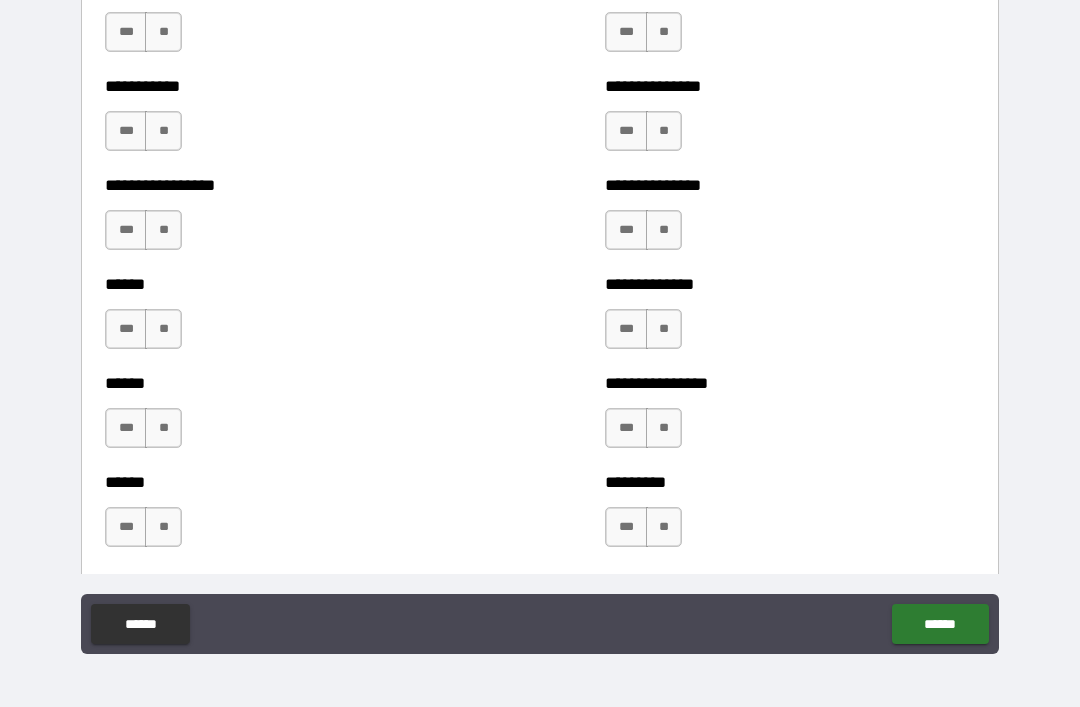 scroll, scrollTop: 2719, scrollLeft: 0, axis: vertical 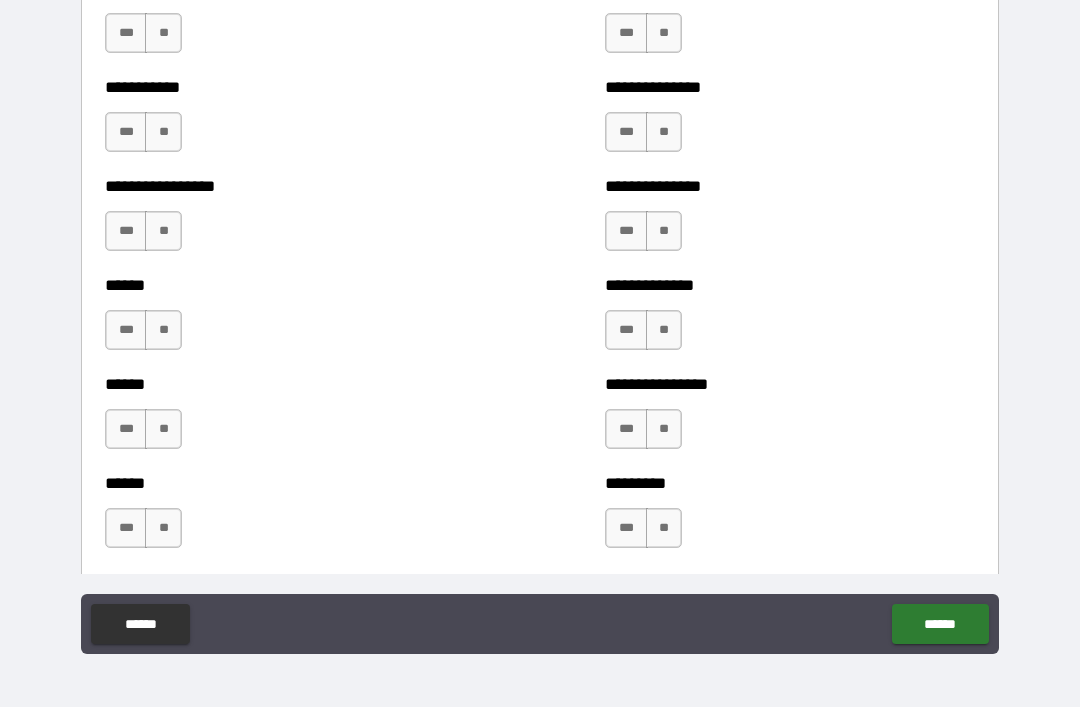 click on "**" at bounding box center (163, 429) 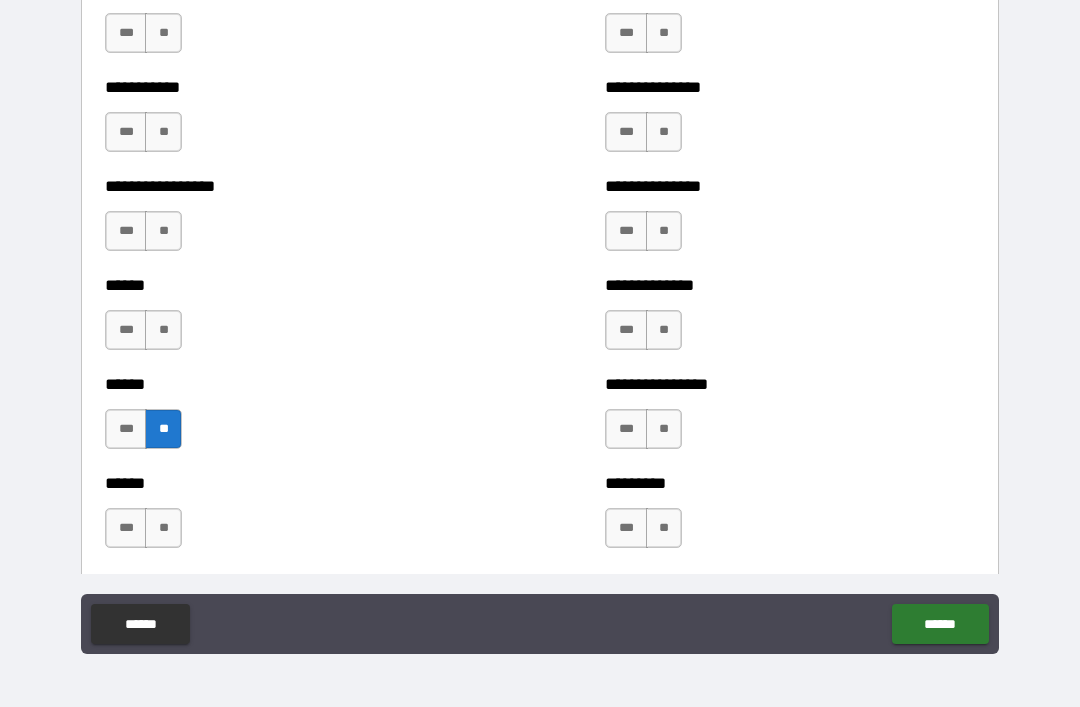 click on "**" at bounding box center (163, 330) 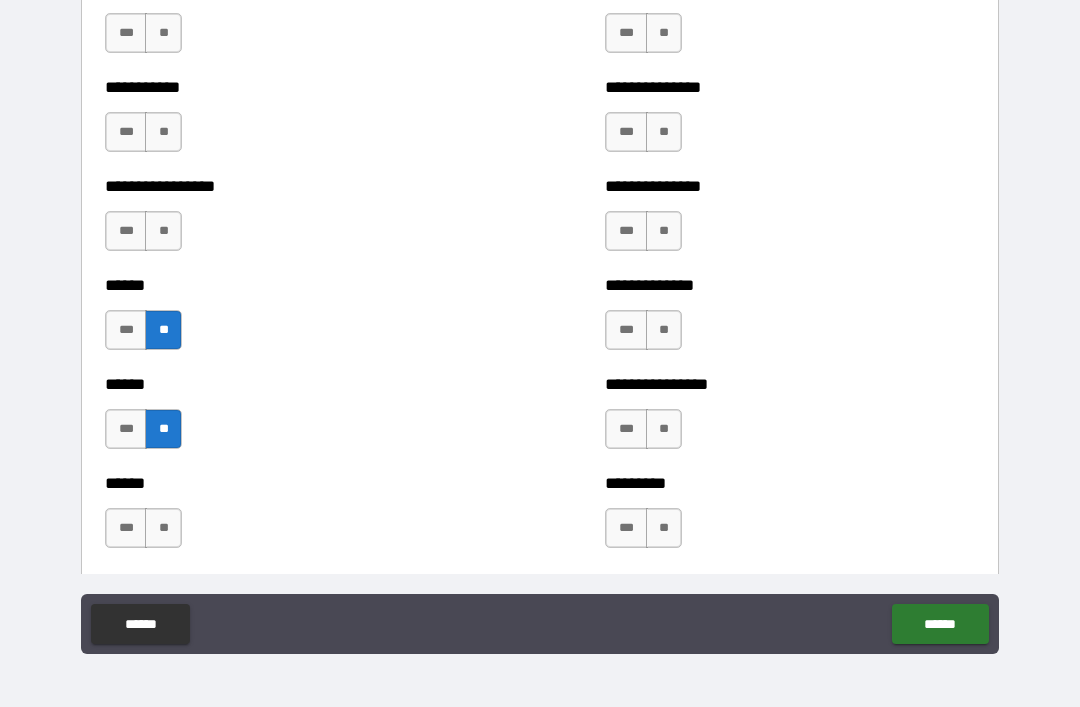 click on "**" at bounding box center (163, 528) 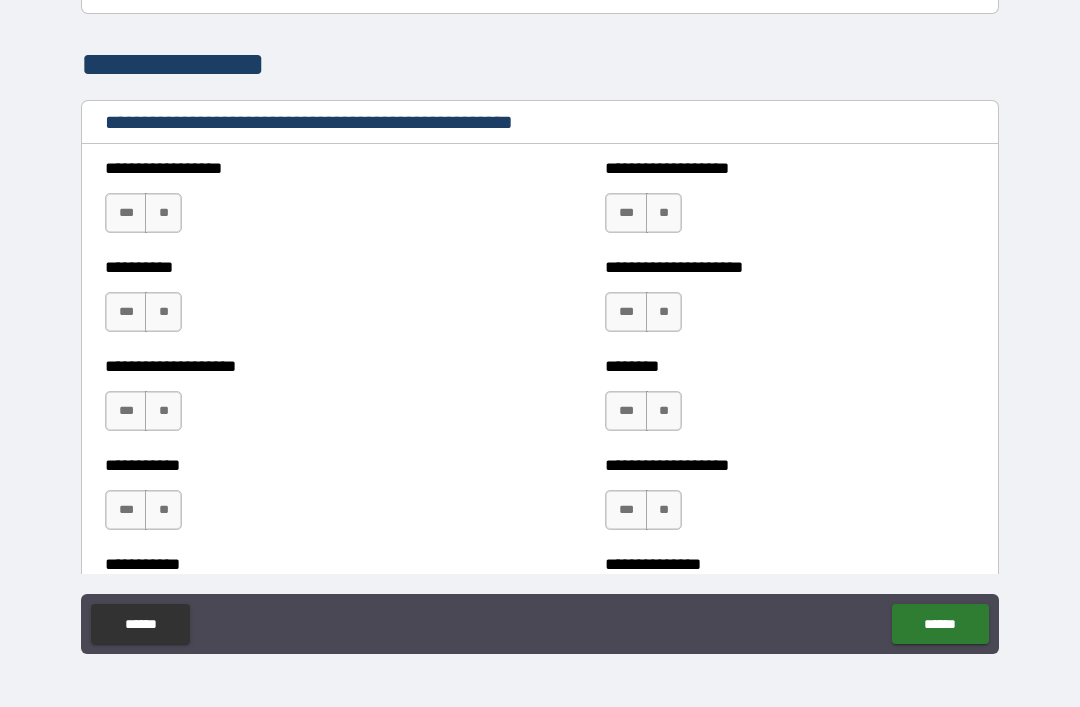 scroll, scrollTop: 2244, scrollLeft: 0, axis: vertical 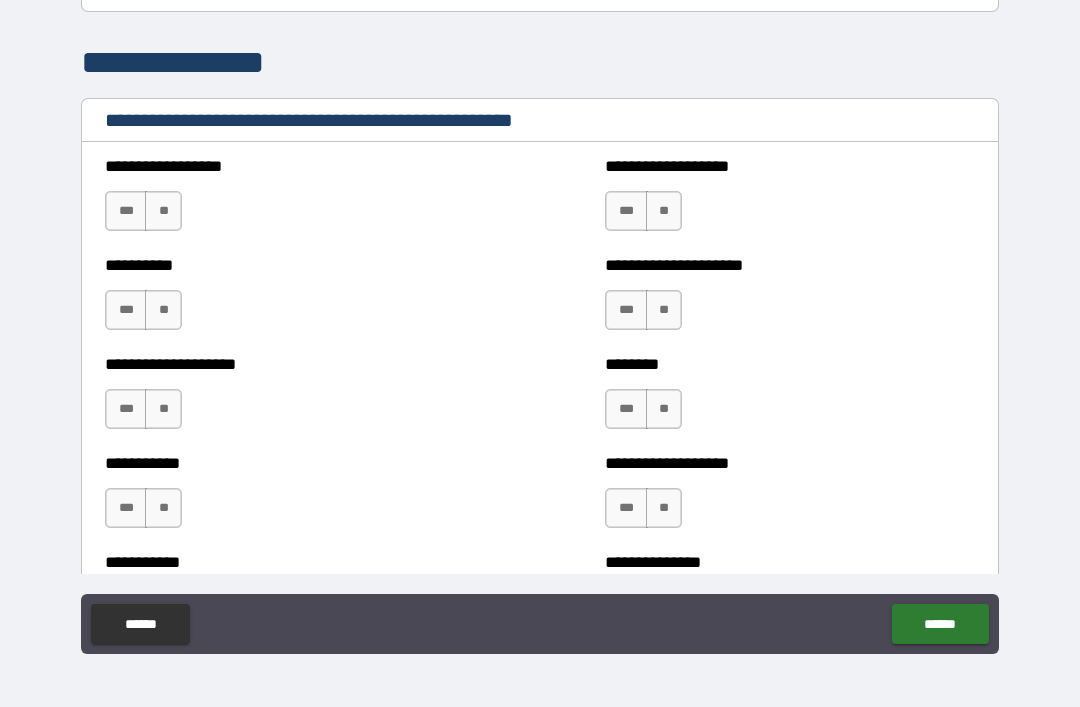click on "***" at bounding box center [626, 310] 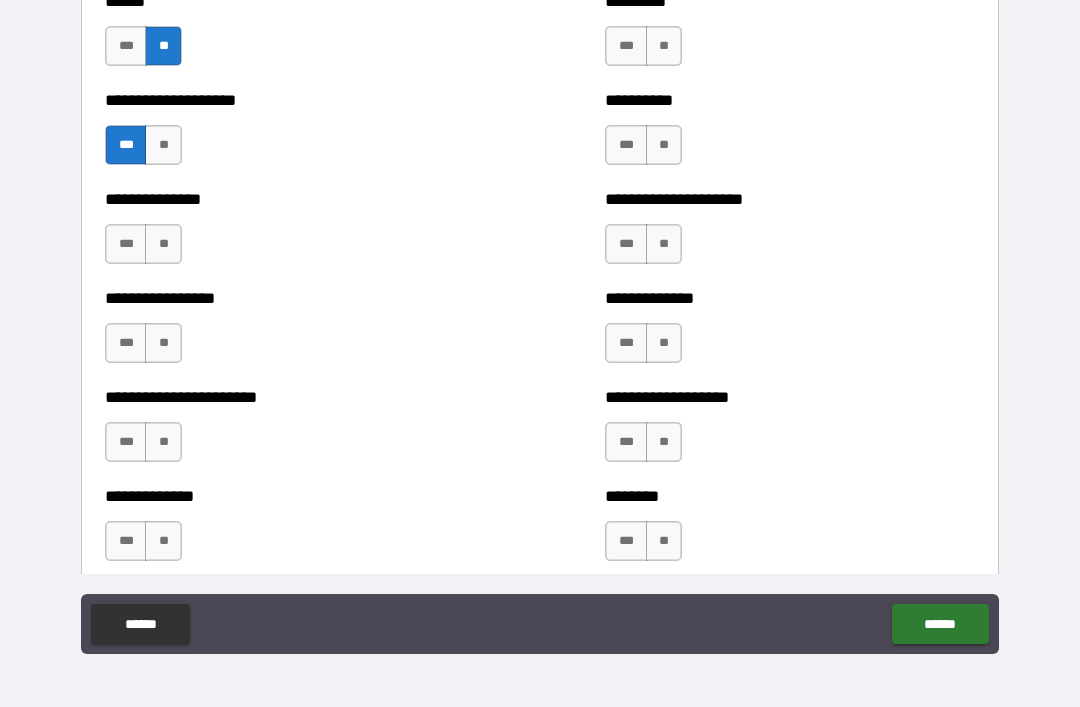 scroll, scrollTop: 3217, scrollLeft: 0, axis: vertical 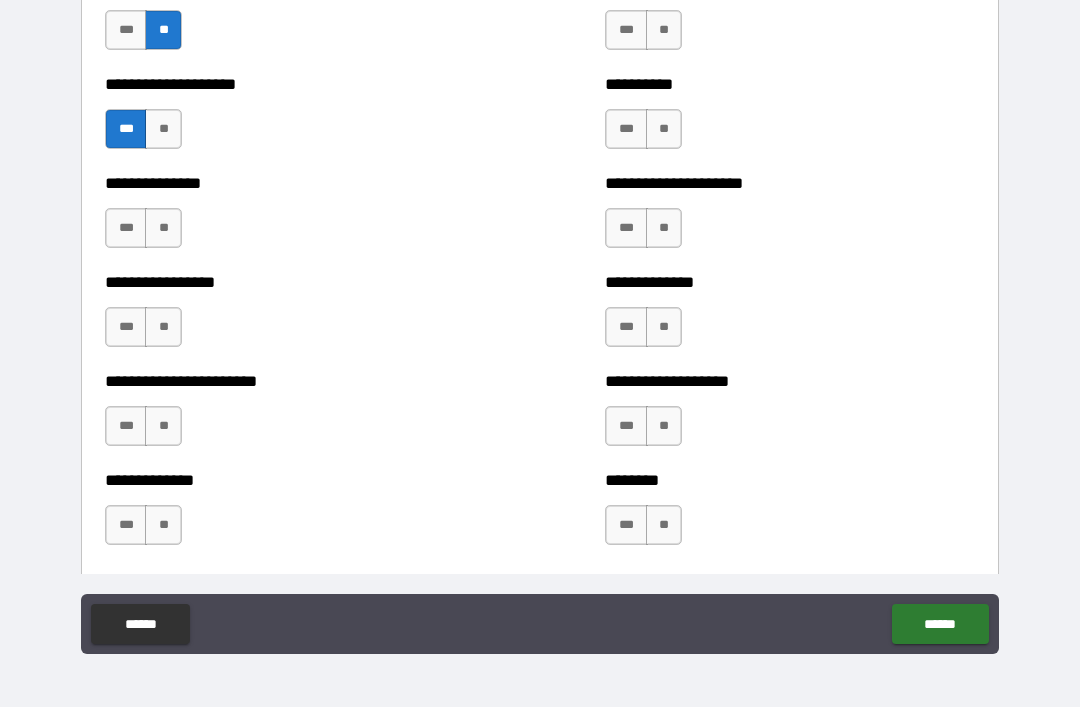 click on "***" at bounding box center [126, 327] 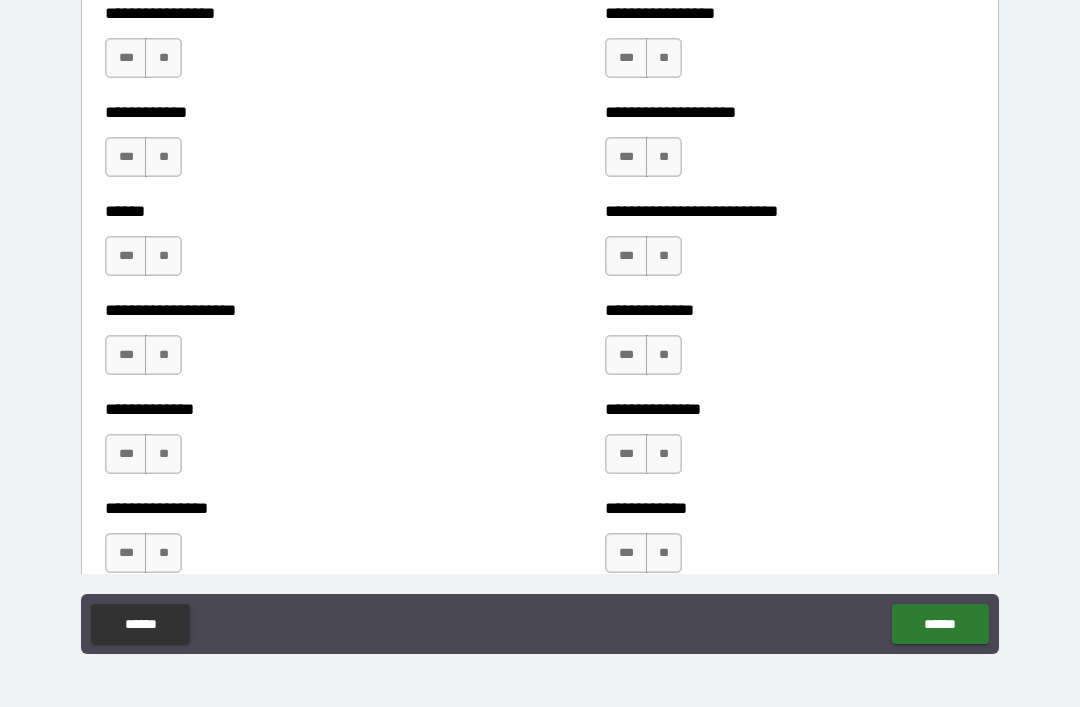 scroll, scrollTop: 3814, scrollLeft: 0, axis: vertical 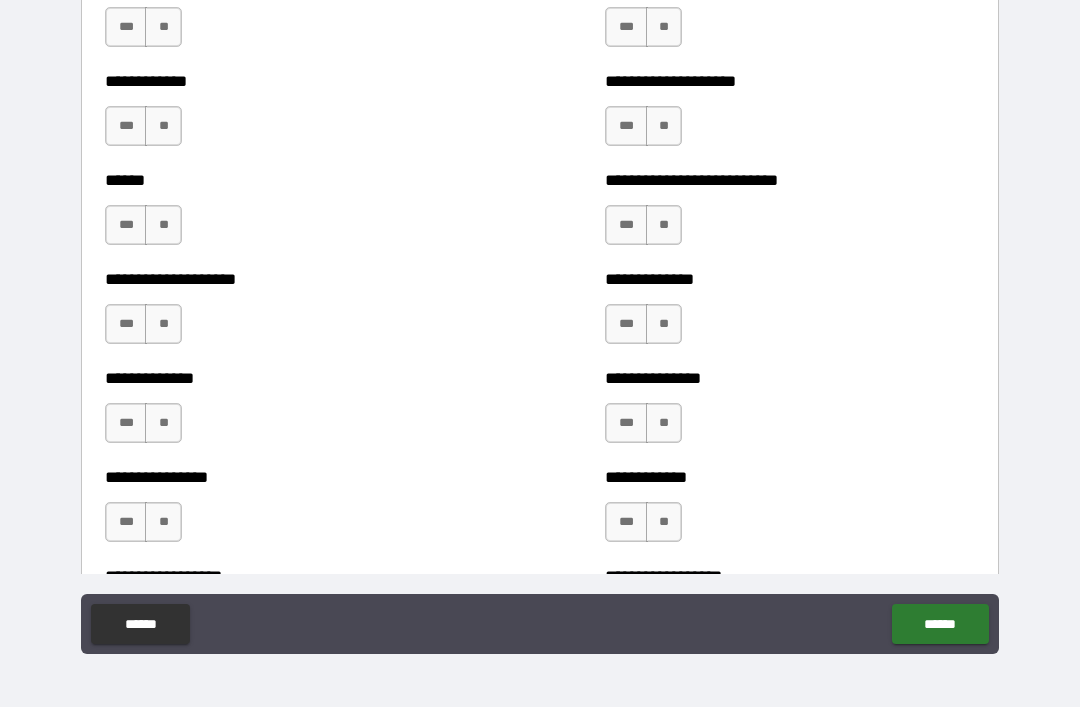 click on "**" at bounding box center [664, 324] 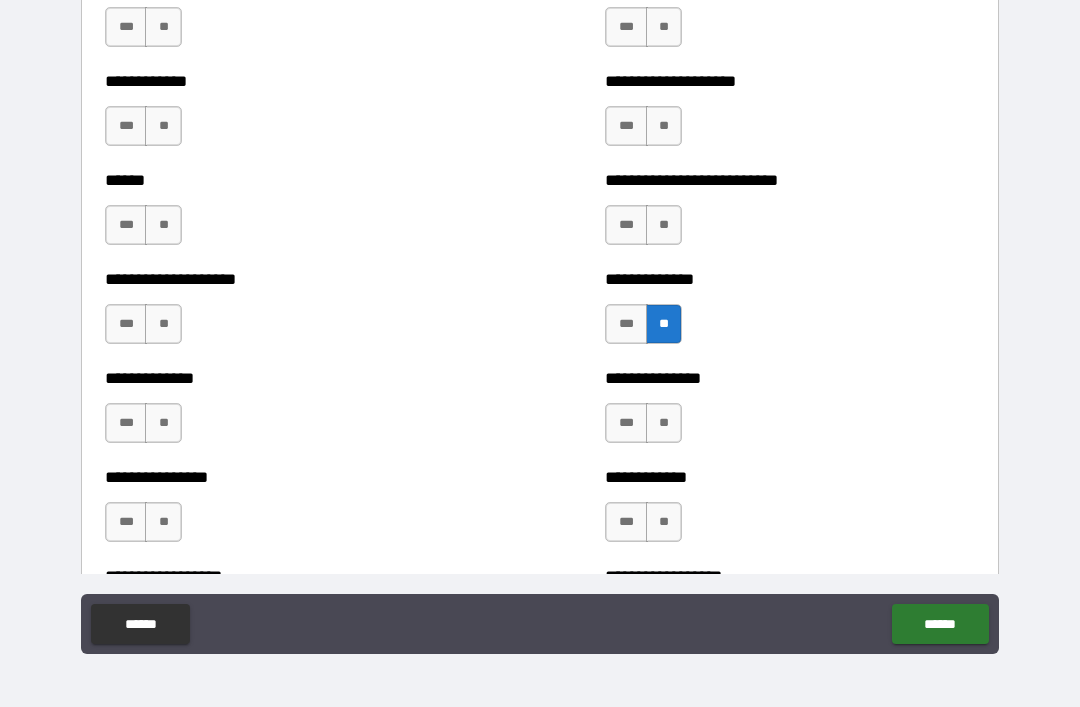 click on "**" at bounding box center (664, 225) 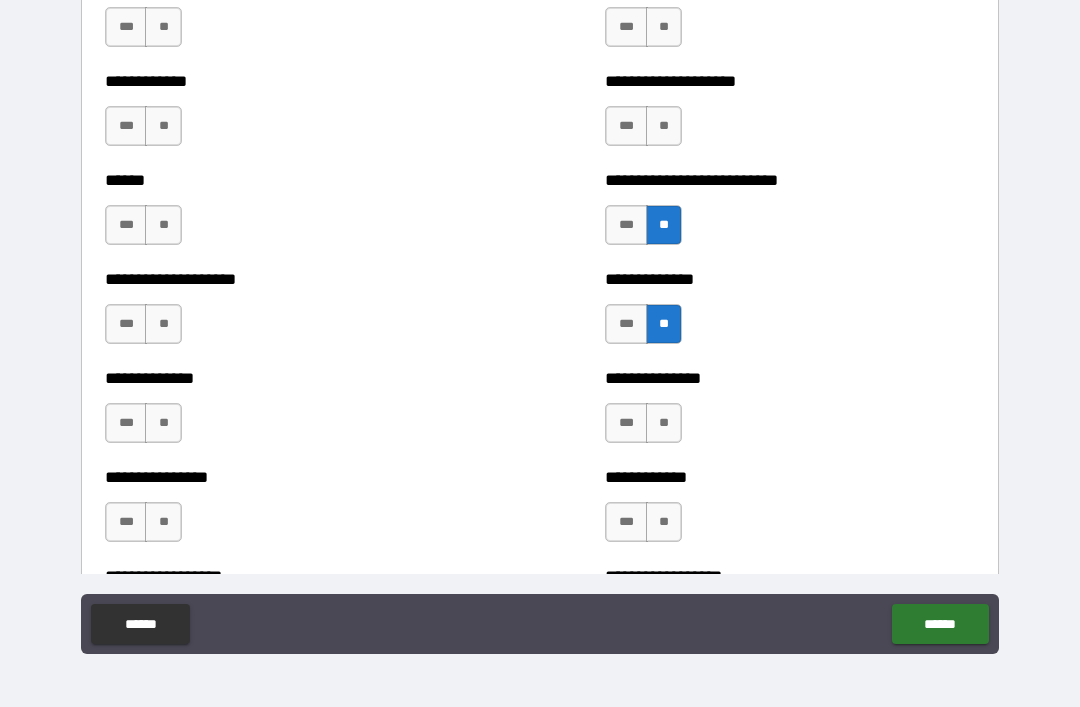 click on "**" at bounding box center [163, 225] 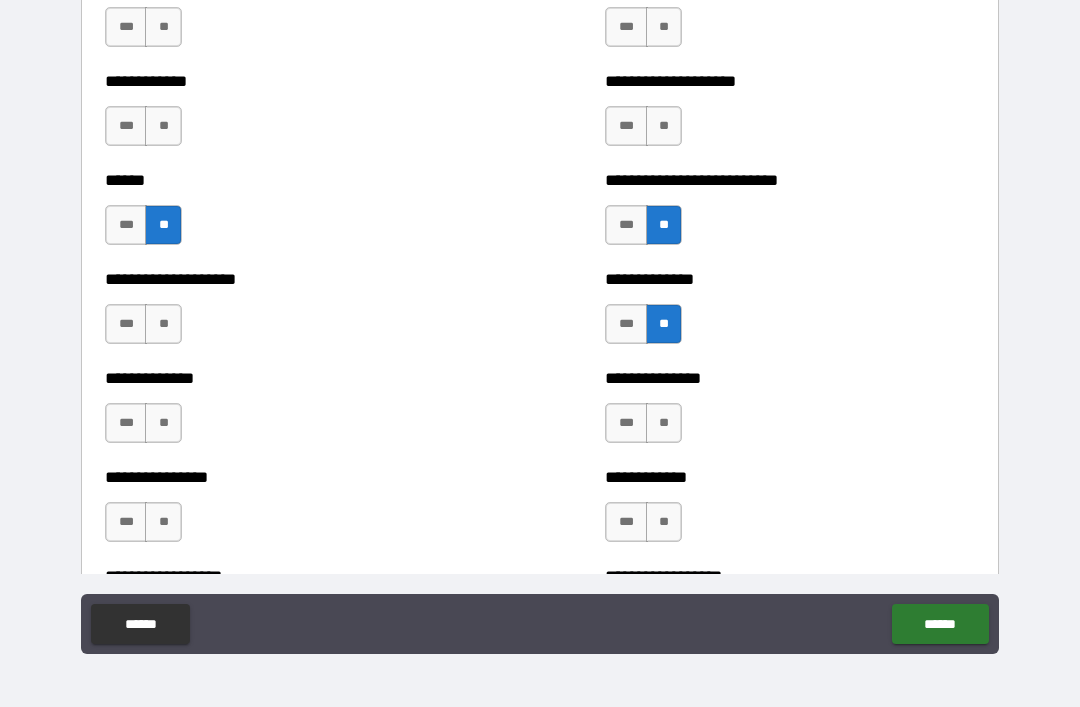 click on "**" at bounding box center [163, 324] 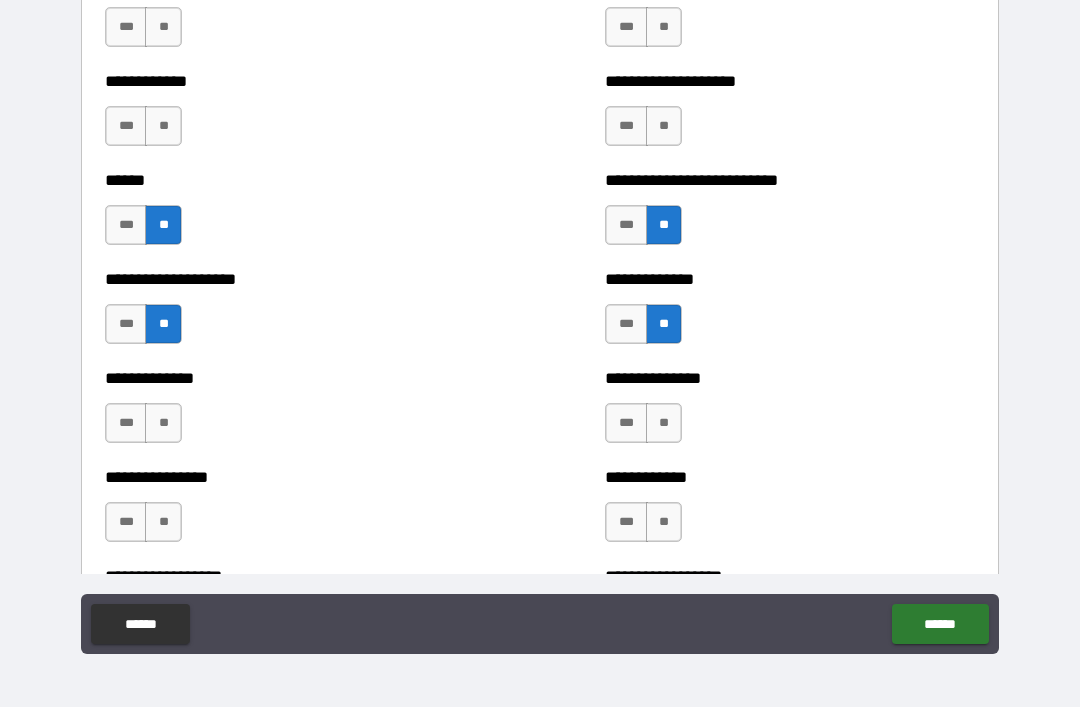 click on "**" at bounding box center (163, 126) 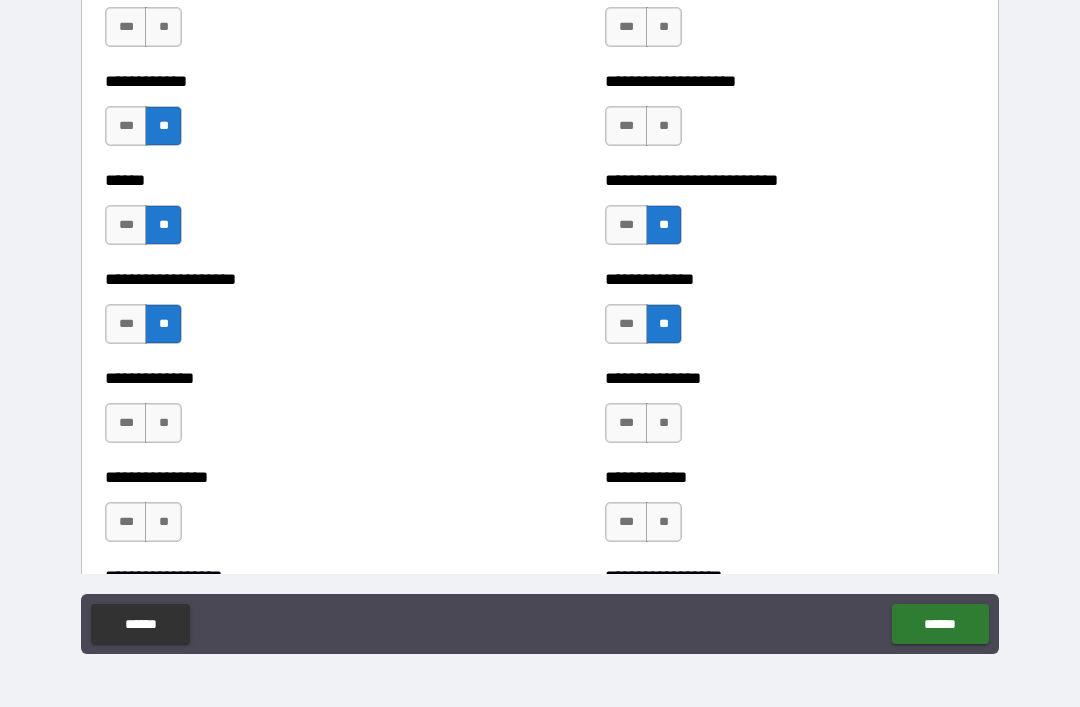 click on "**" at bounding box center (664, 126) 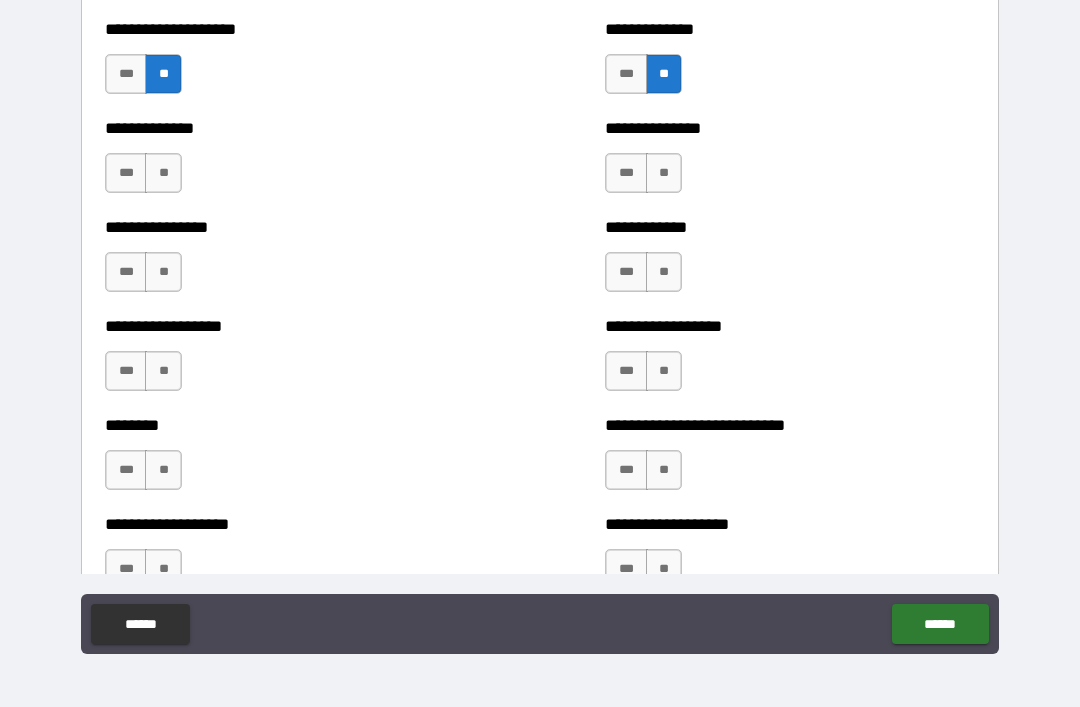 scroll, scrollTop: 4101, scrollLeft: 0, axis: vertical 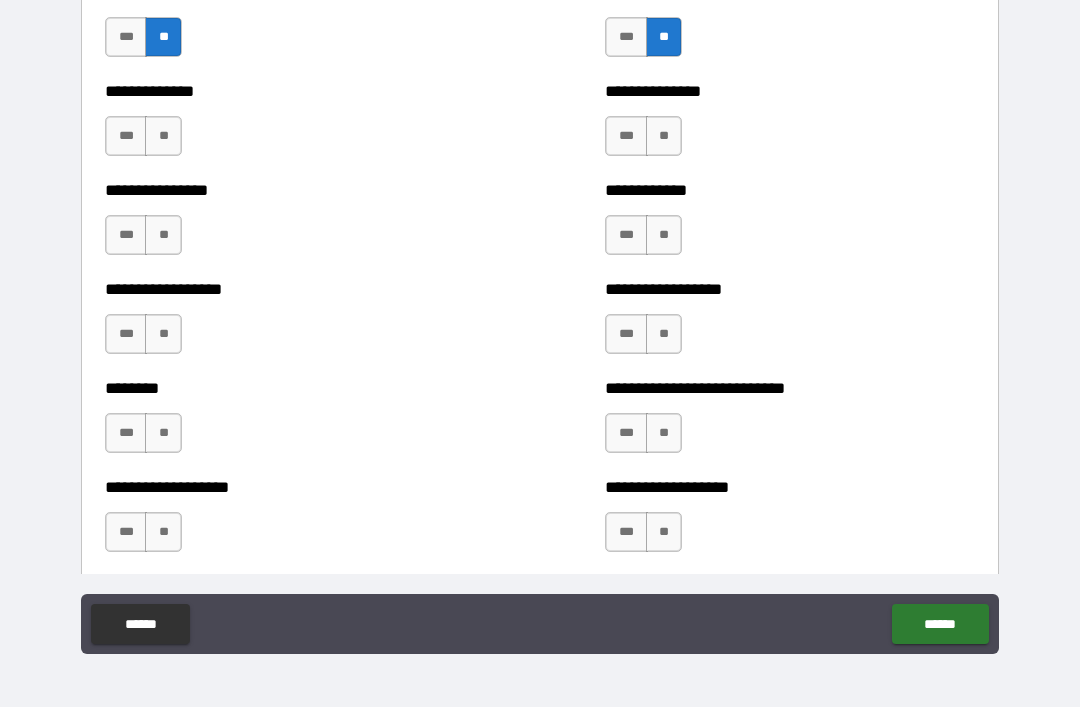 click on "***" at bounding box center (126, 334) 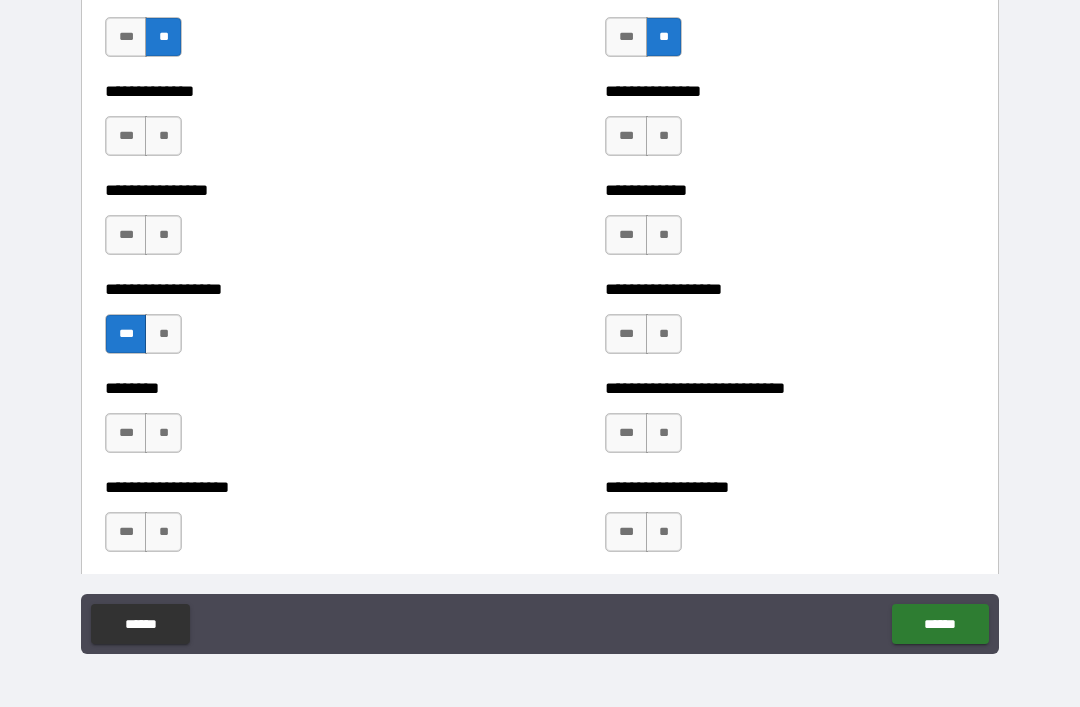 click on "**" at bounding box center (163, 433) 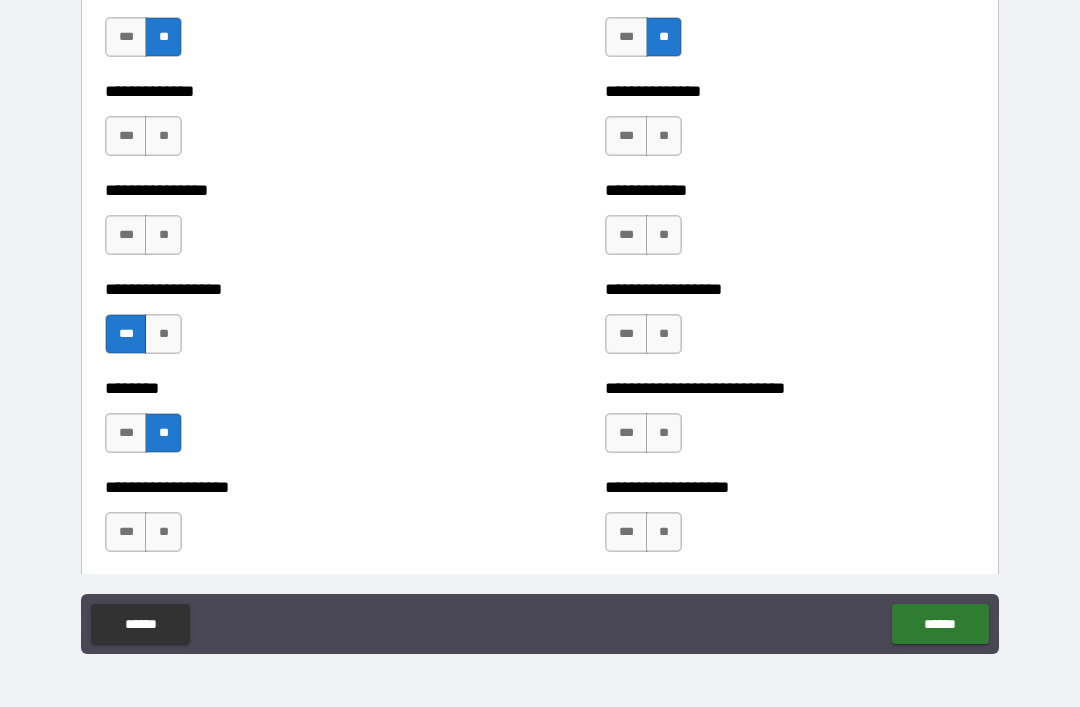 click on "**" at bounding box center [163, 532] 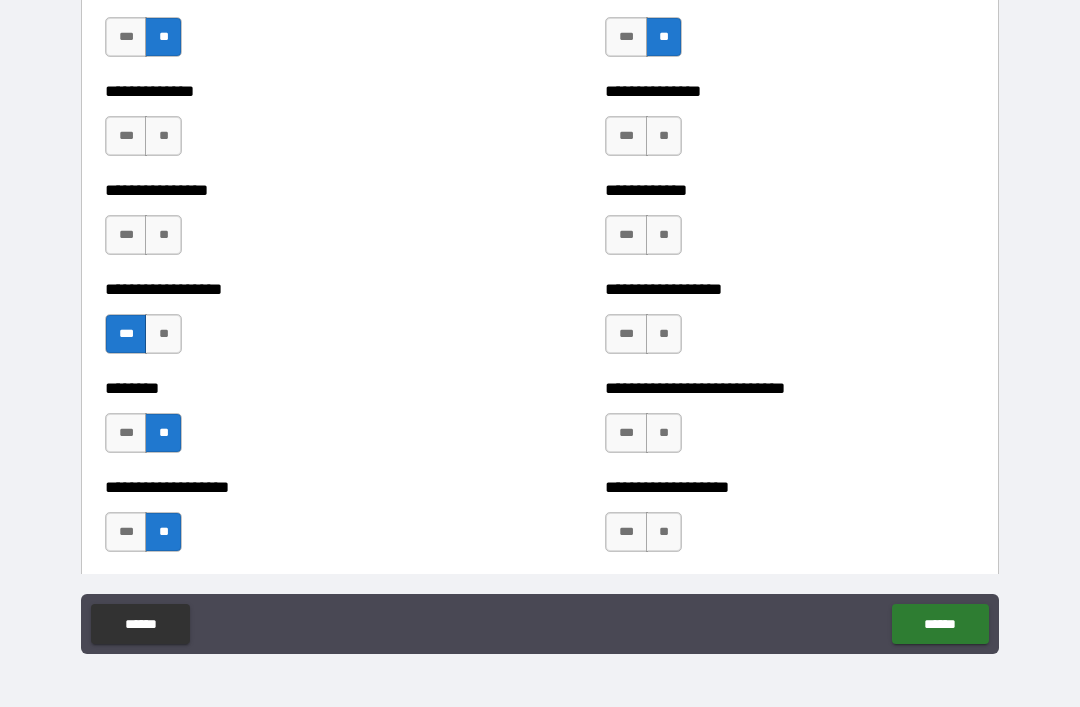 click on "**" at bounding box center [163, 235] 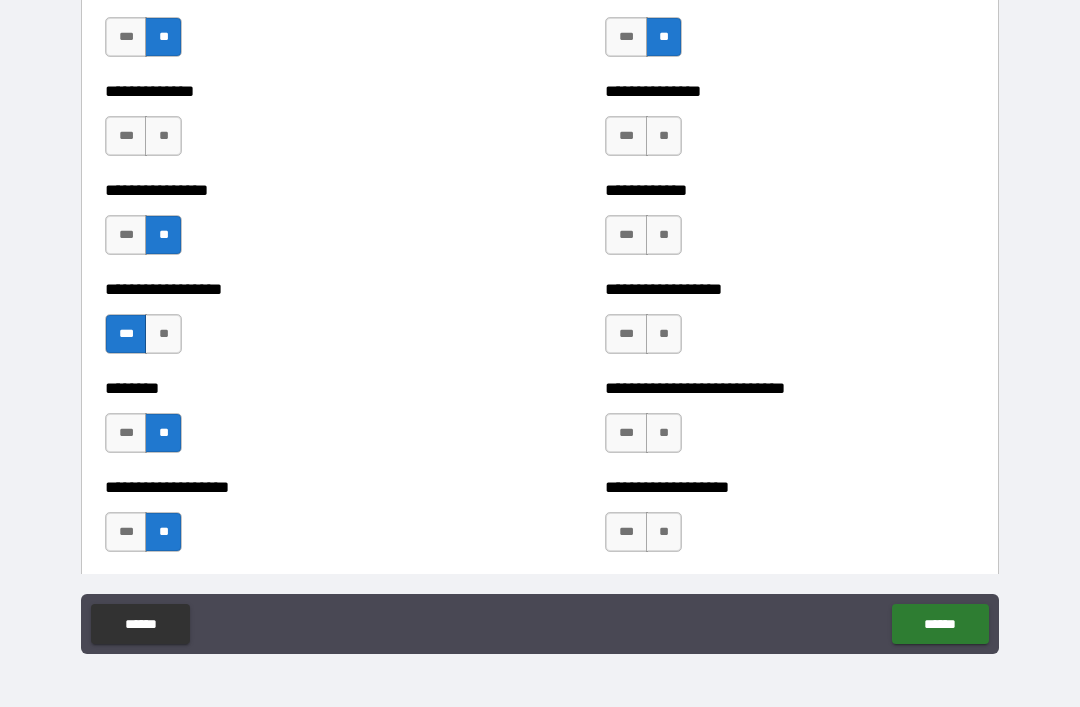 click on "**" at bounding box center (163, 136) 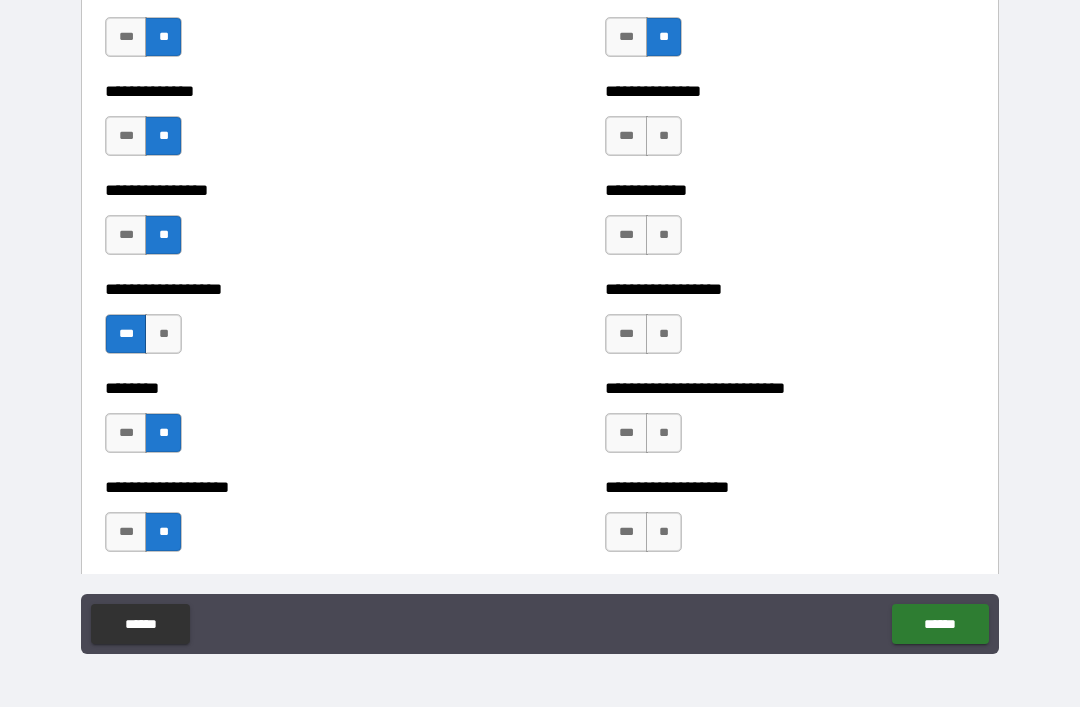 click on "**" at bounding box center (664, 136) 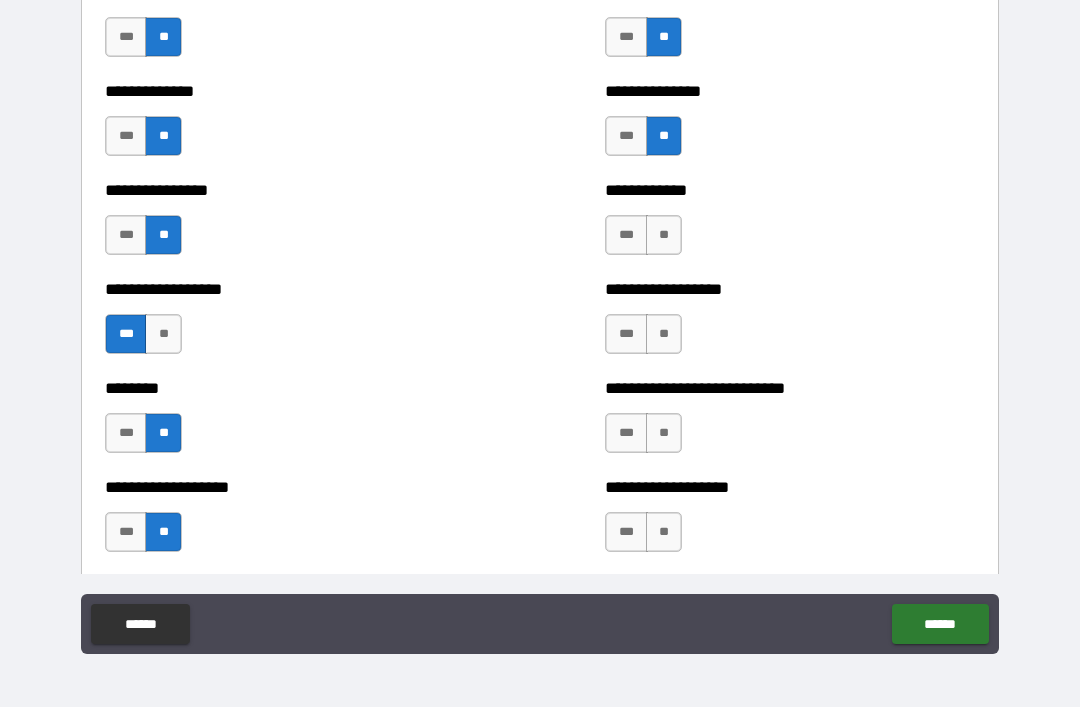 click on "**" at bounding box center [664, 235] 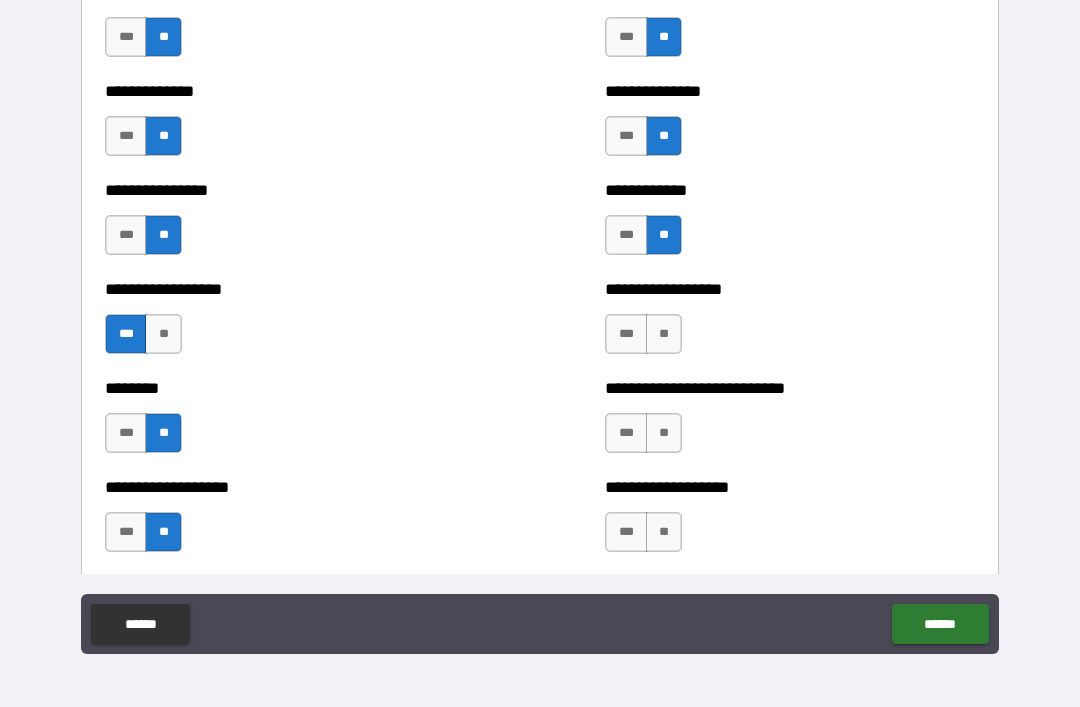 click on "**" at bounding box center [664, 334] 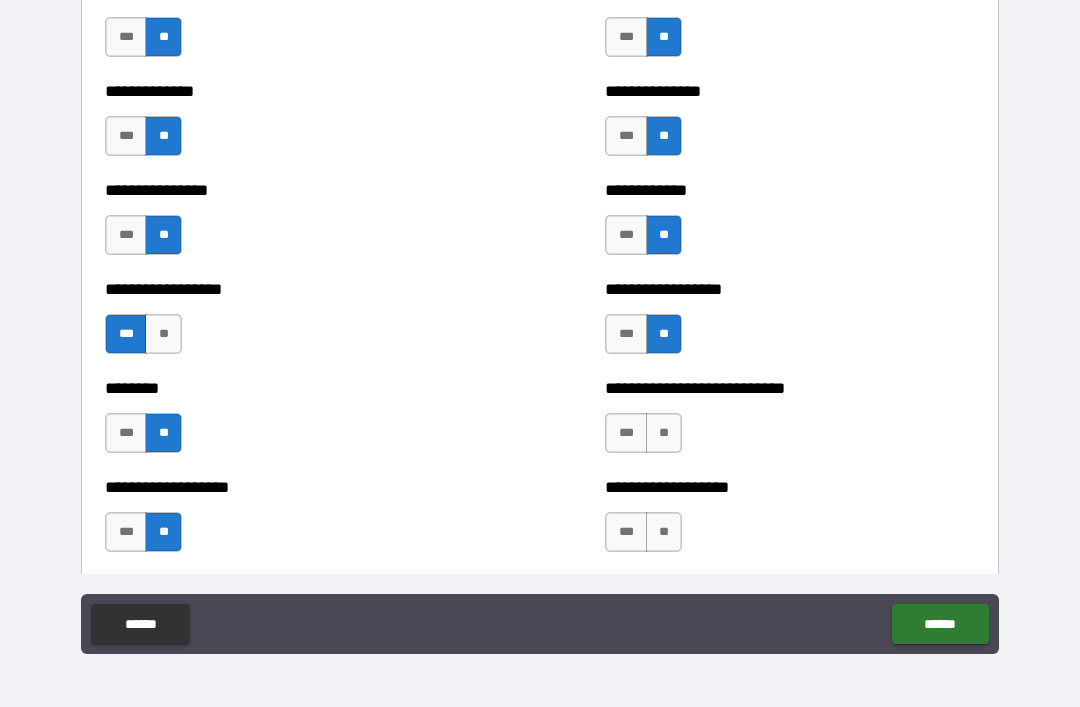 click on "**" at bounding box center [664, 433] 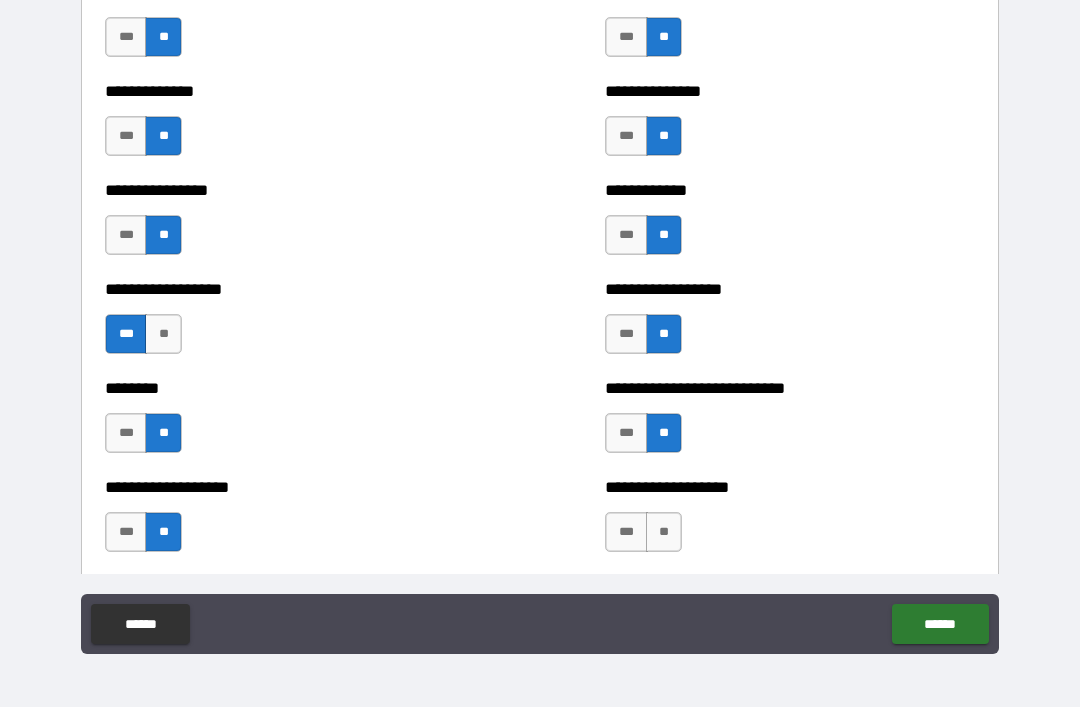 click on "**" at bounding box center (664, 532) 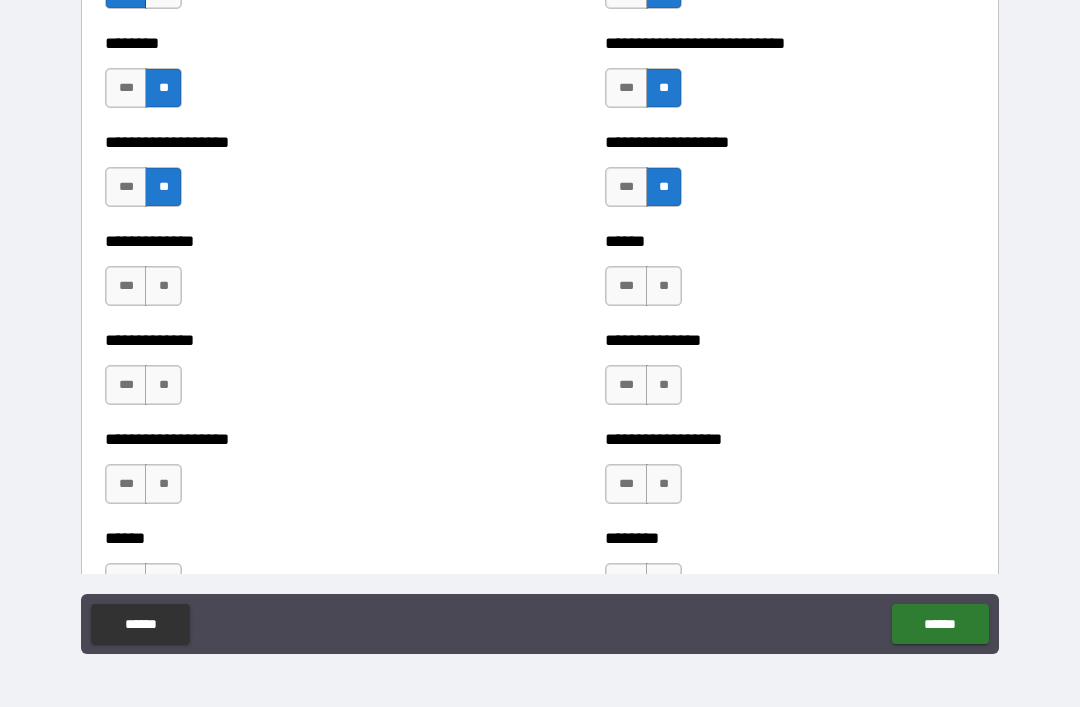 scroll, scrollTop: 4468, scrollLeft: 0, axis: vertical 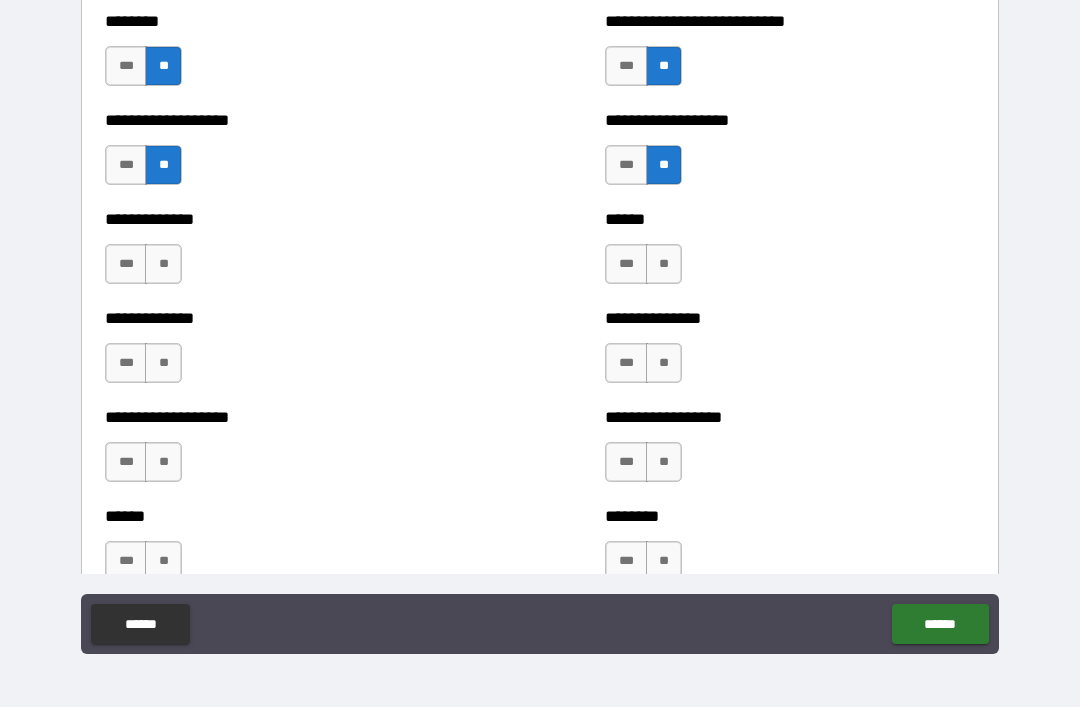 click on "**" at bounding box center (664, 264) 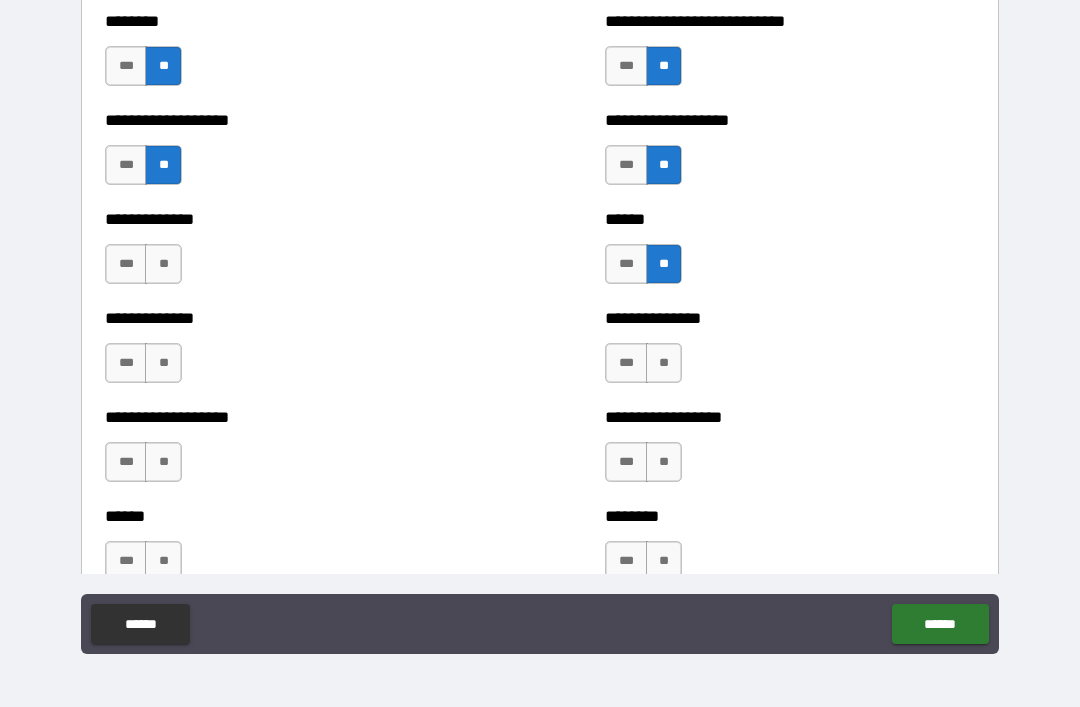 click on "**" at bounding box center [664, 363] 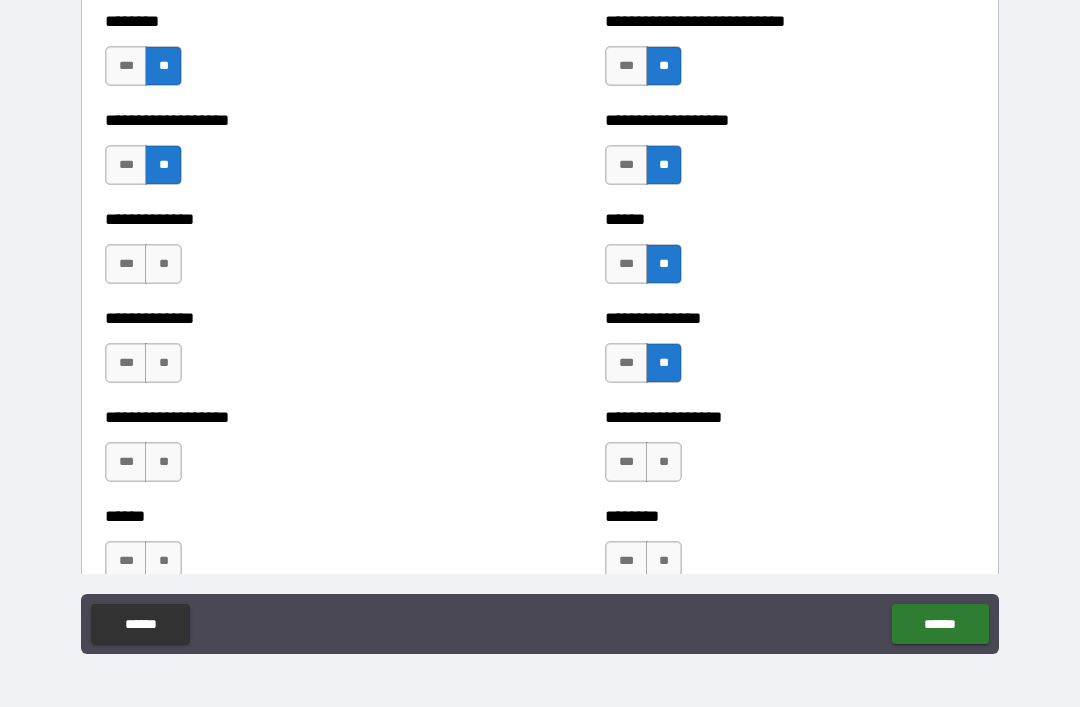 click on "**" at bounding box center (664, 462) 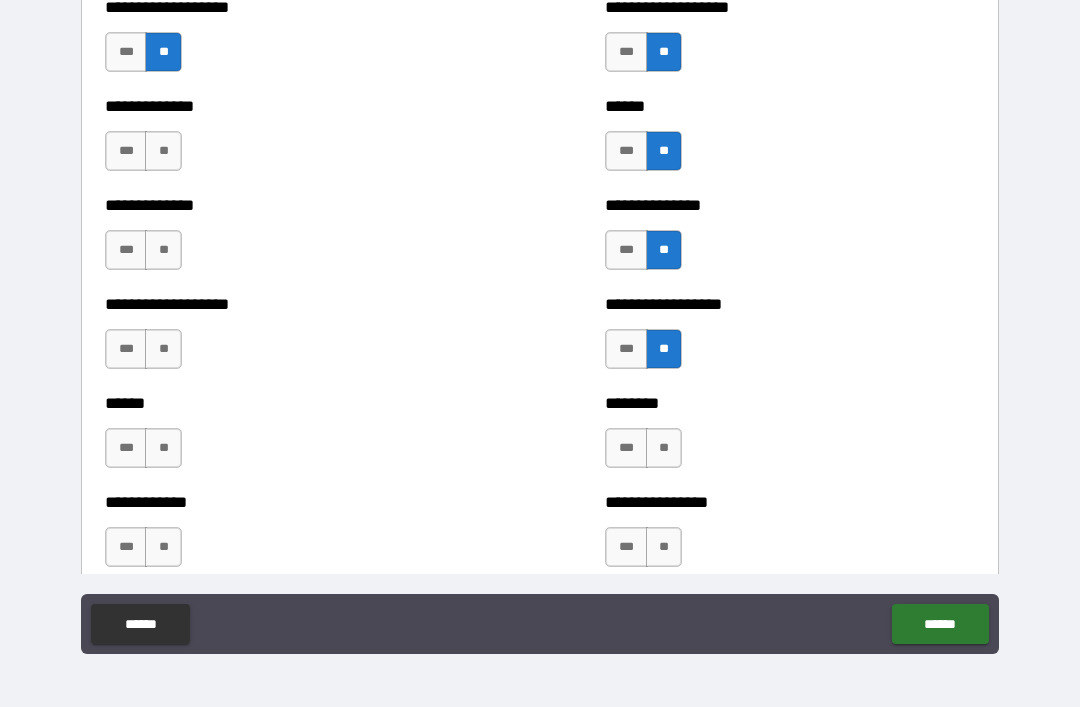 scroll, scrollTop: 4582, scrollLeft: 0, axis: vertical 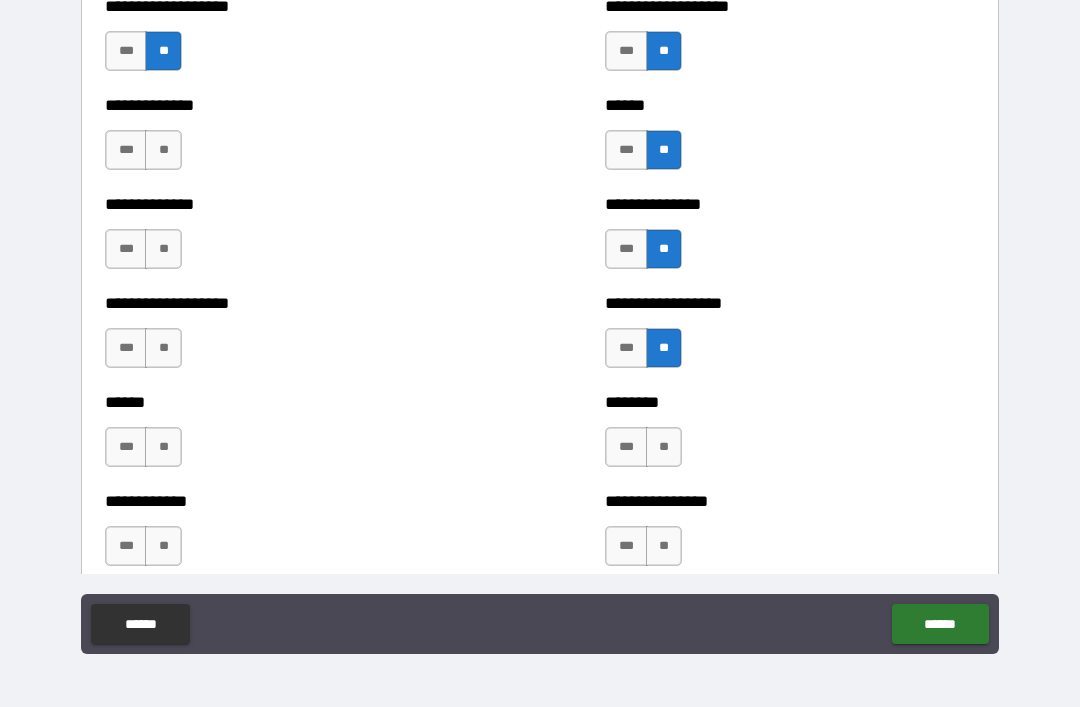 click on "***" at bounding box center [626, 447] 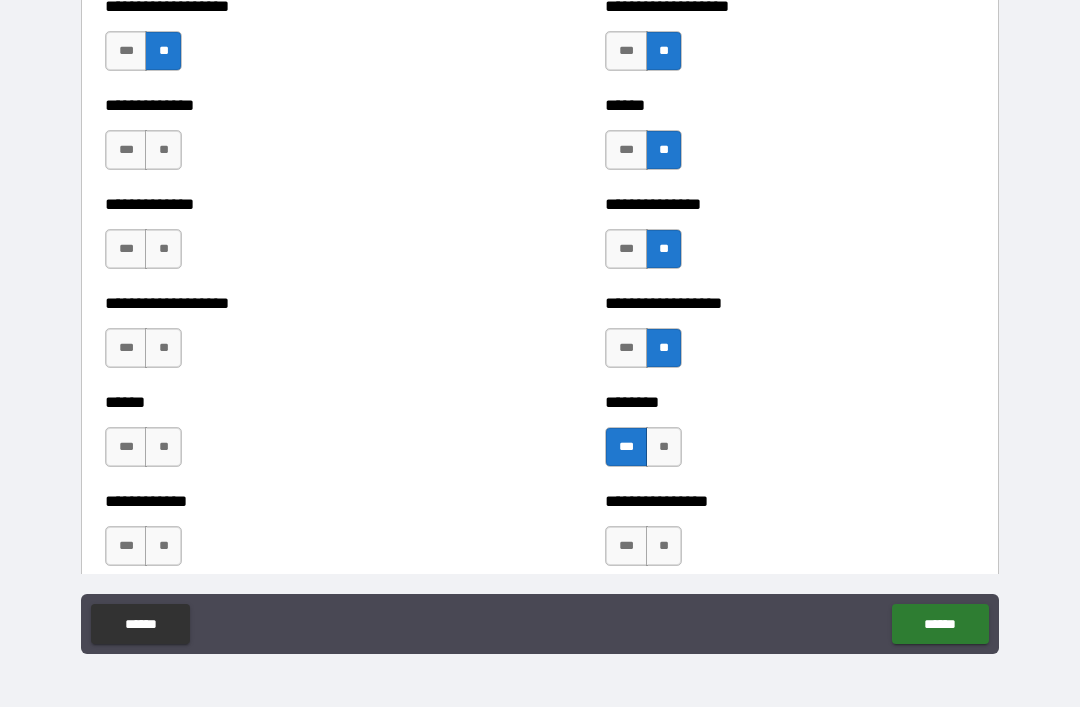 click on "***" at bounding box center [126, 447] 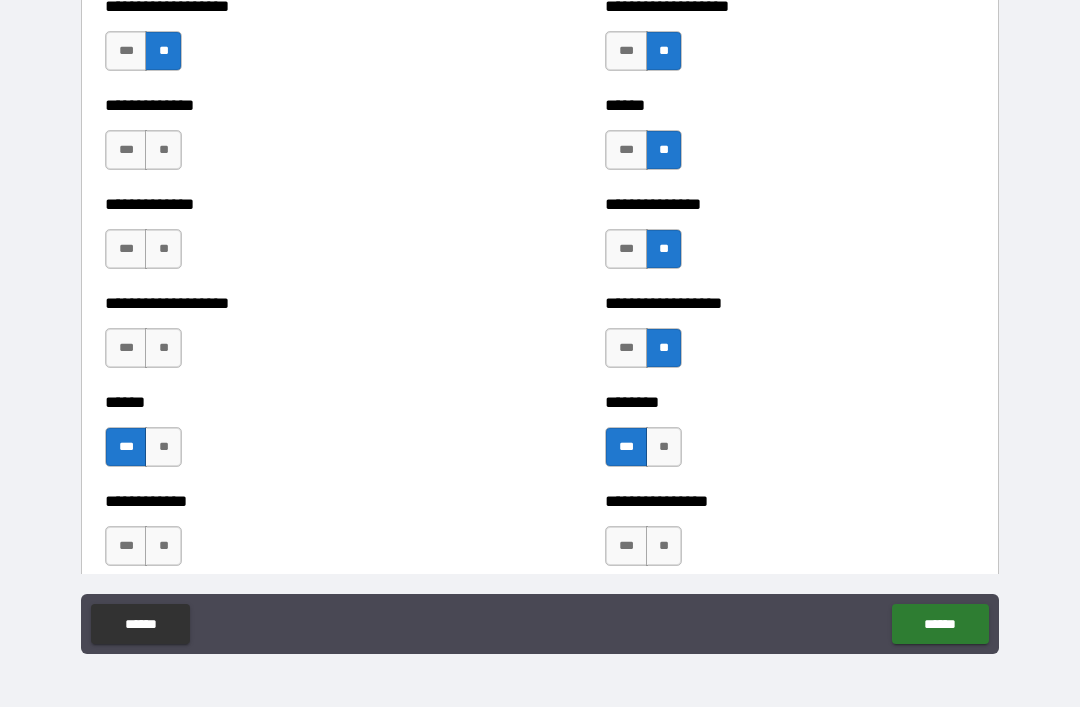 click on "**" at bounding box center [163, 348] 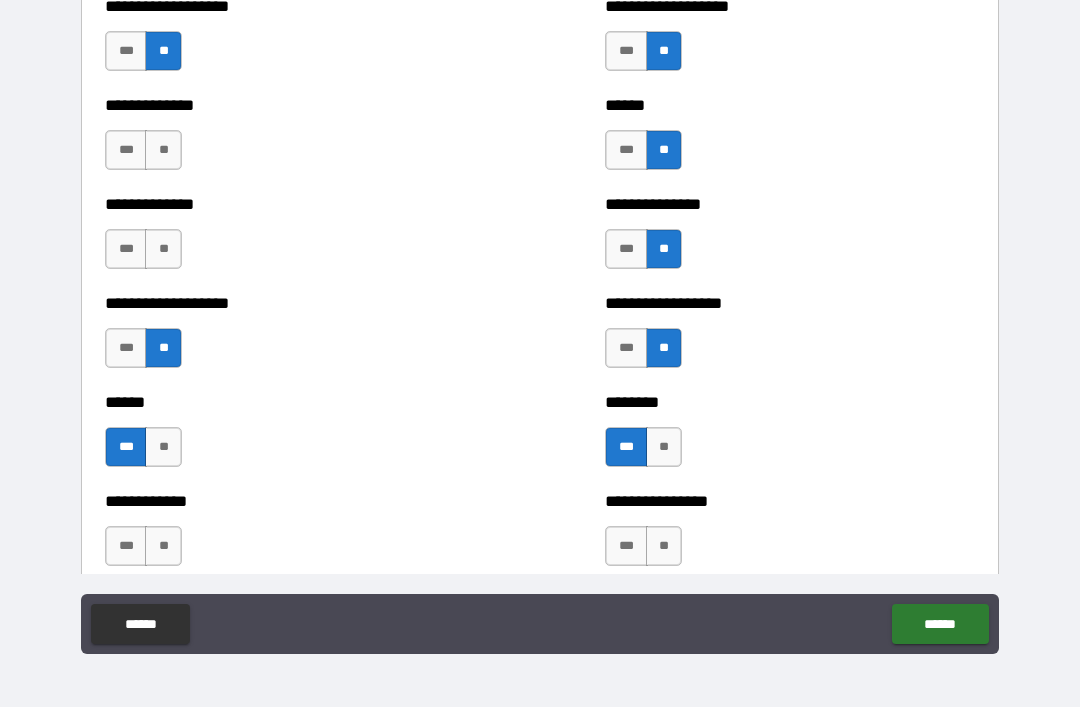 click on "**" at bounding box center [163, 249] 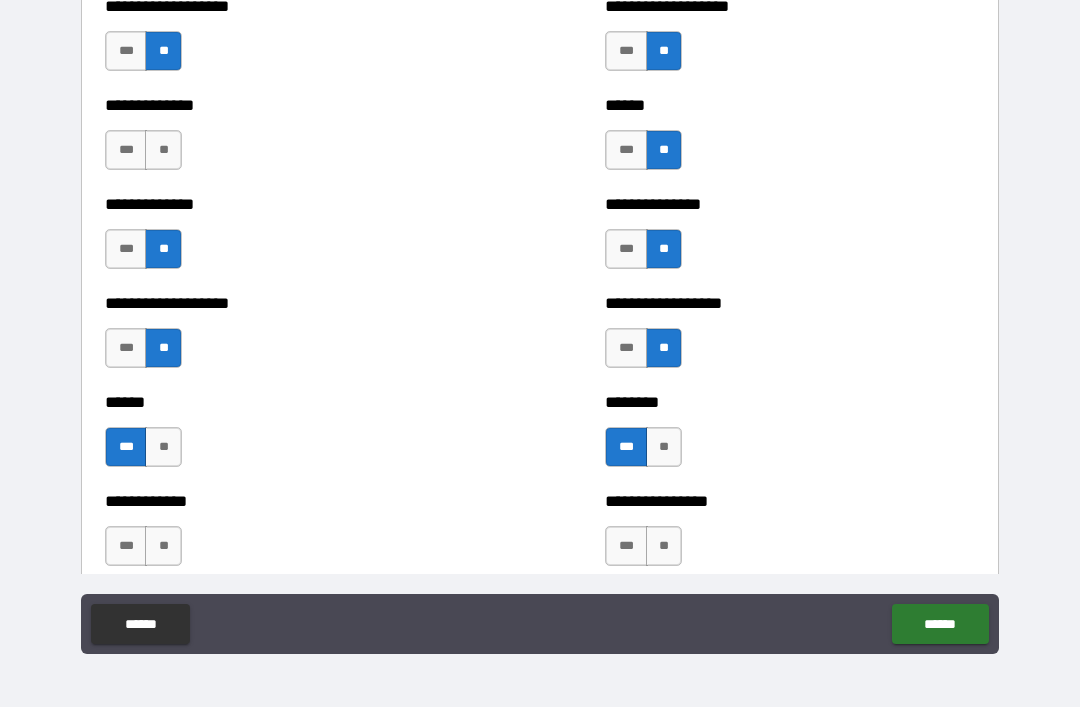 click on "**" at bounding box center (163, 150) 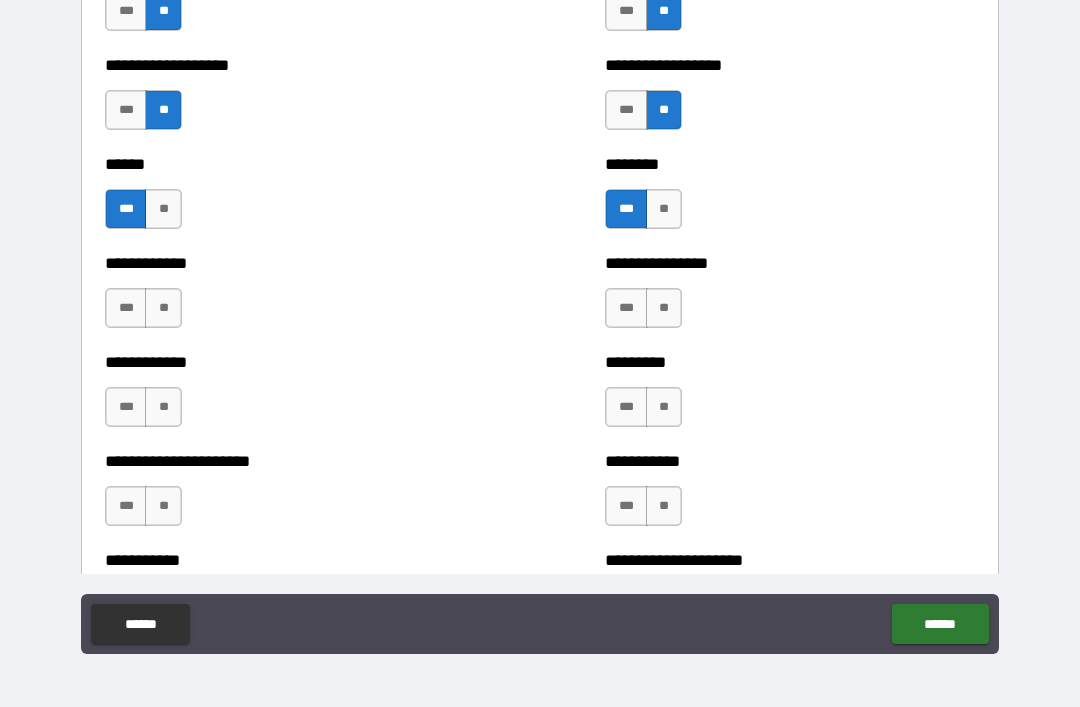 scroll, scrollTop: 4887, scrollLeft: 0, axis: vertical 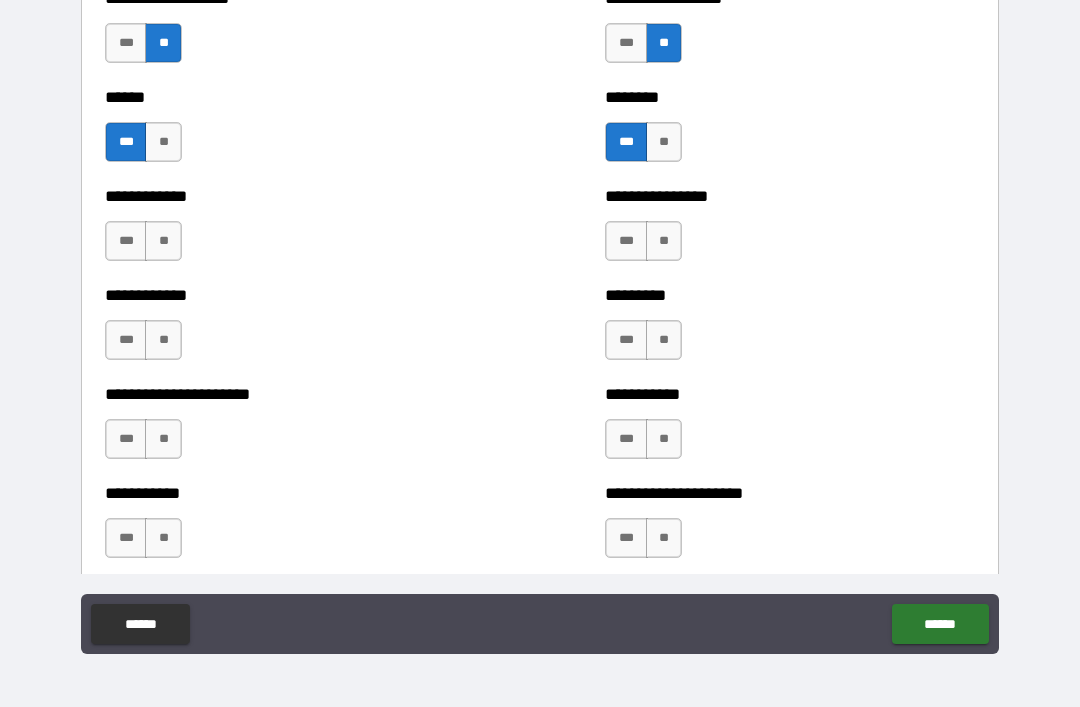 click on "**" at bounding box center [664, 241] 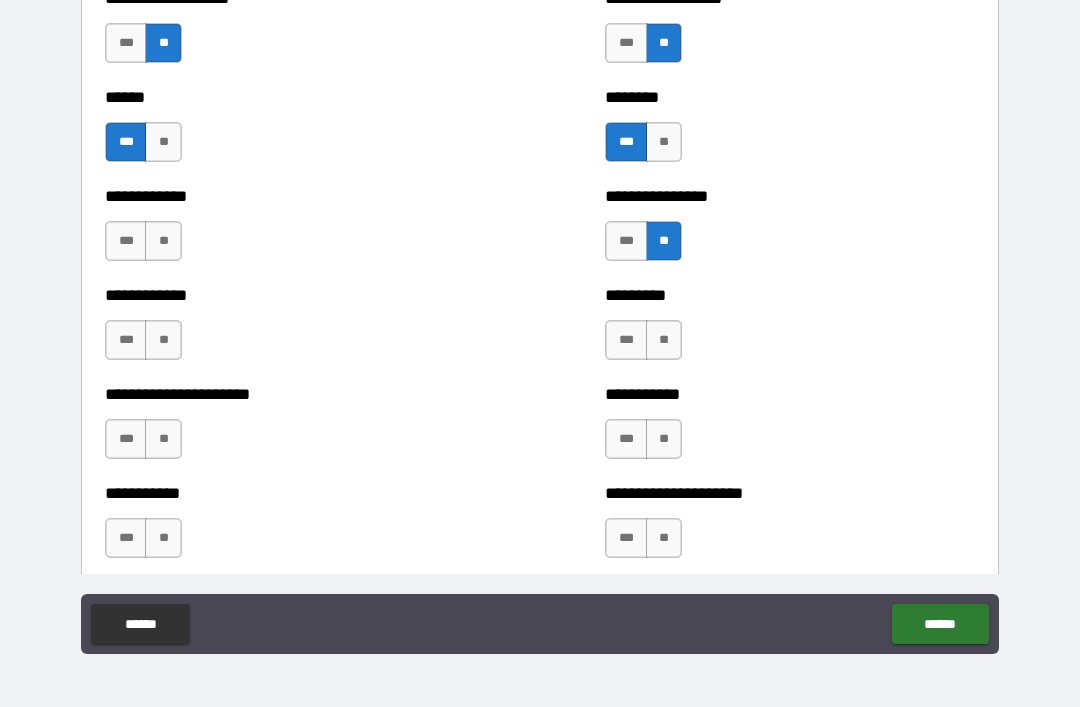 click on "**" at bounding box center [664, 340] 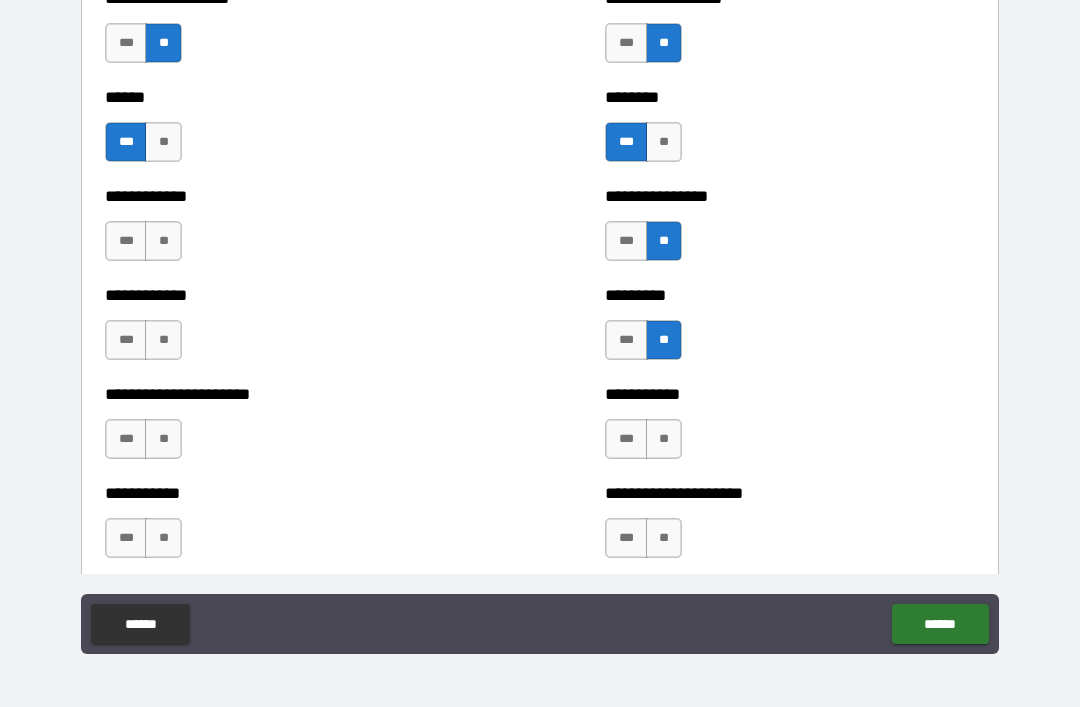 click on "**" at bounding box center (664, 439) 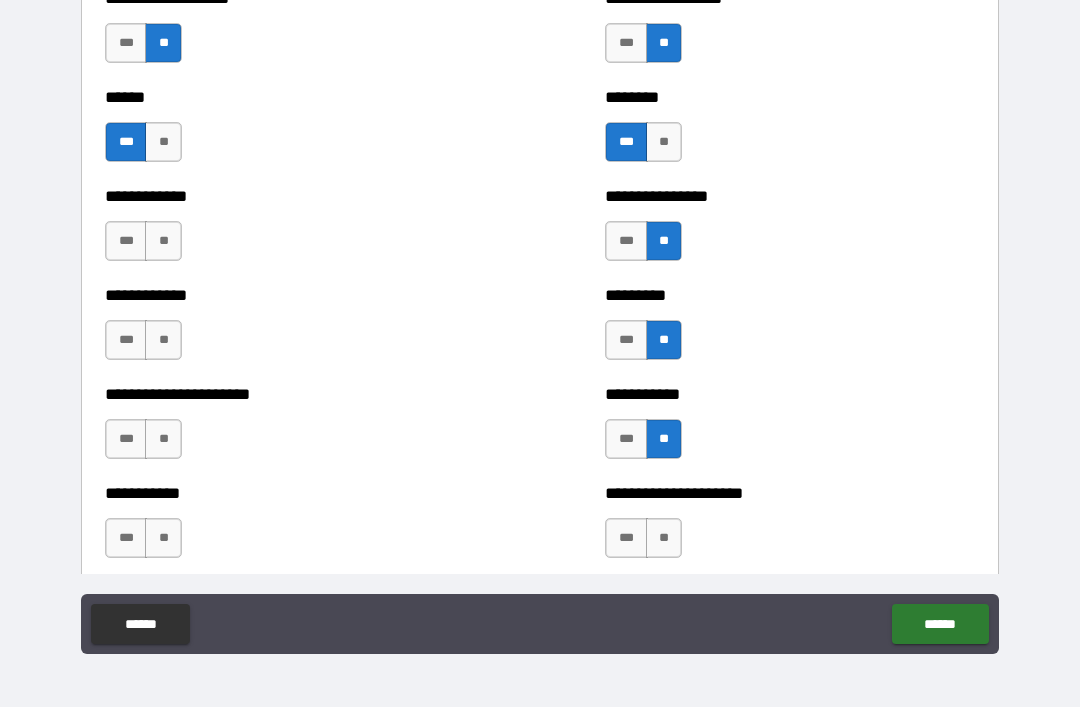 click on "**" at bounding box center (664, 538) 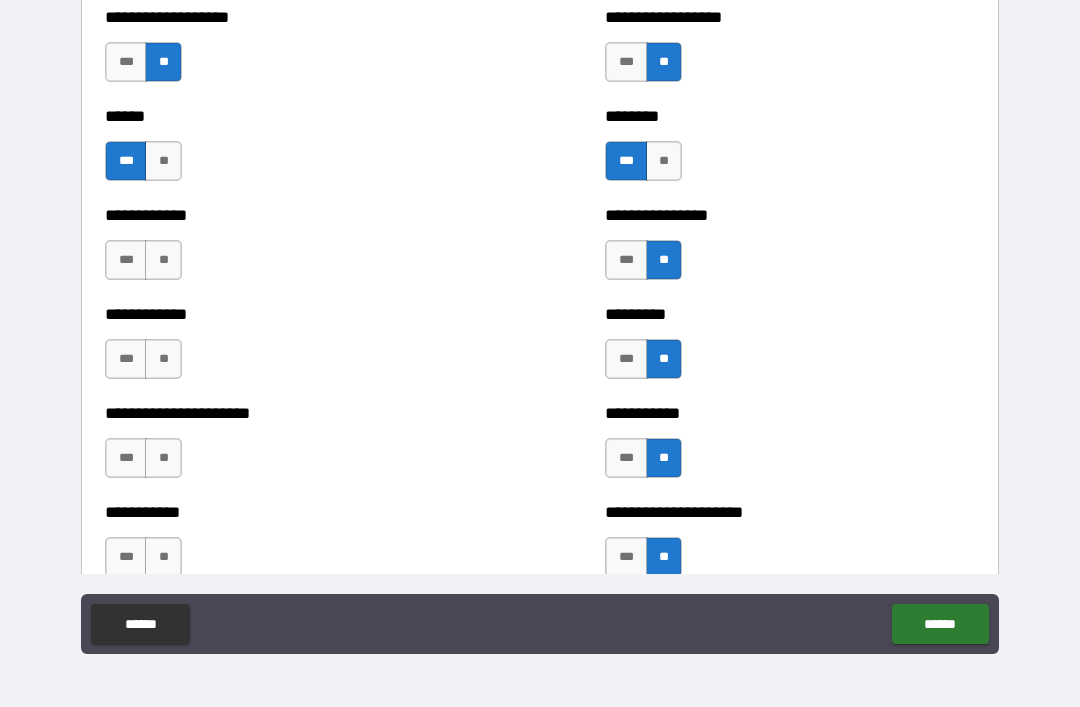 scroll, scrollTop: 4871, scrollLeft: 0, axis: vertical 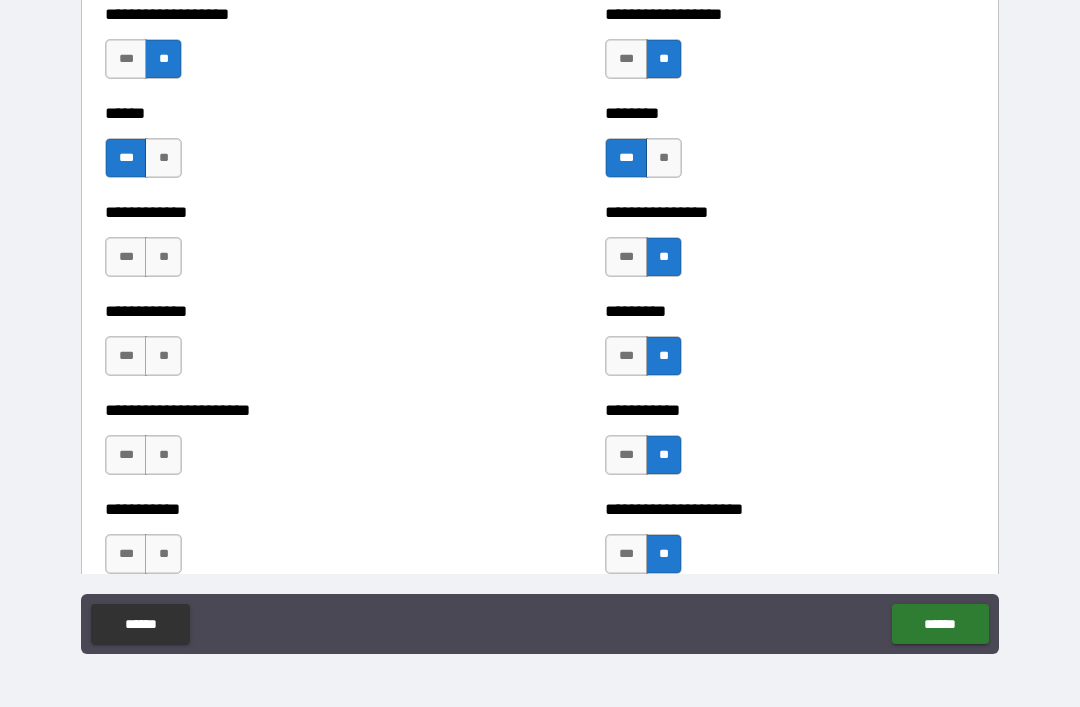 click on "**" at bounding box center [163, 257] 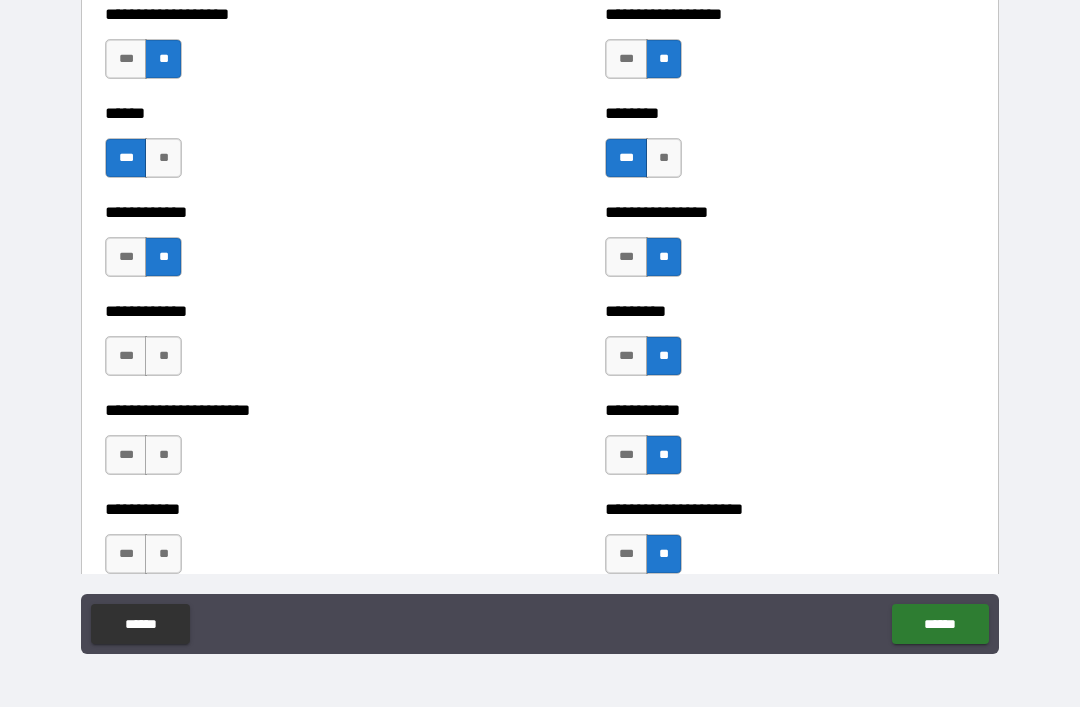 click on "**" at bounding box center [163, 356] 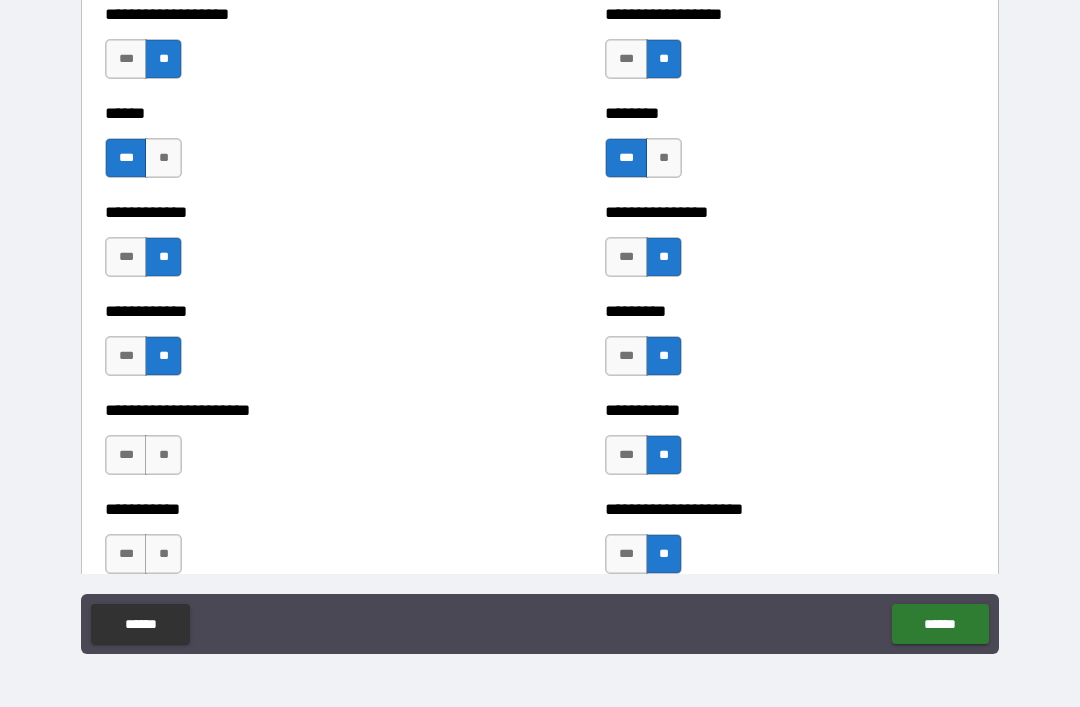 click on "**" at bounding box center (163, 455) 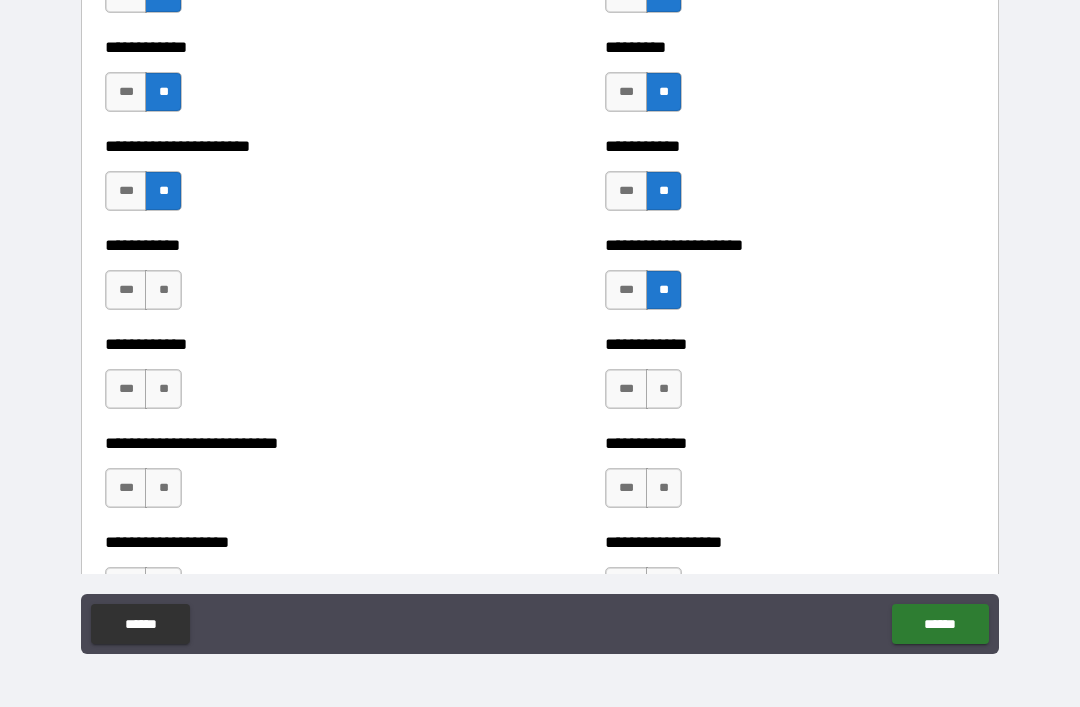 scroll, scrollTop: 5133, scrollLeft: 0, axis: vertical 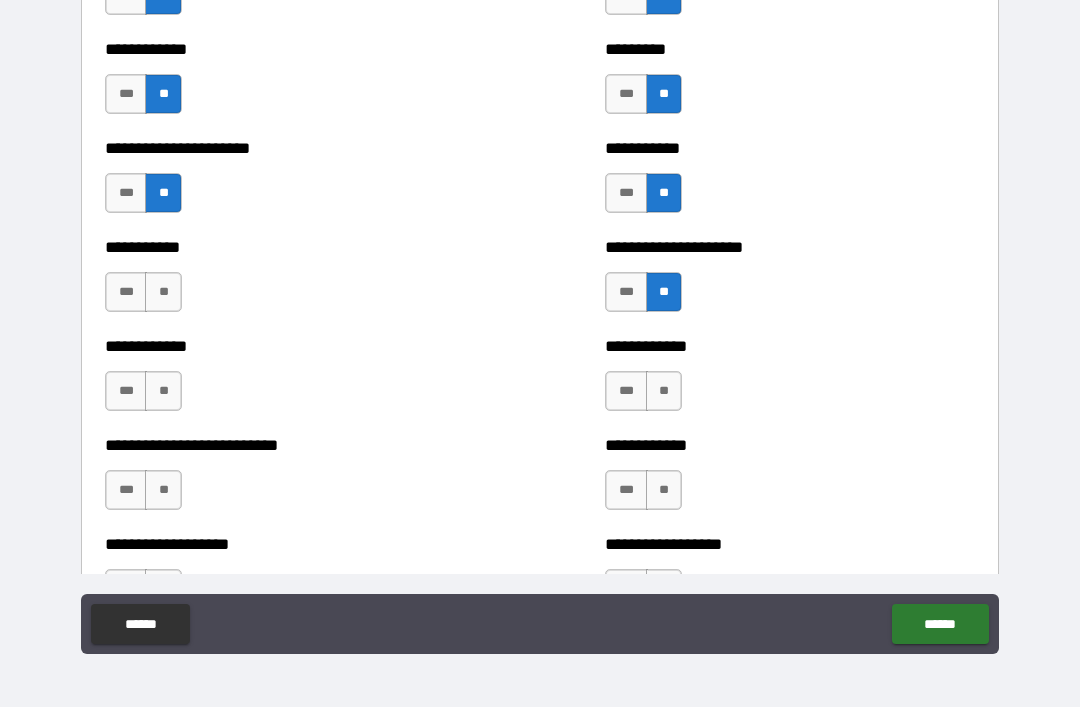 click on "**" at bounding box center [163, 292] 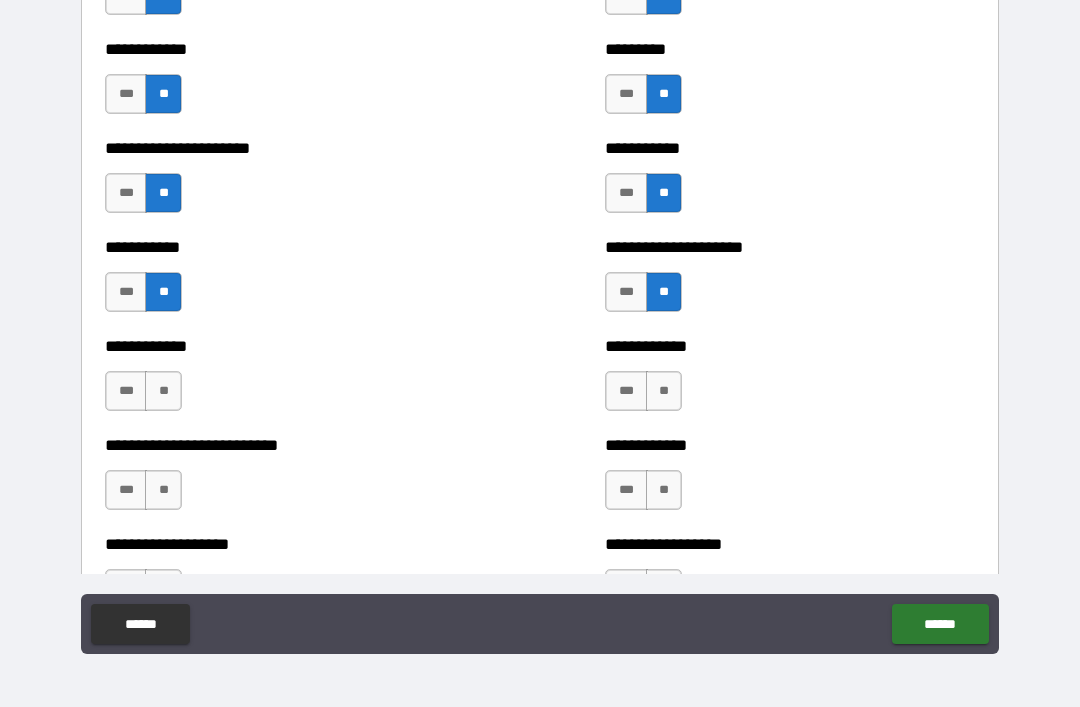 click on "**" at bounding box center (163, 391) 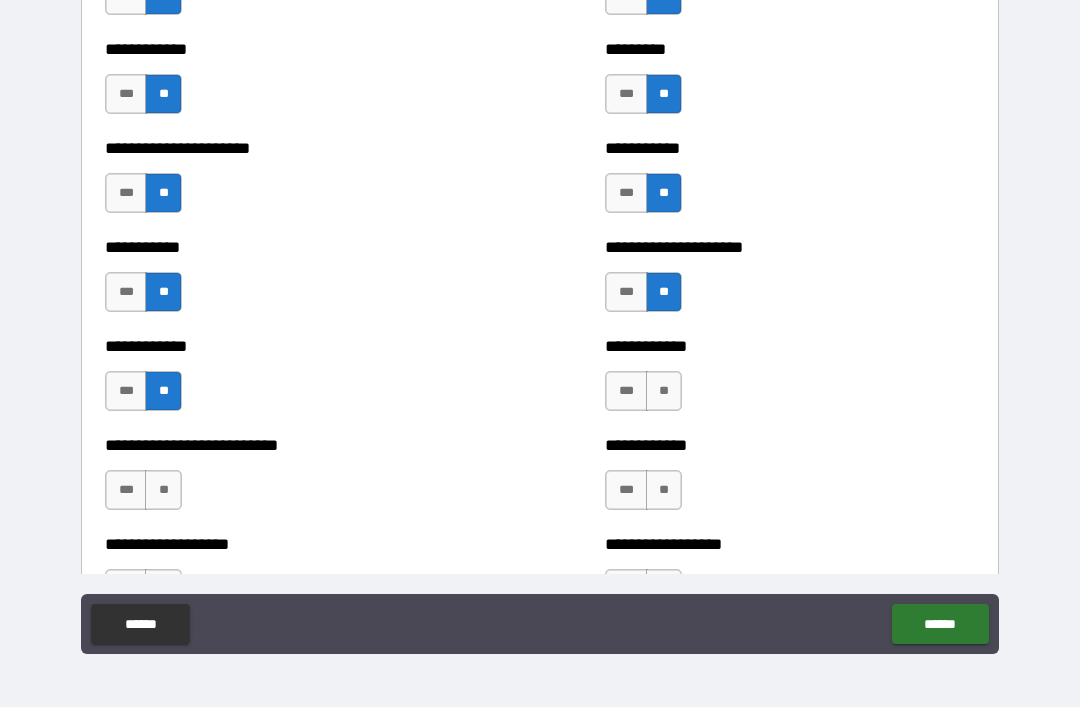 click on "**" at bounding box center [163, 490] 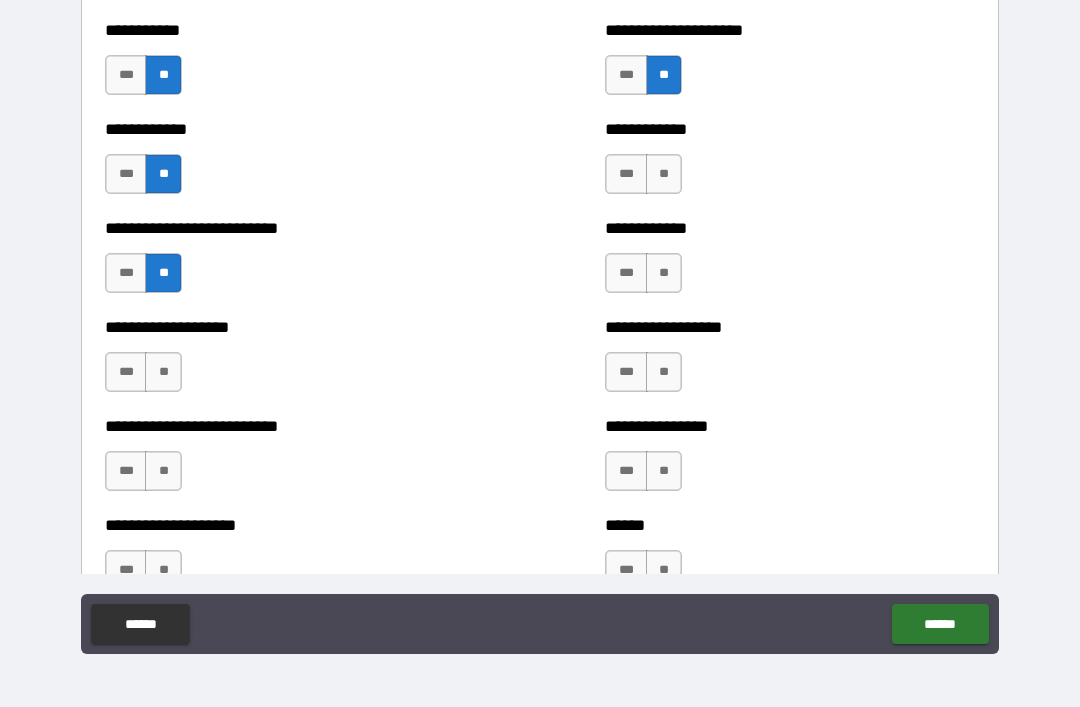 scroll, scrollTop: 5322, scrollLeft: 0, axis: vertical 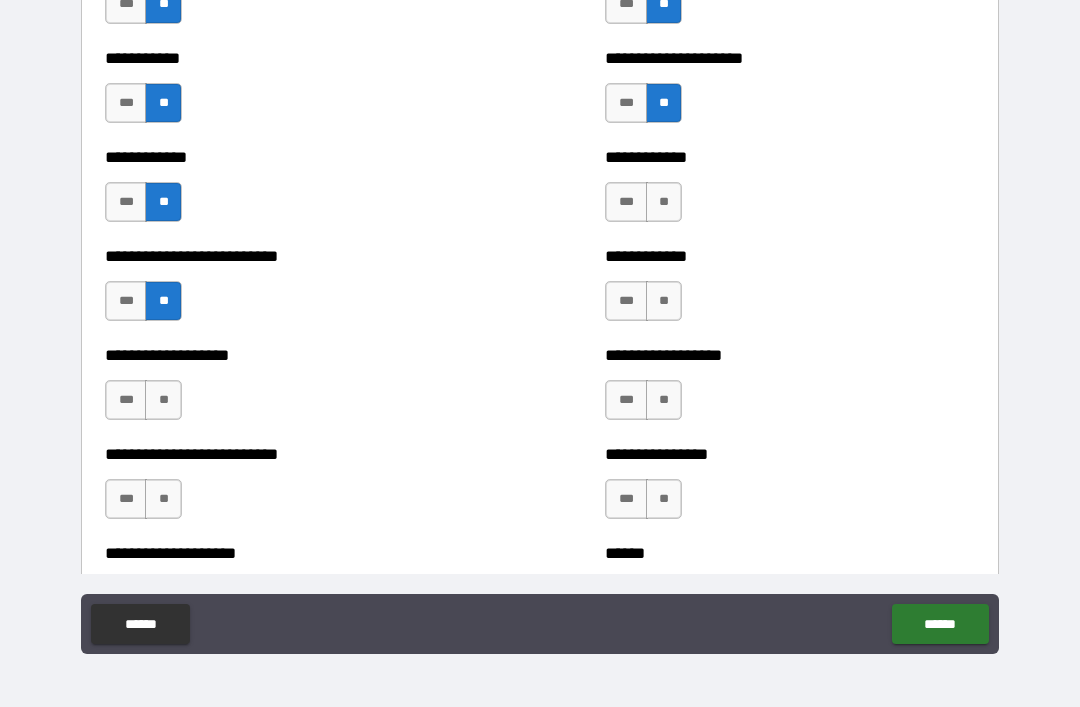 click on "**" at bounding box center [664, 202] 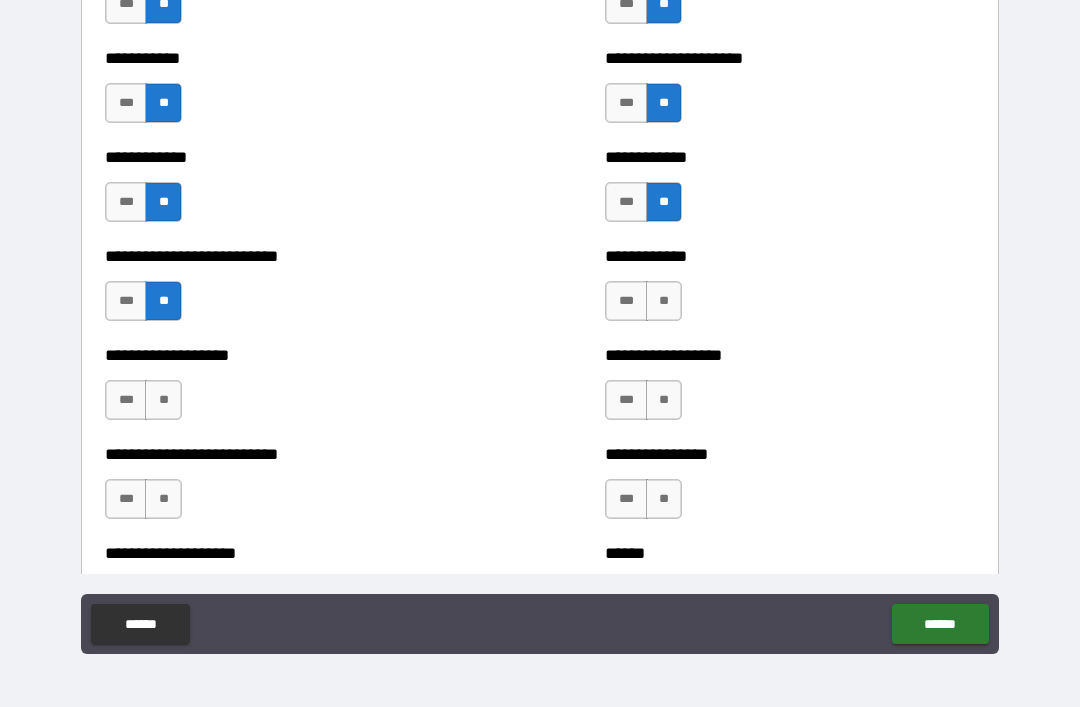 click on "**" at bounding box center (664, 301) 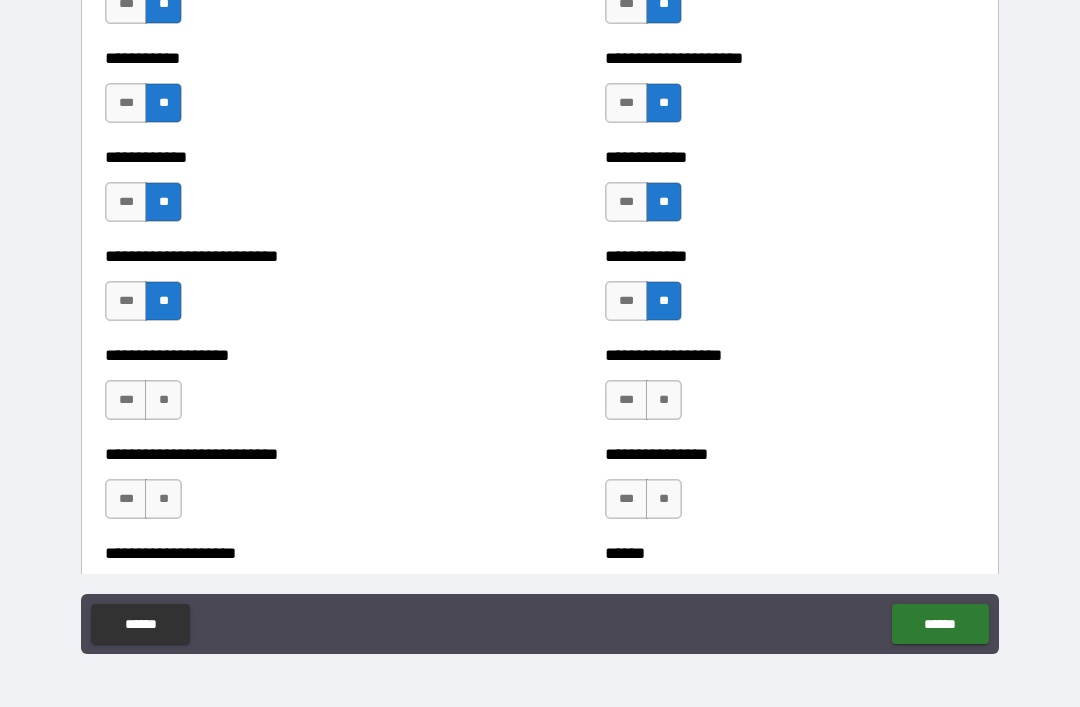 click on "**" at bounding box center [664, 400] 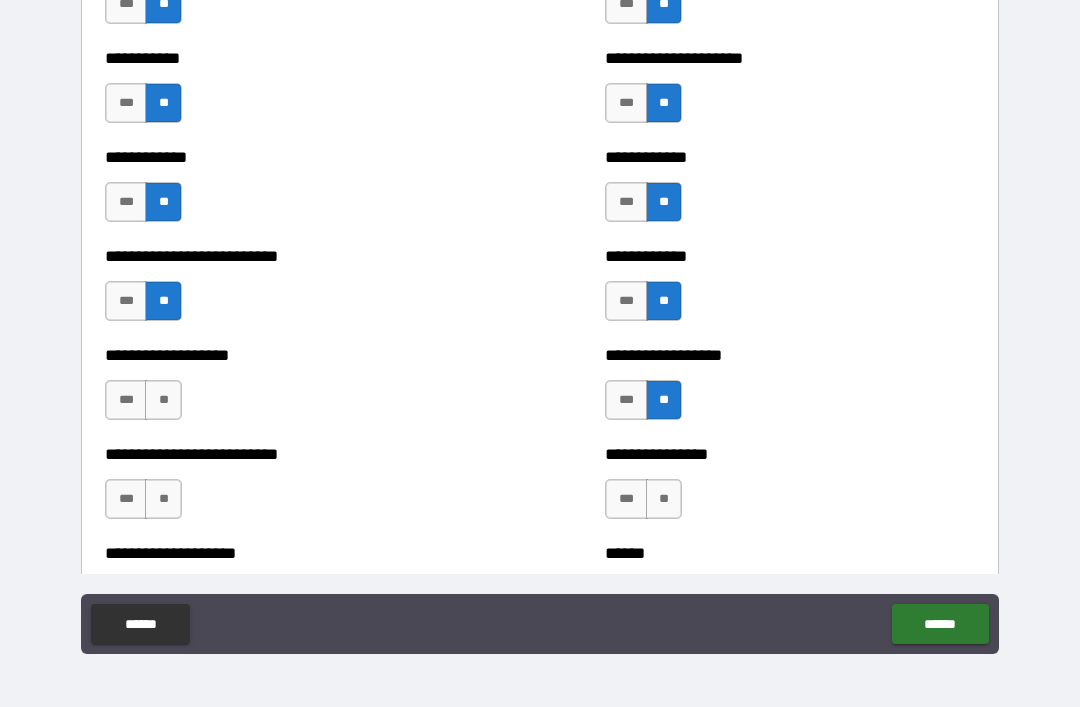 click on "**" at bounding box center (664, 499) 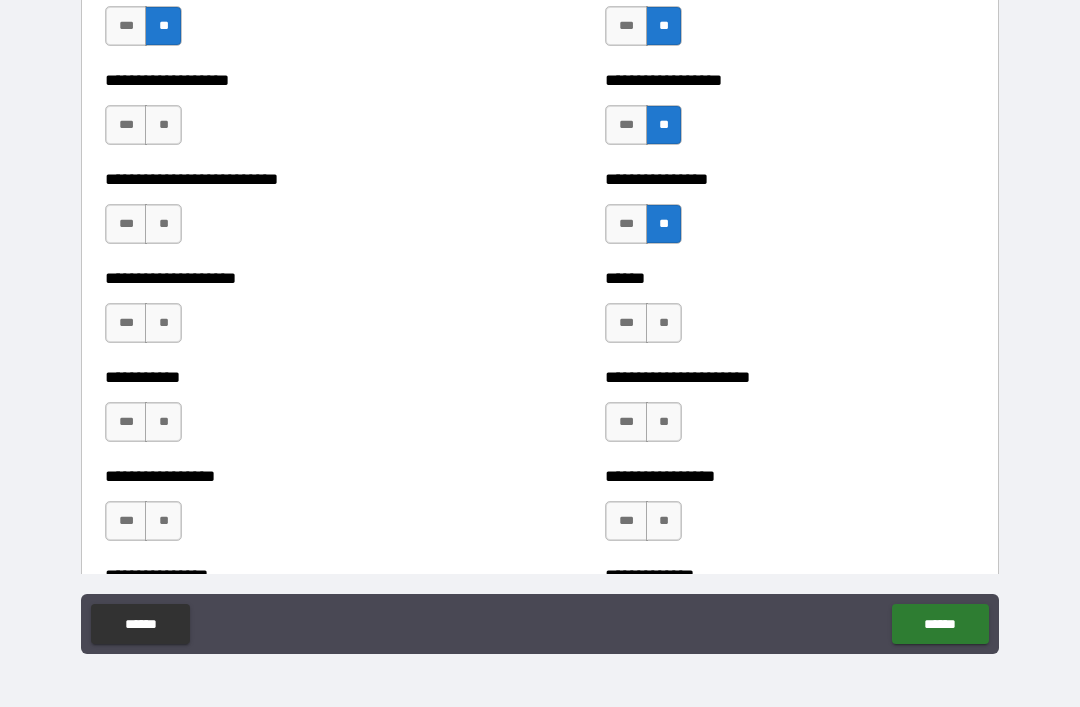 scroll, scrollTop: 5597, scrollLeft: 0, axis: vertical 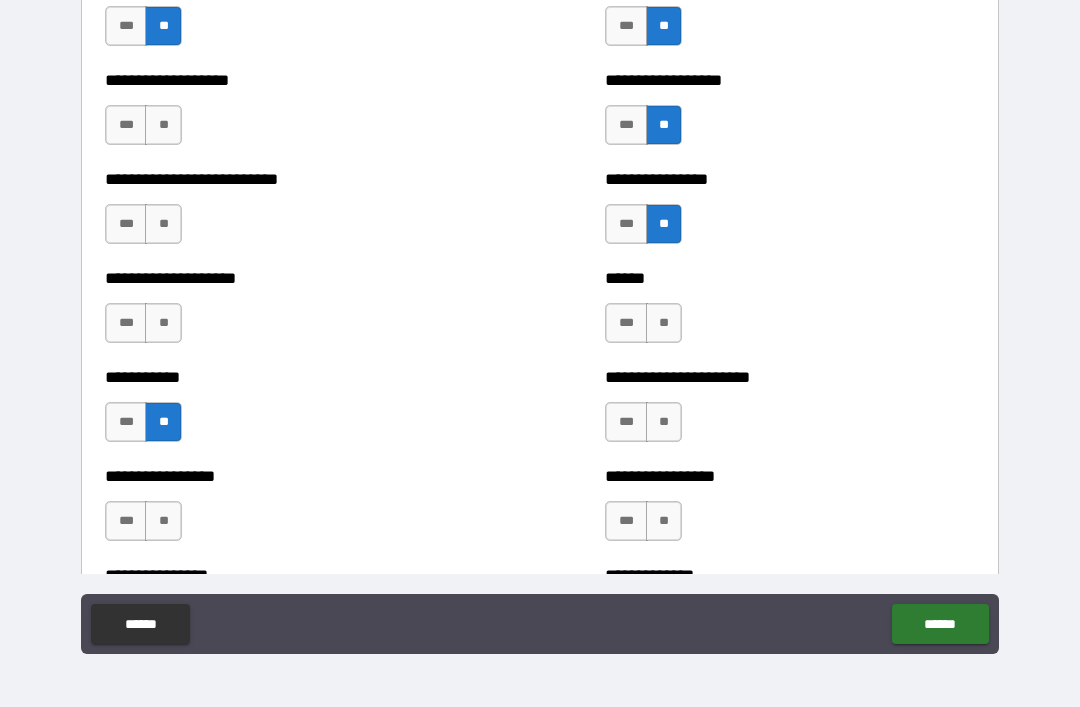 click on "**" at bounding box center [163, 323] 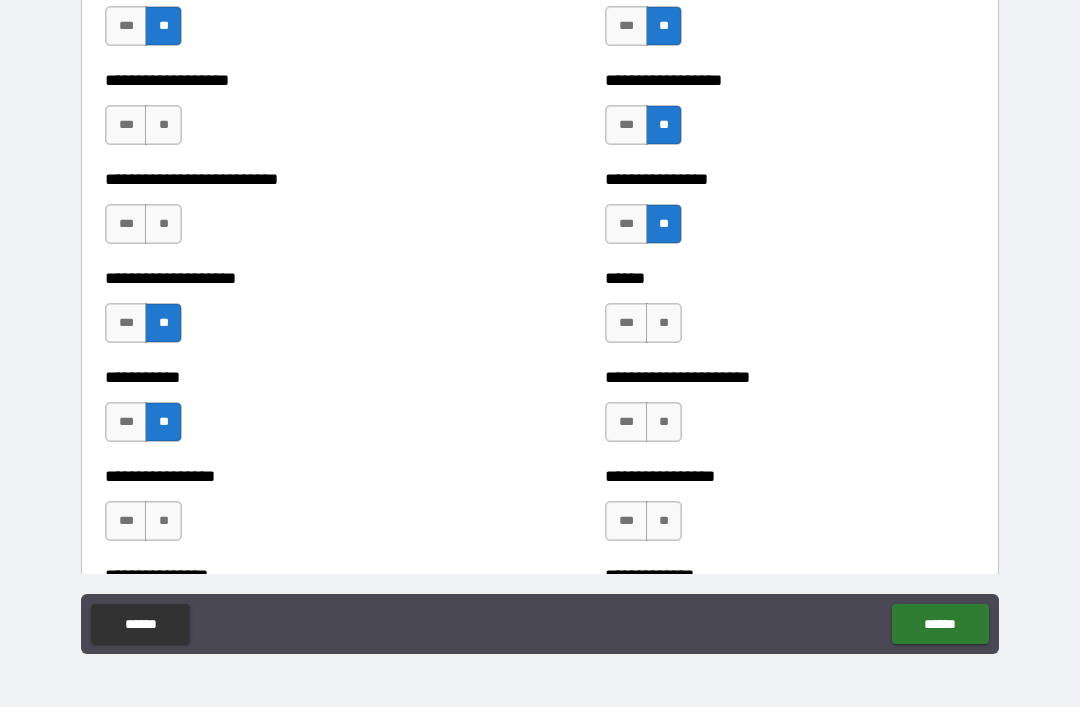 click on "**" at bounding box center (163, 224) 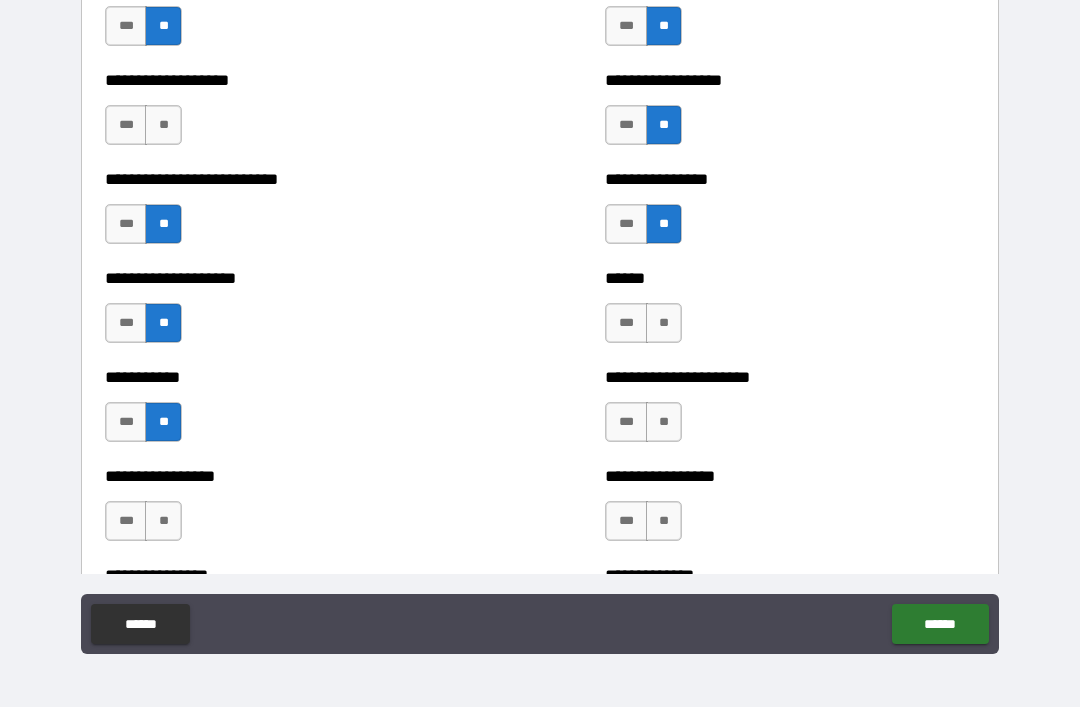 click on "**" at bounding box center [163, 125] 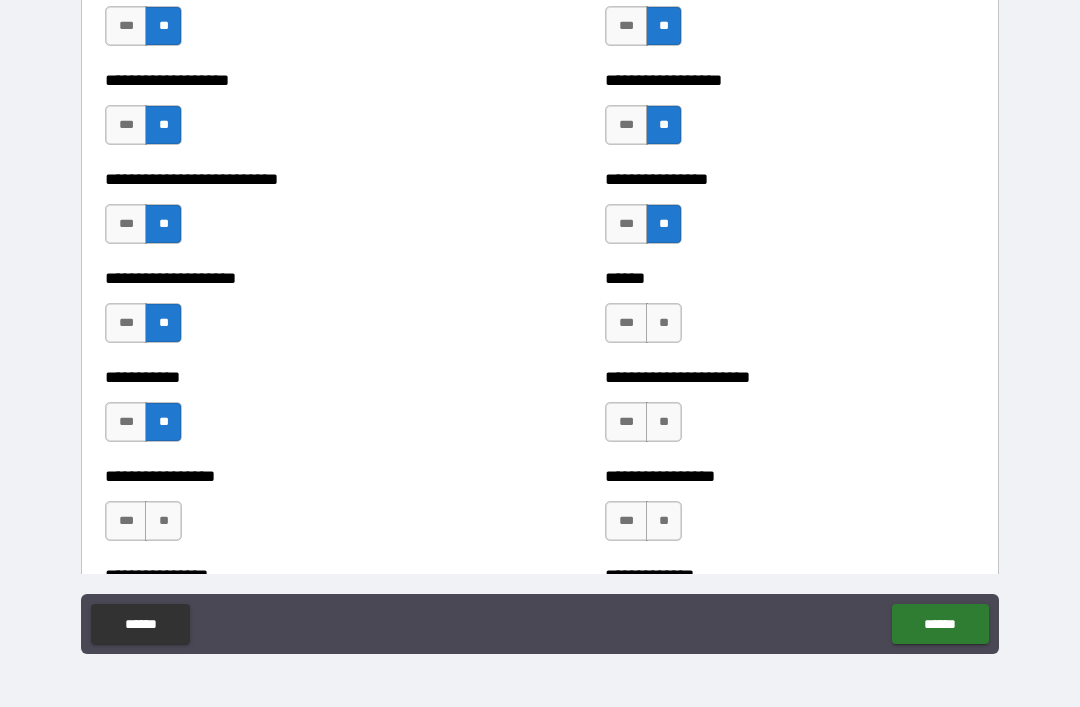 click on "**" at bounding box center [664, 323] 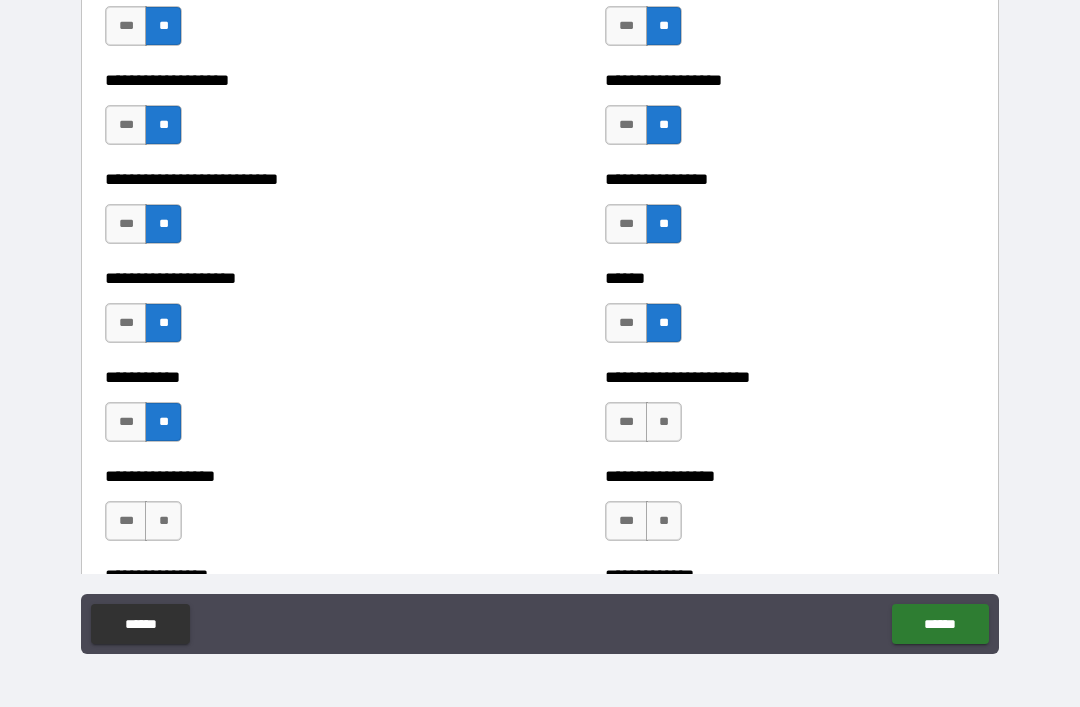 click on "**" at bounding box center (664, 422) 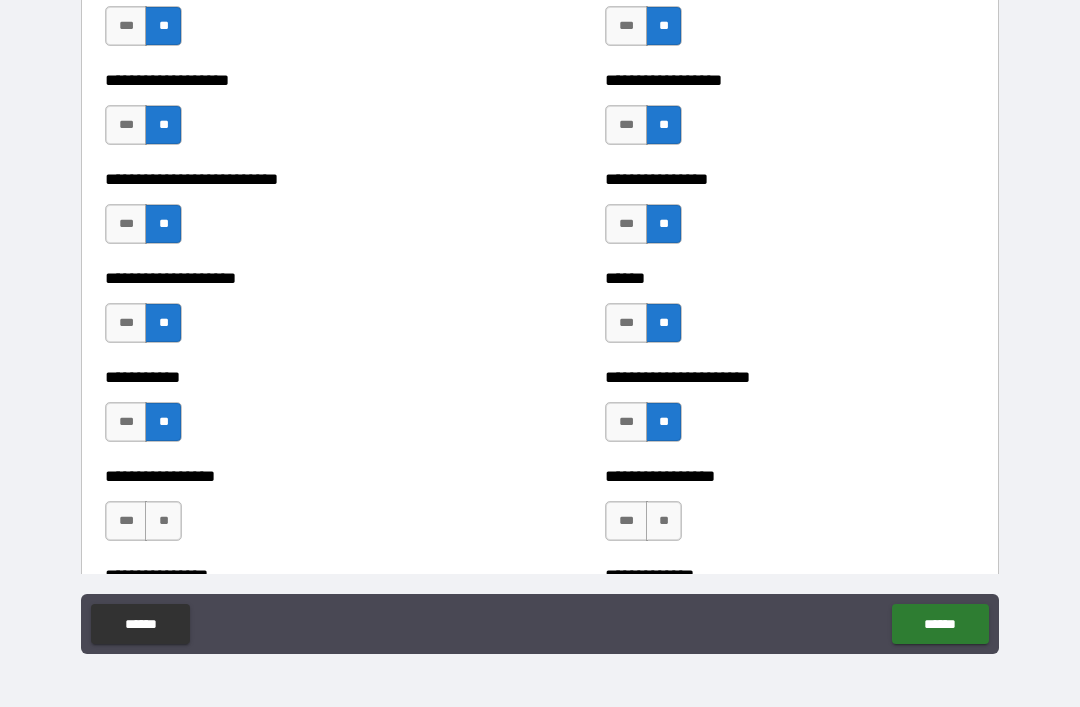 click on "**" at bounding box center [664, 521] 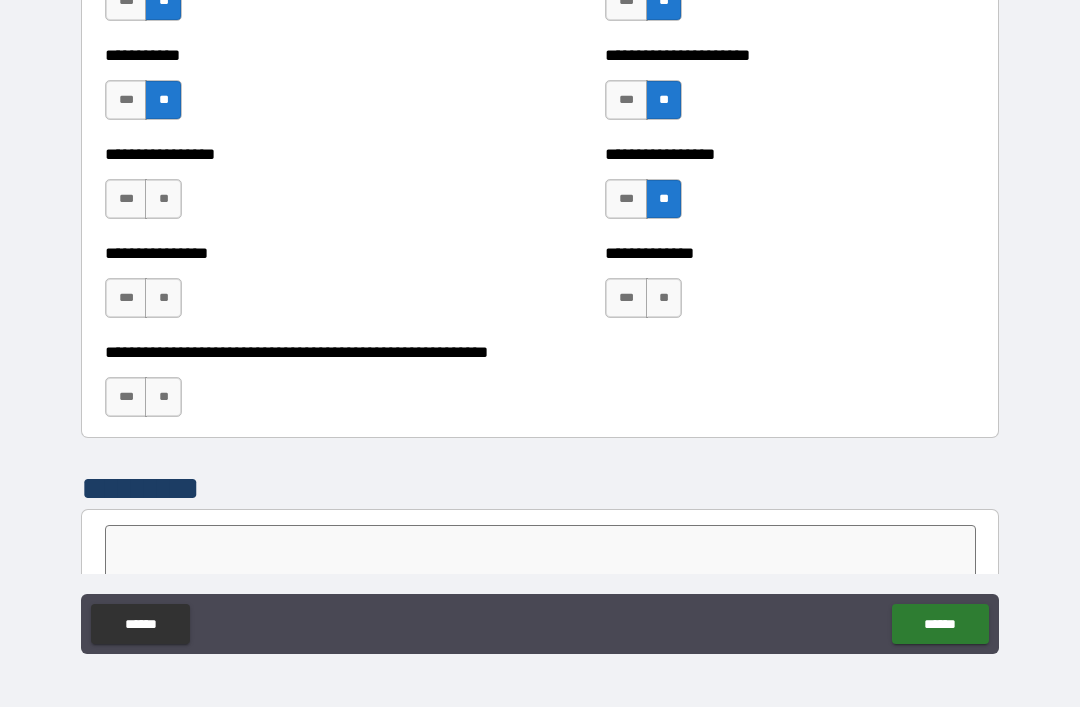scroll, scrollTop: 5922, scrollLeft: 0, axis: vertical 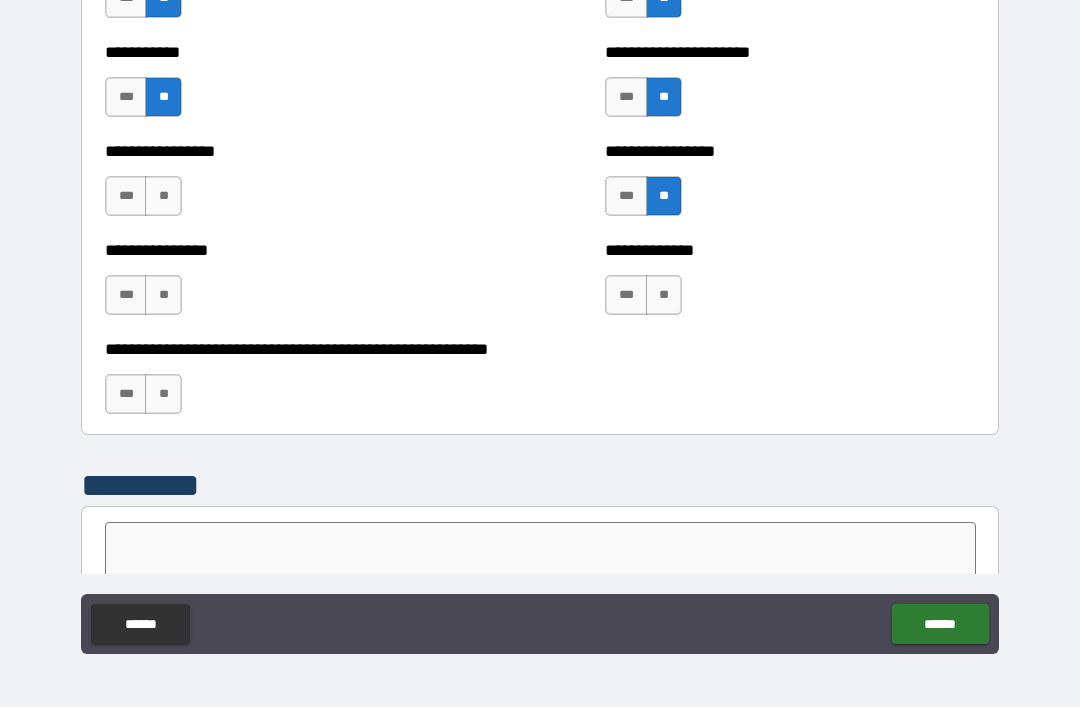 click on "**" at bounding box center [664, 295] 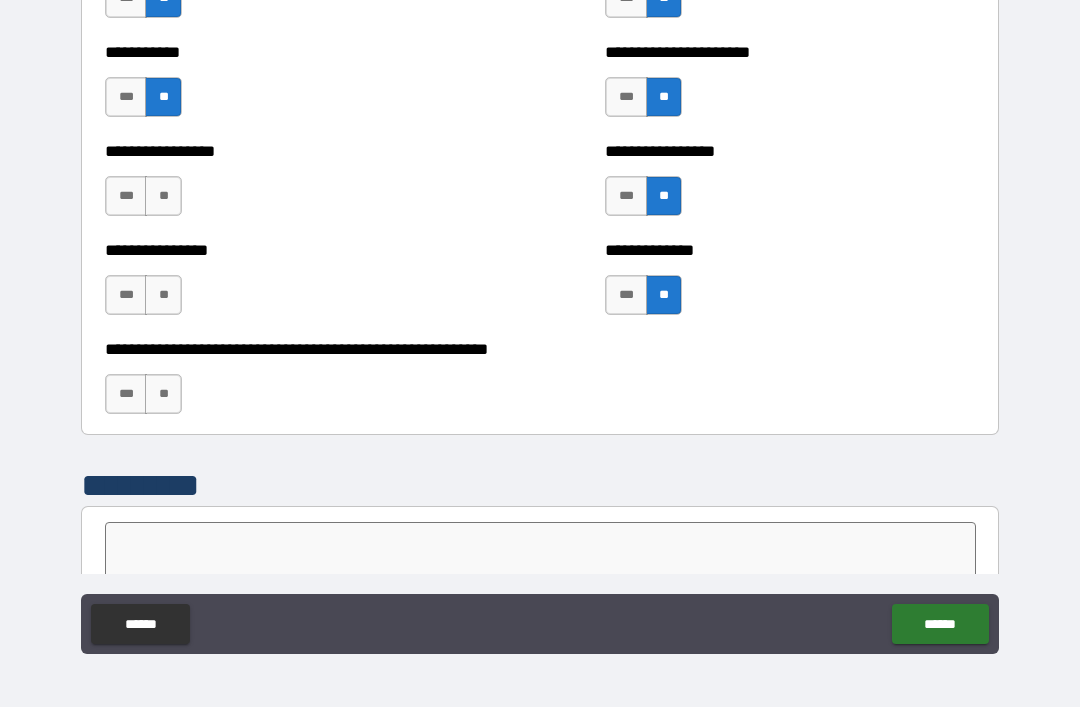 click on "**" at bounding box center [163, 295] 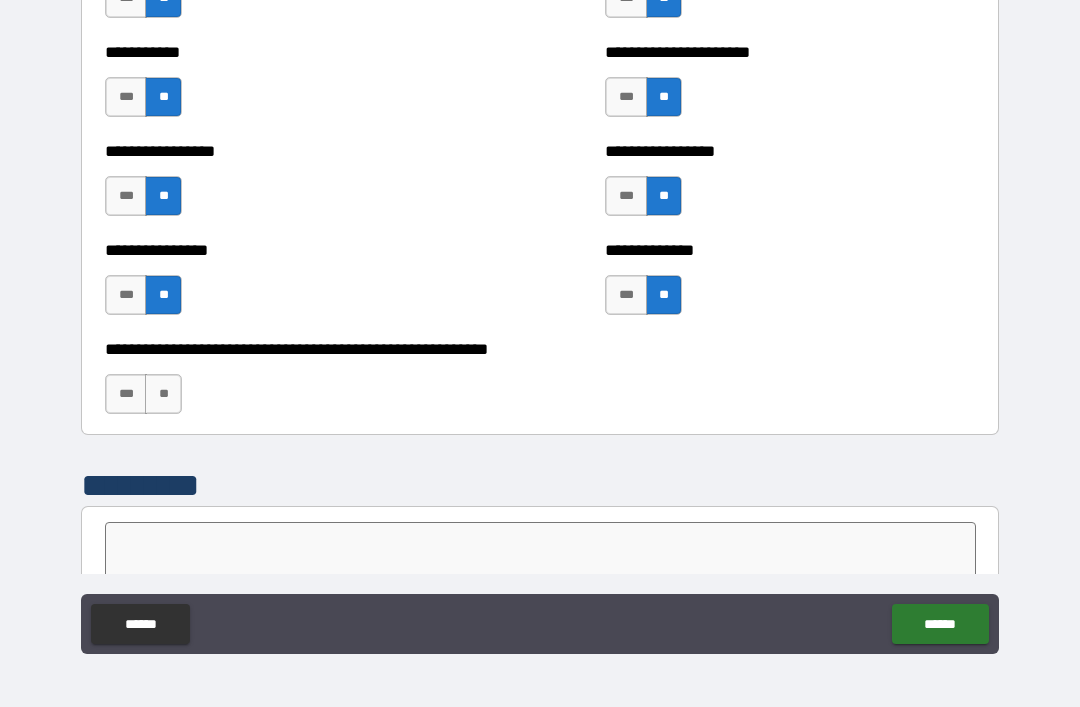 click on "**" at bounding box center [163, 394] 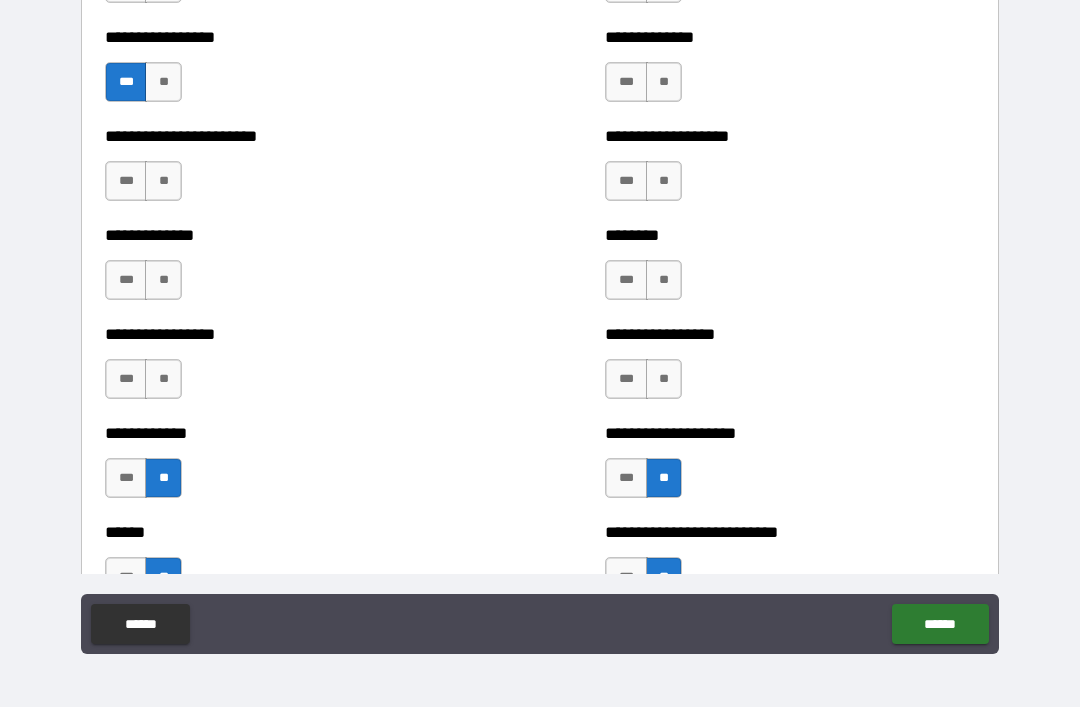 scroll, scrollTop: 3461, scrollLeft: 0, axis: vertical 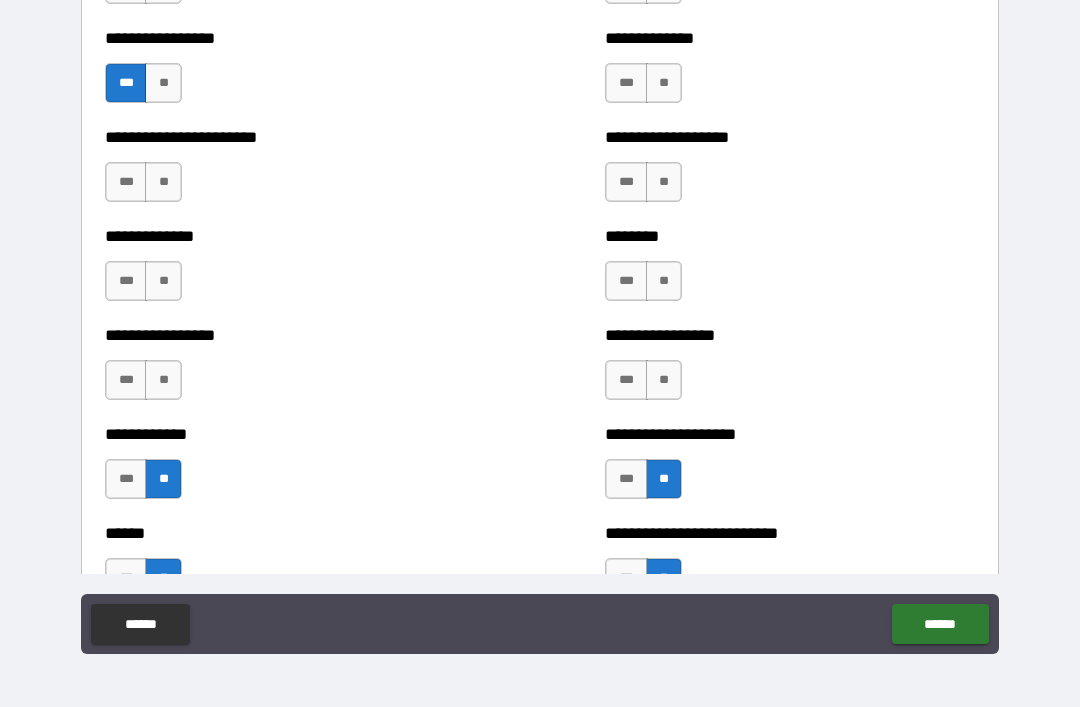 click on "***" at bounding box center [626, 281] 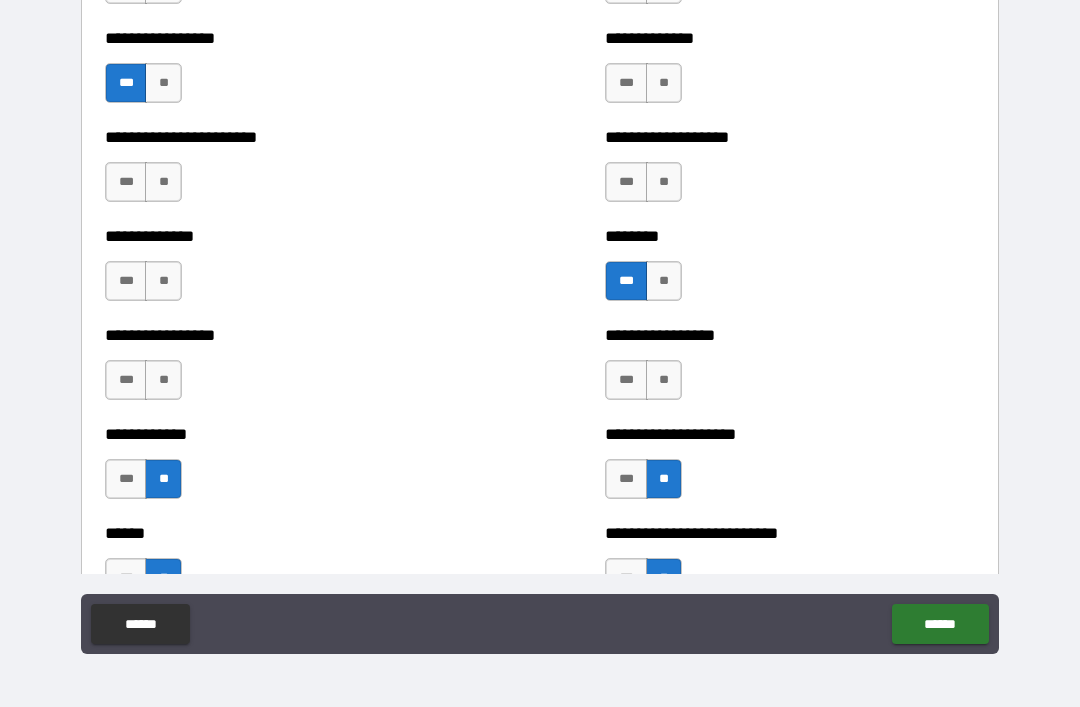 click on "**" at bounding box center (664, 380) 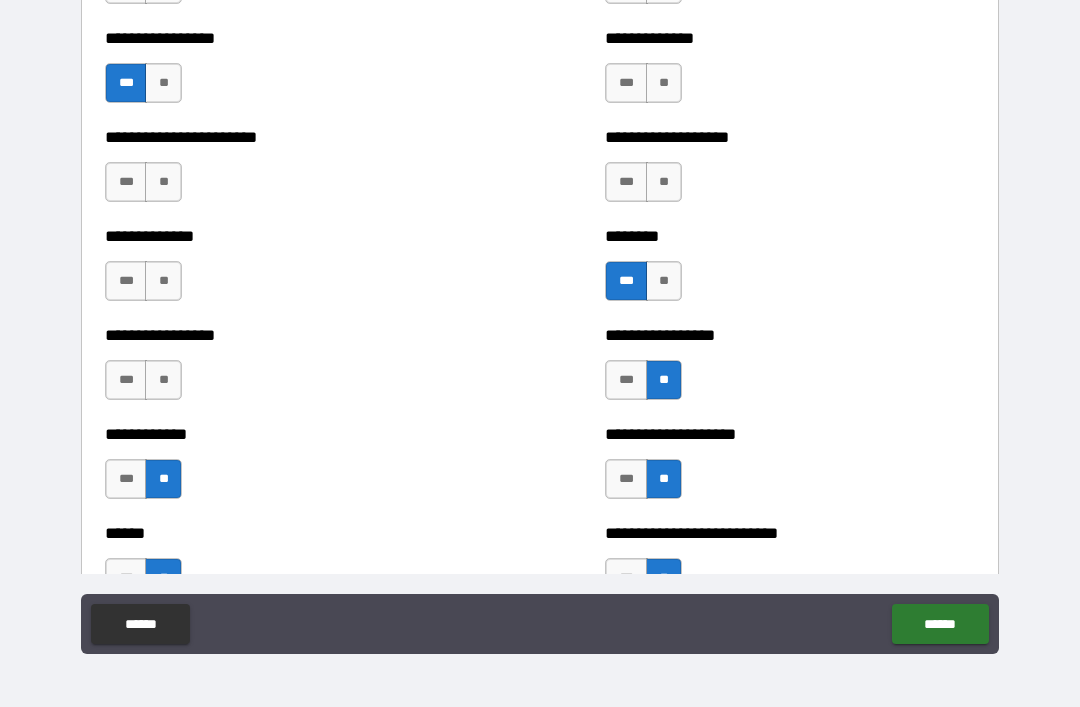 click on "**" at bounding box center [163, 380] 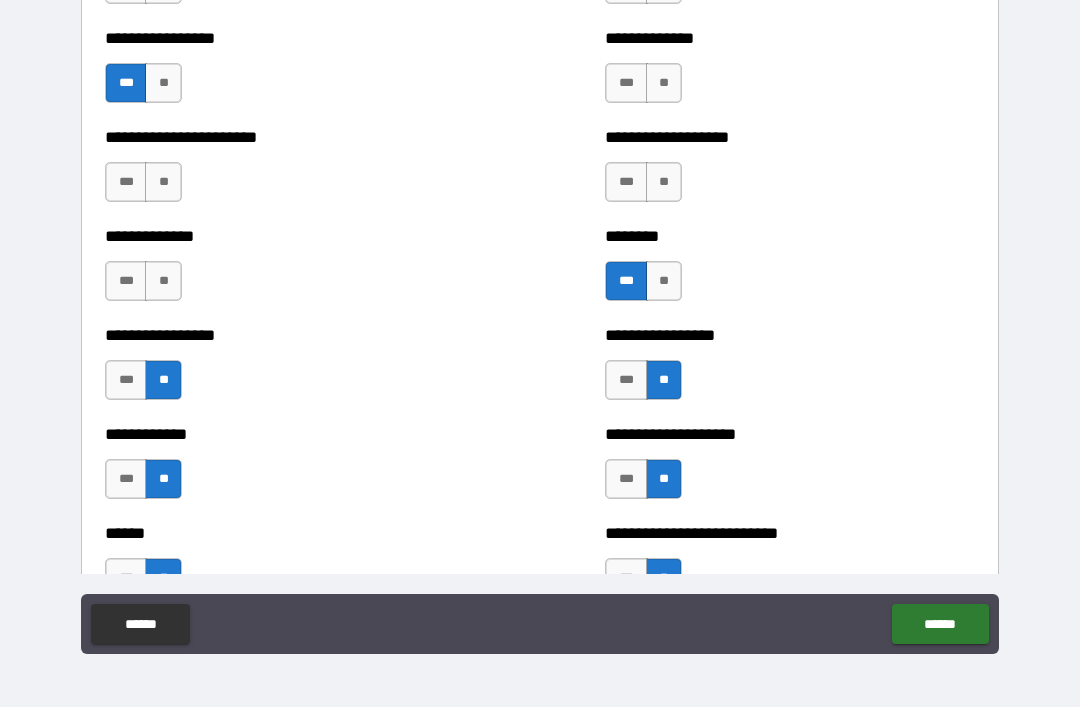 click on "**" at bounding box center [163, 281] 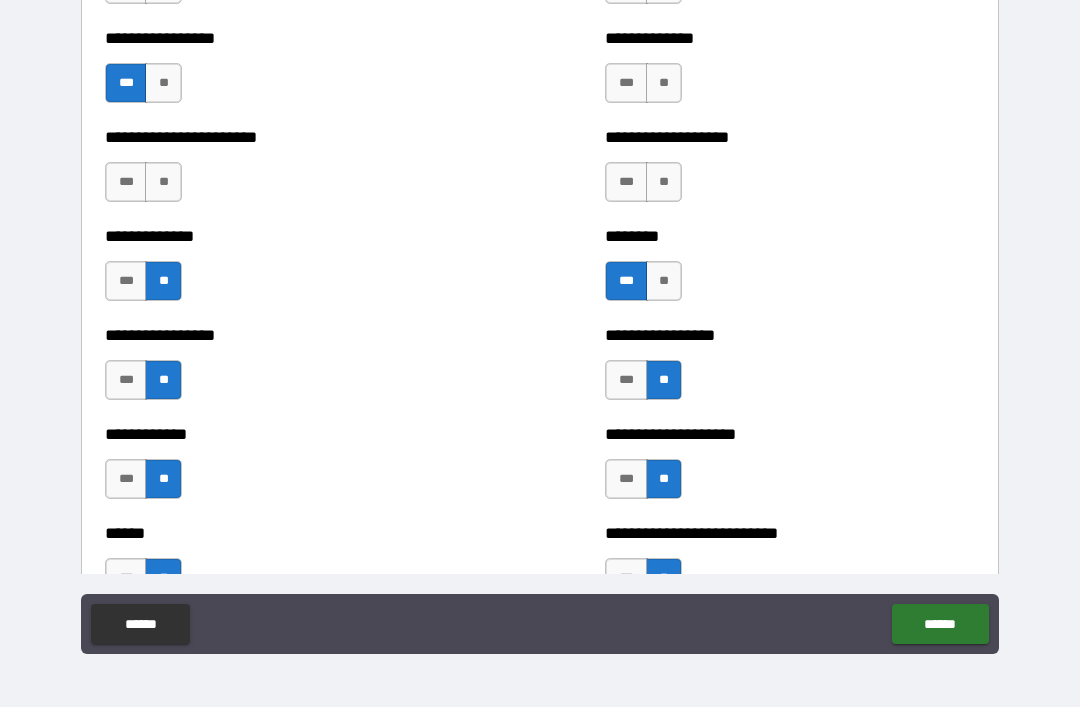 click on "**" at bounding box center (163, 182) 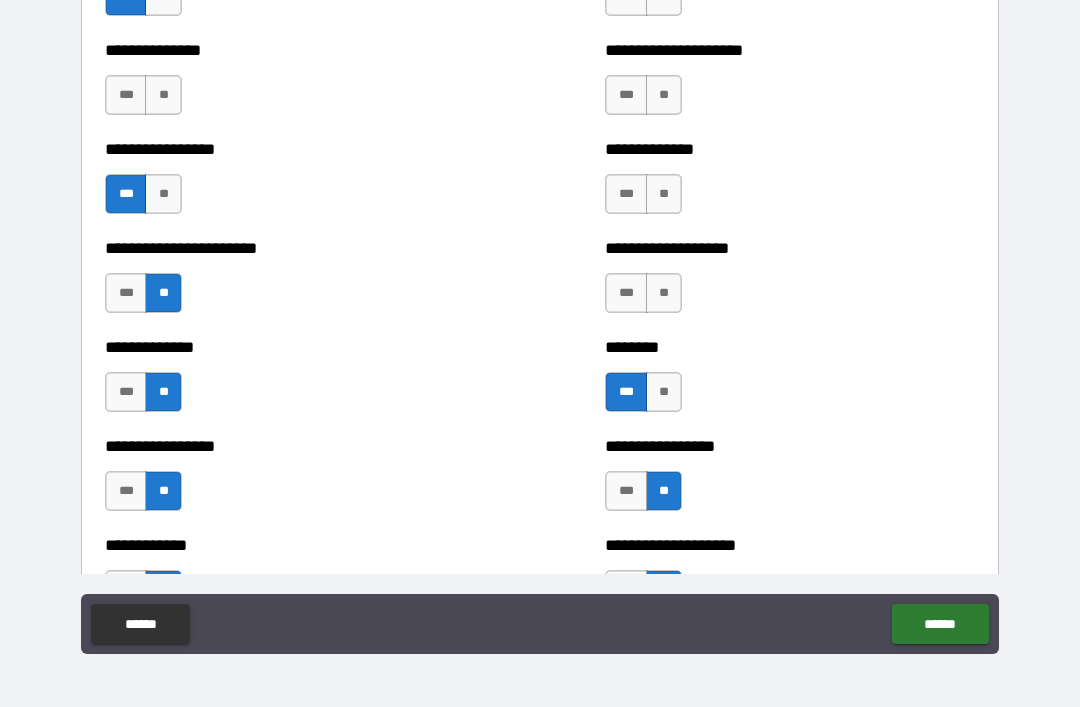 scroll, scrollTop: 3275, scrollLeft: 0, axis: vertical 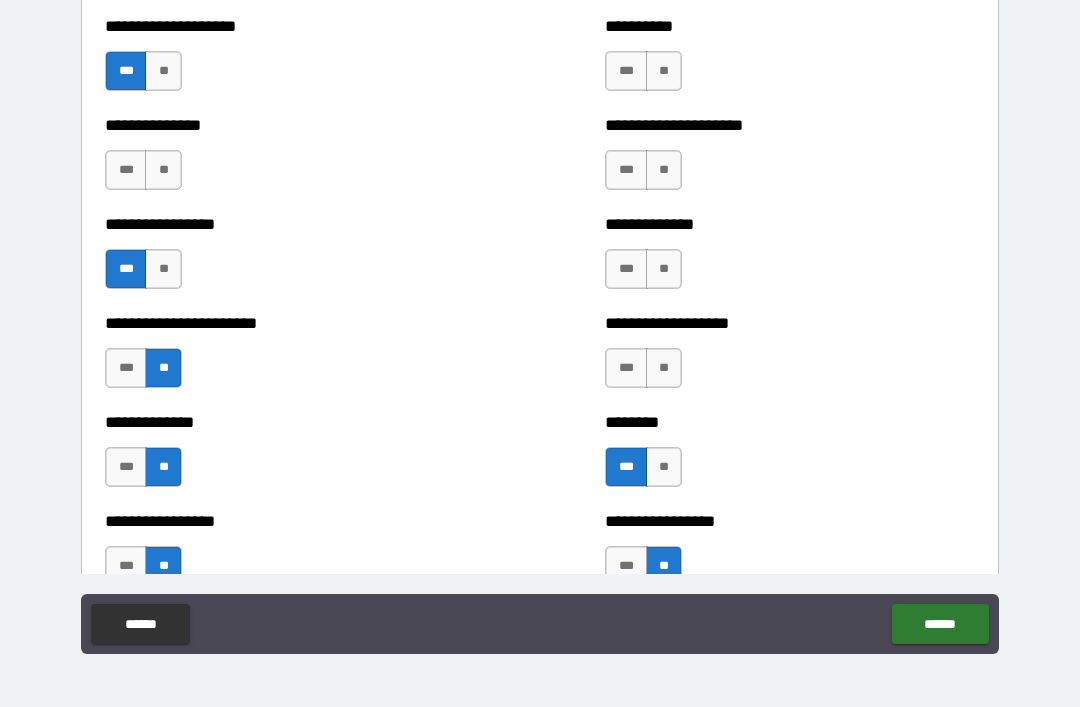 click on "**" at bounding box center [664, 368] 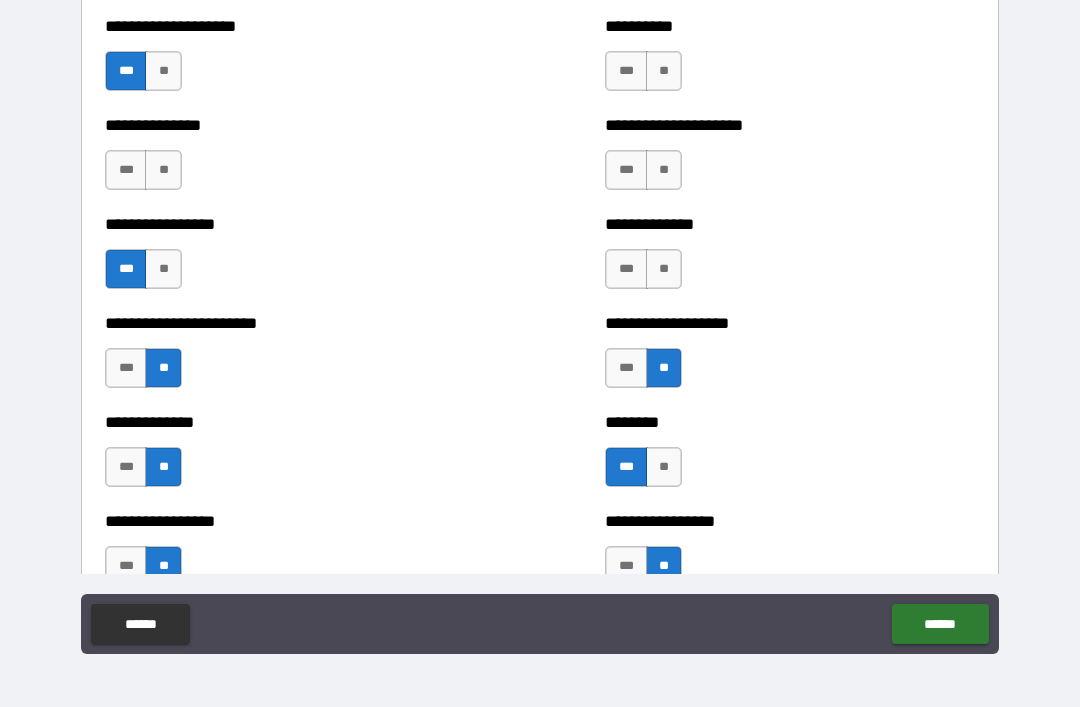click on "**" at bounding box center (664, 269) 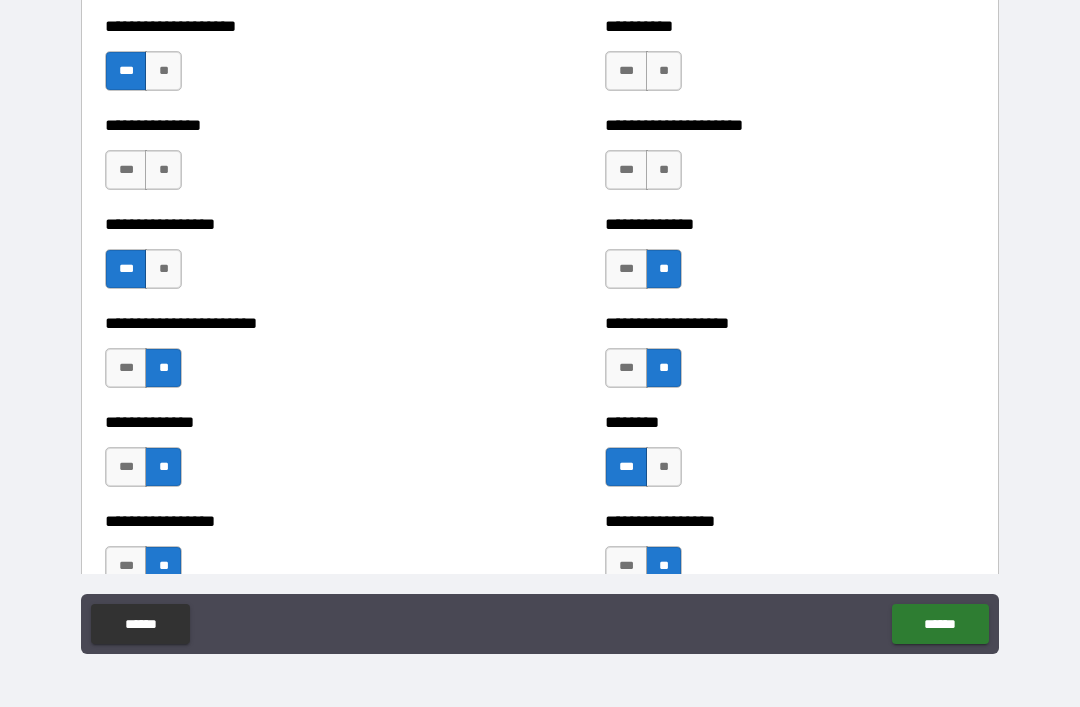 click on "**" at bounding box center (664, 170) 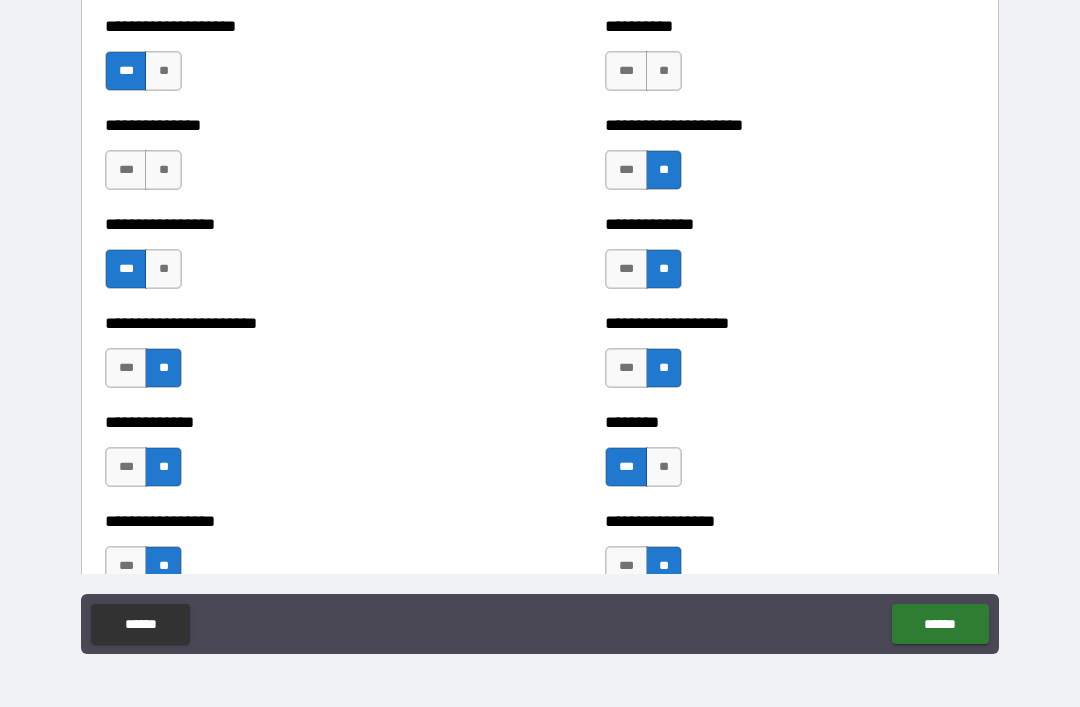click on "**" at bounding box center [664, 71] 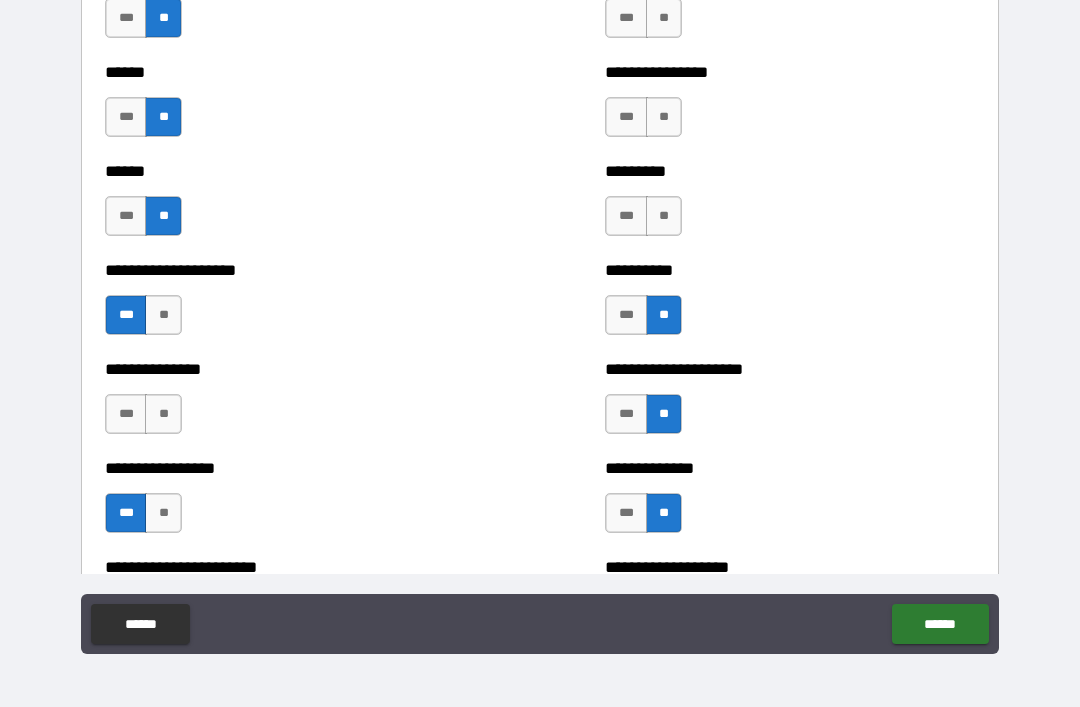 click on "**" at bounding box center [163, 414] 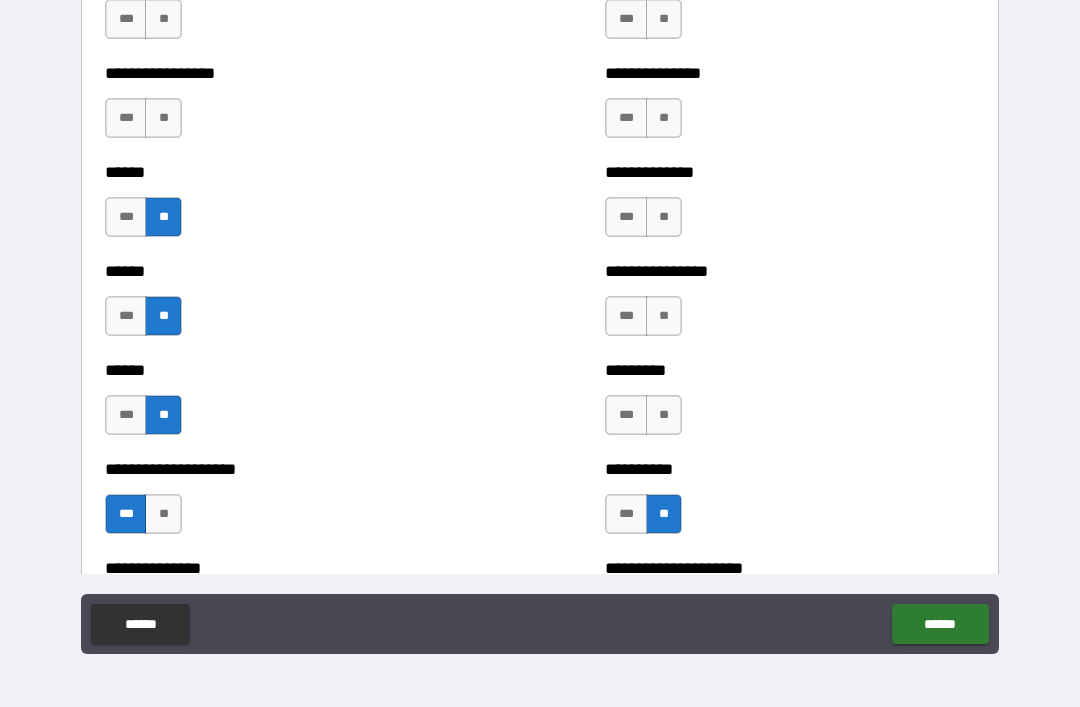 scroll, scrollTop: 2816, scrollLeft: 0, axis: vertical 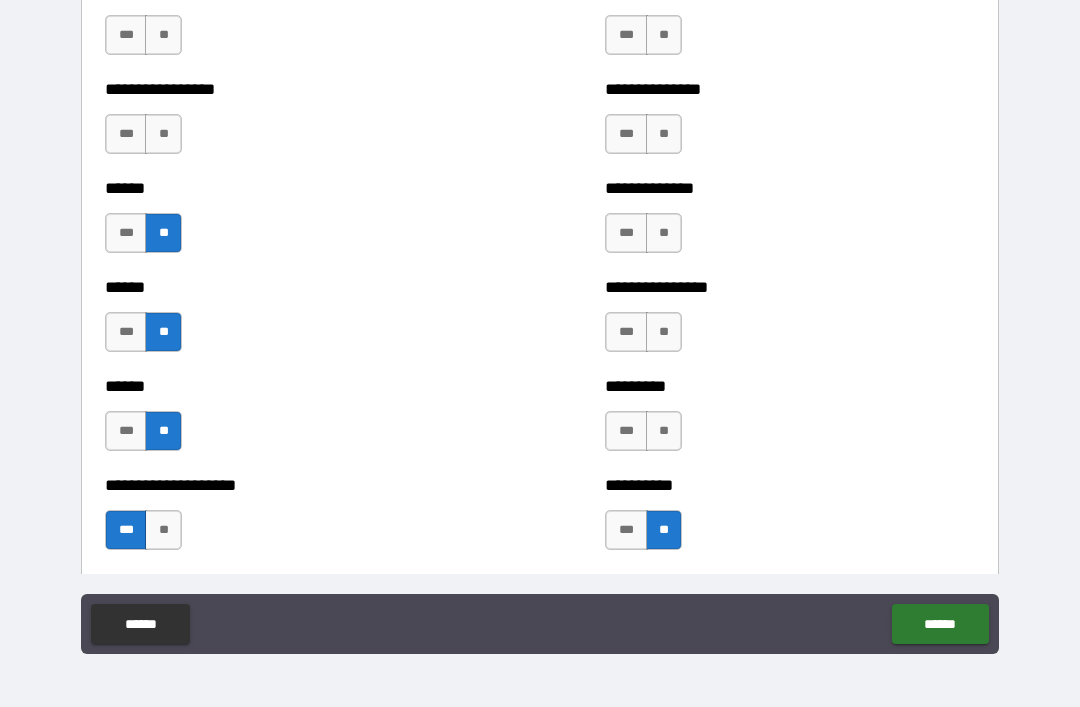 click on "**" at bounding box center (664, 431) 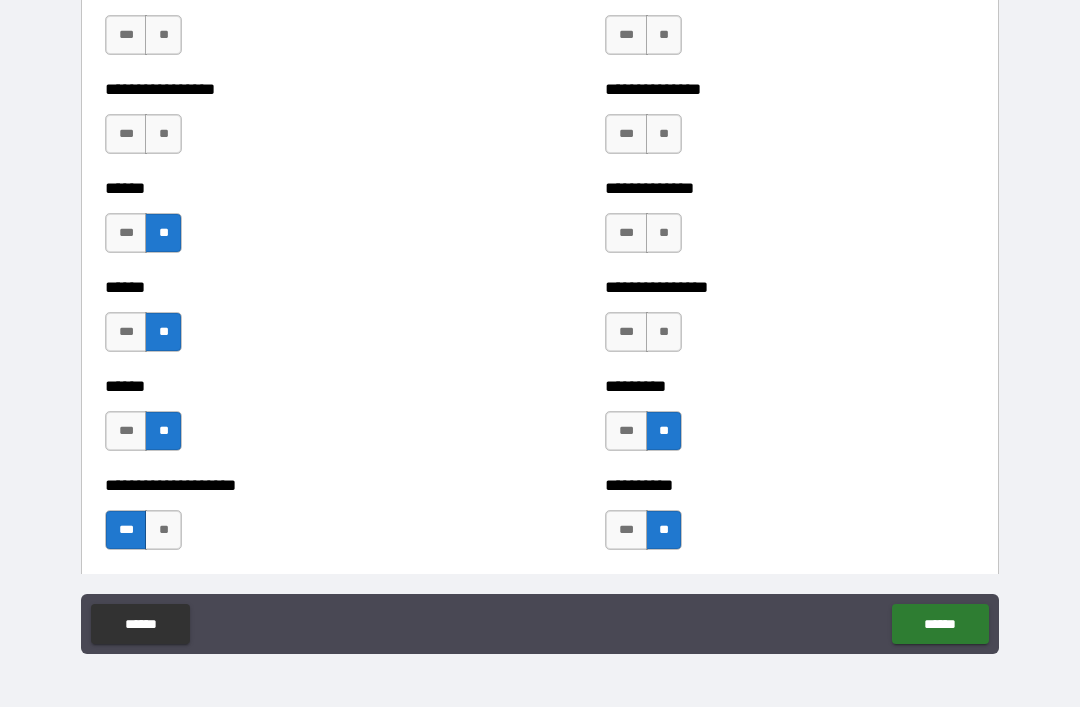click on "**" at bounding box center [664, 332] 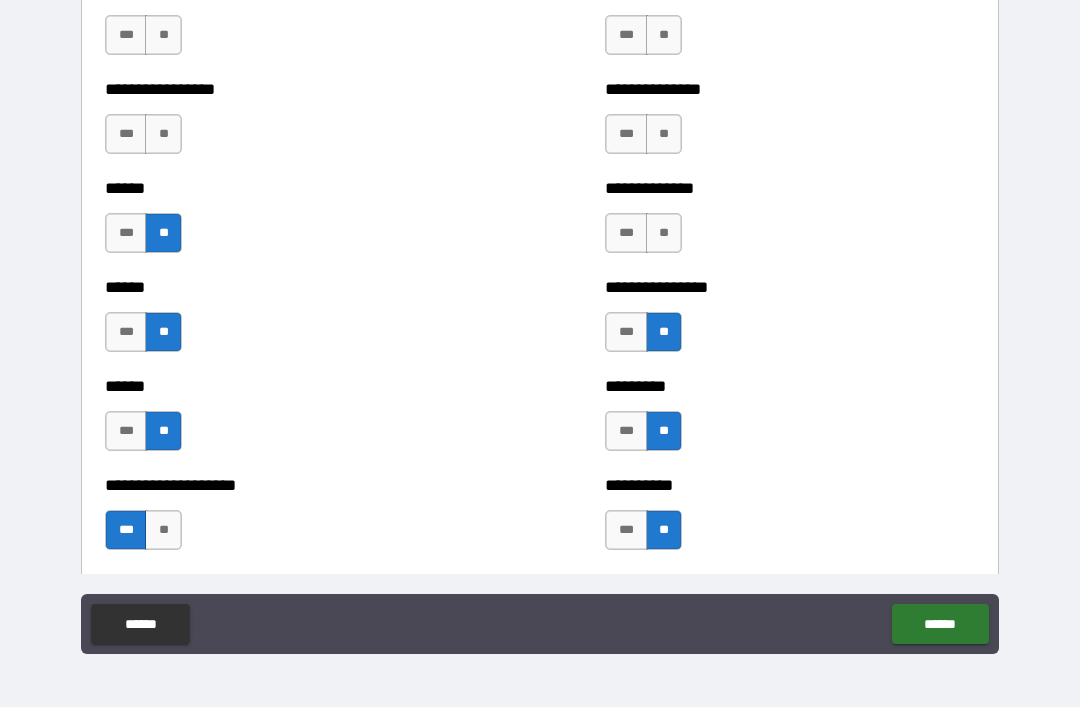 click on "**" at bounding box center [664, 233] 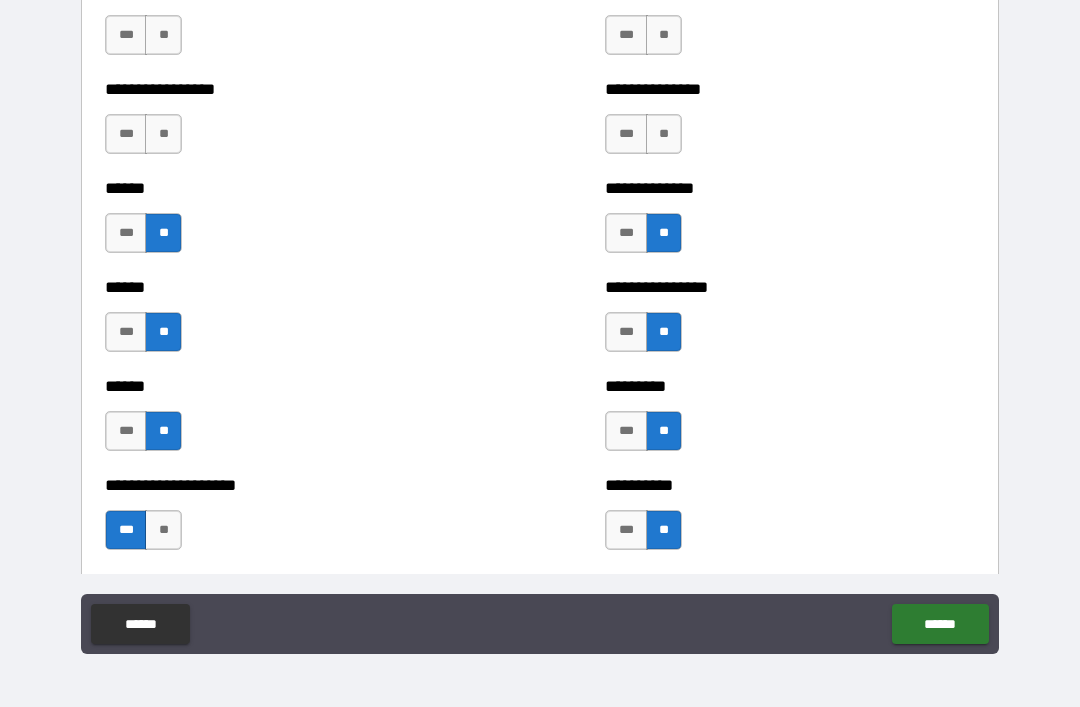 click on "**" at bounding box center (664, 134) 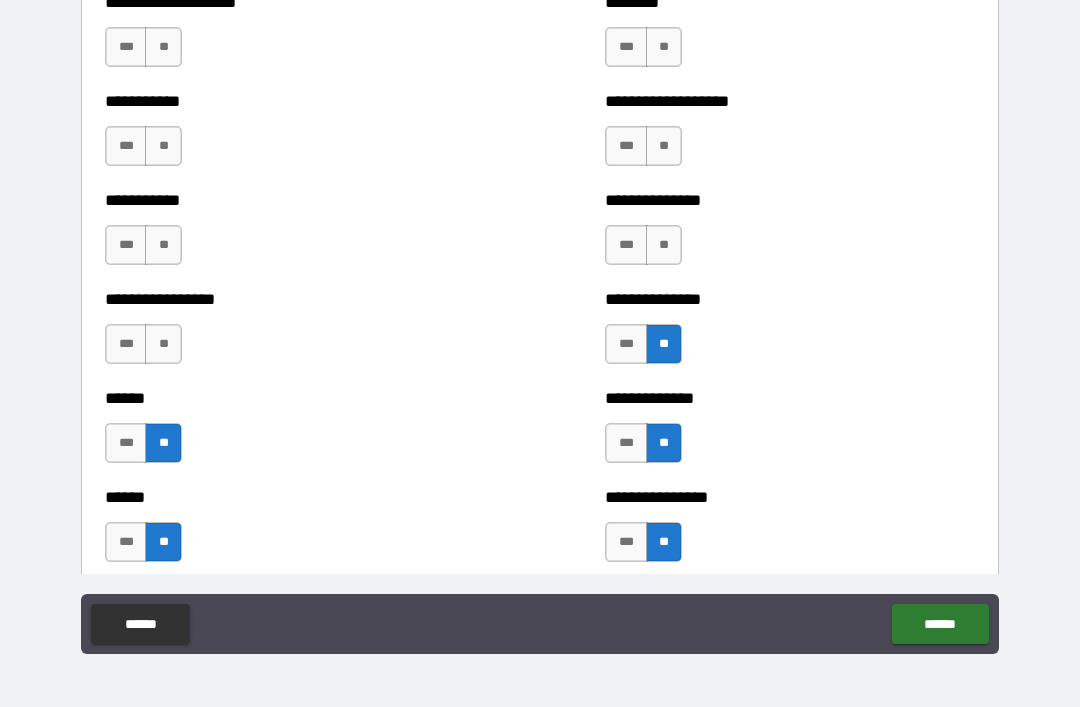 scroll, scrollTop: 2548, scrollLeft: 0, axis: vertical 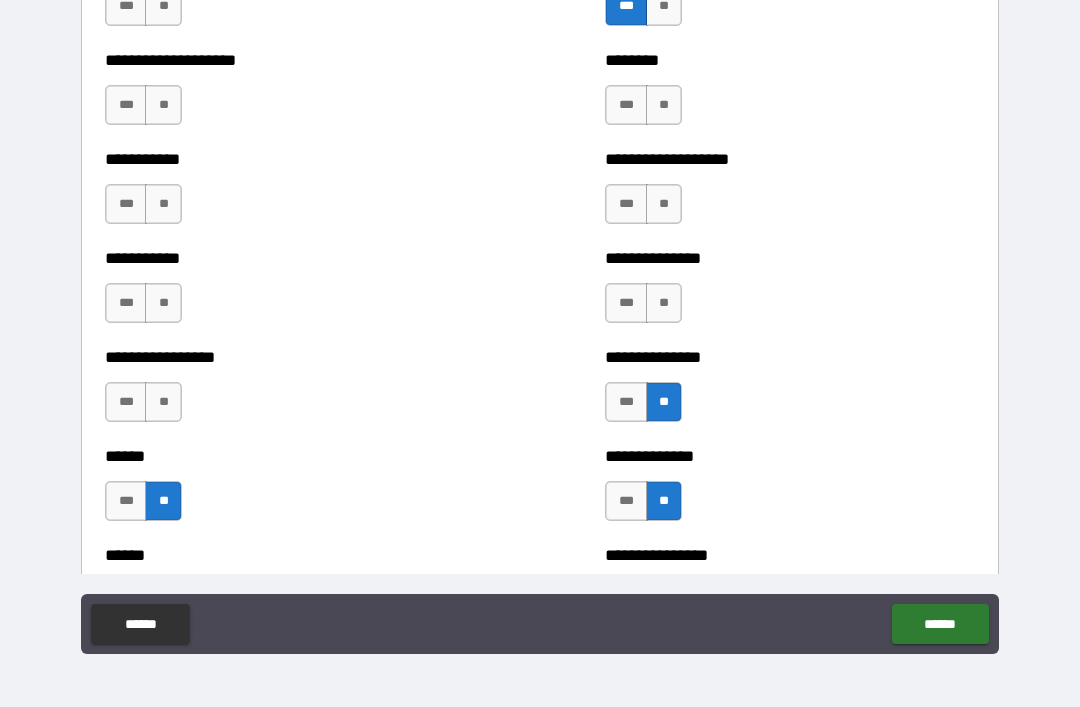 click on "**" at bounding box center (664, 303) 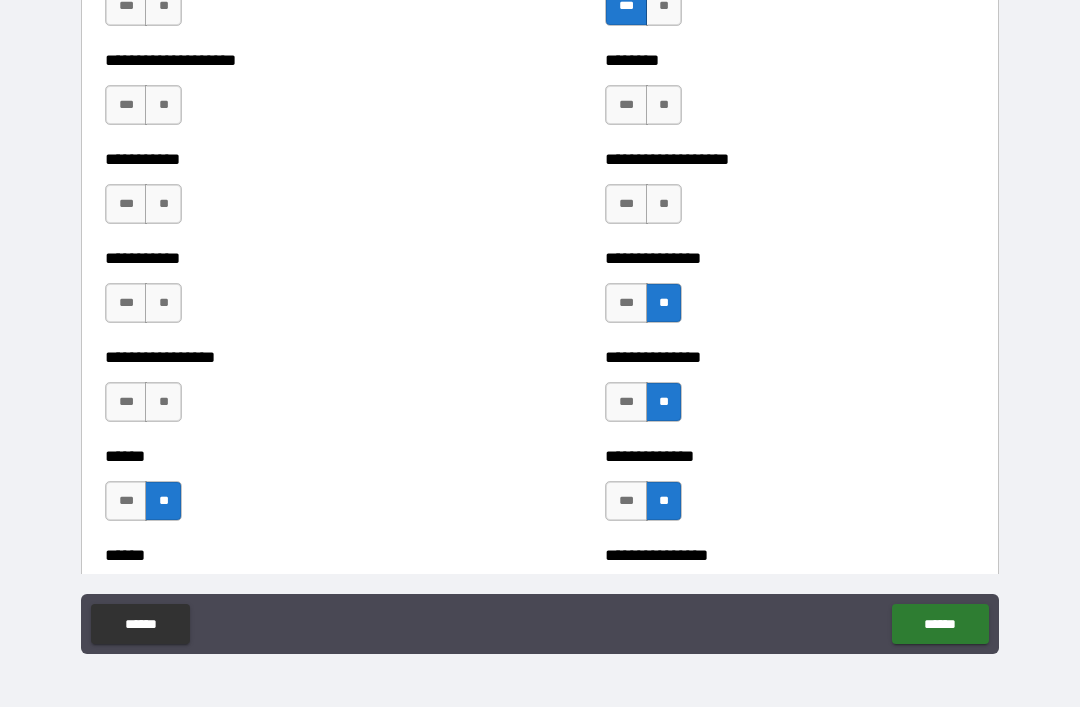 click on "**" at bounding box center (664, 204) 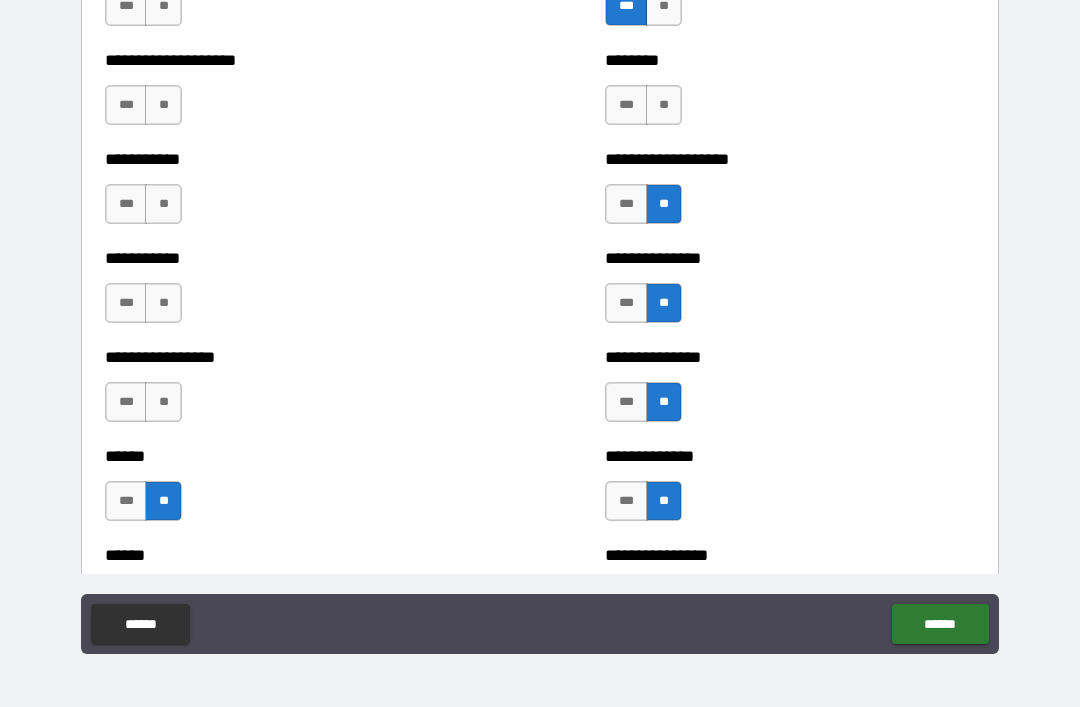 click on "**" at bounding box center [664, 105] 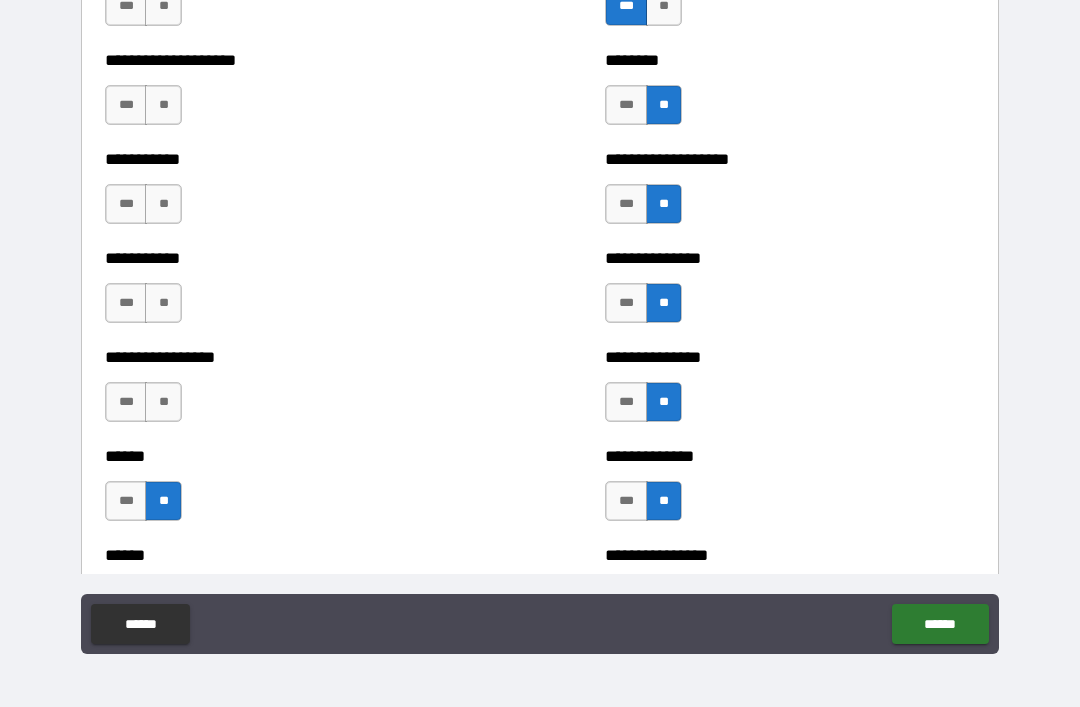 click on "**" at bounding box center (163, 402) 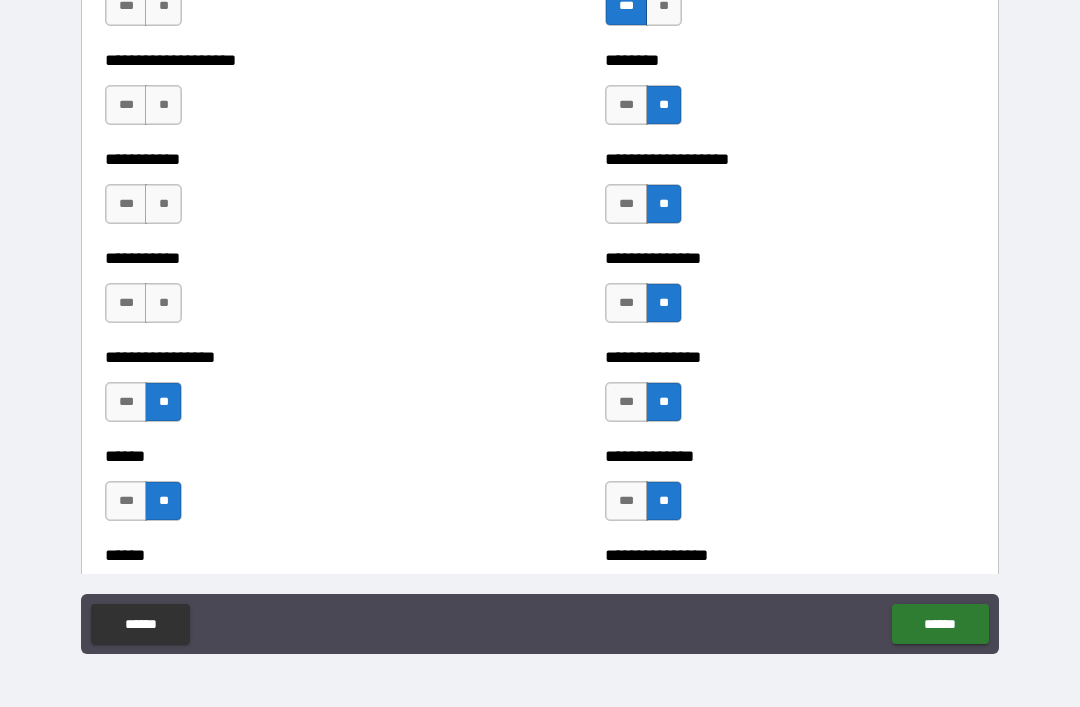 click on "**" at bounding box center [163, 303] 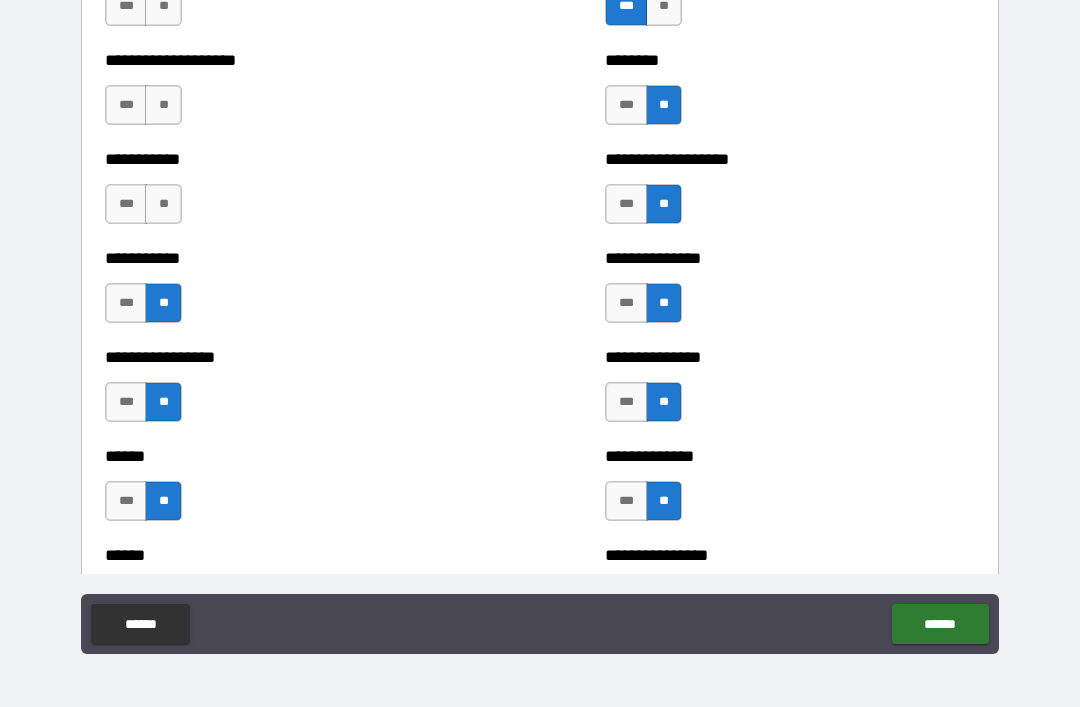 click on "**" at bounding box center [163, 204] 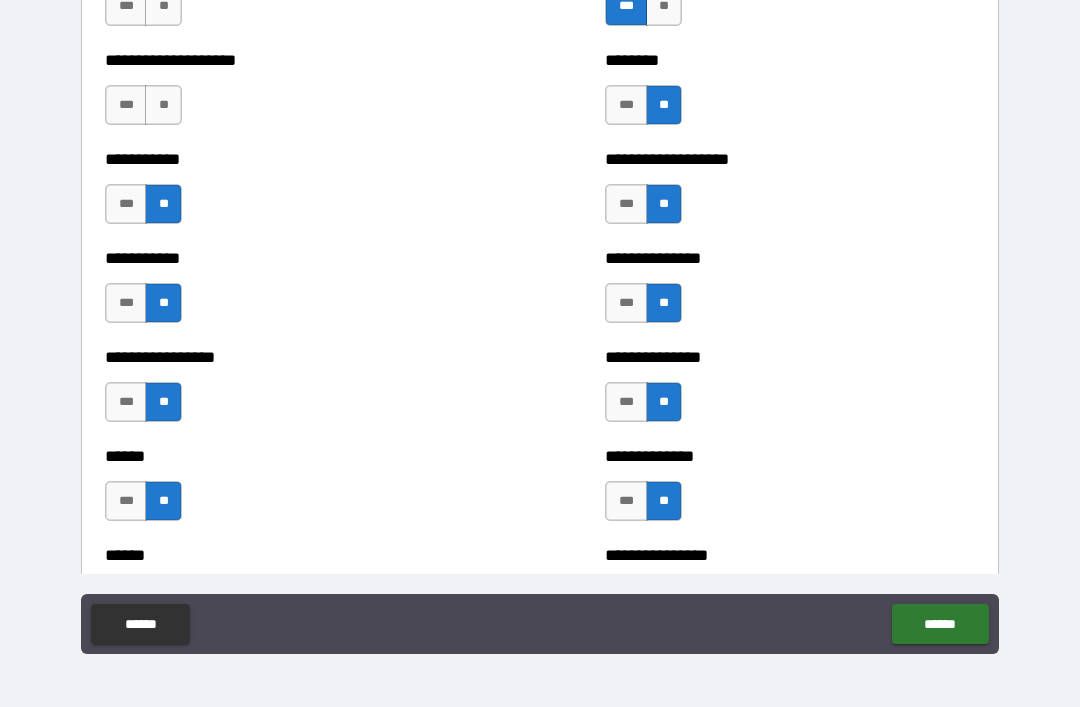 click on "**" at bounding box center (163, 105) 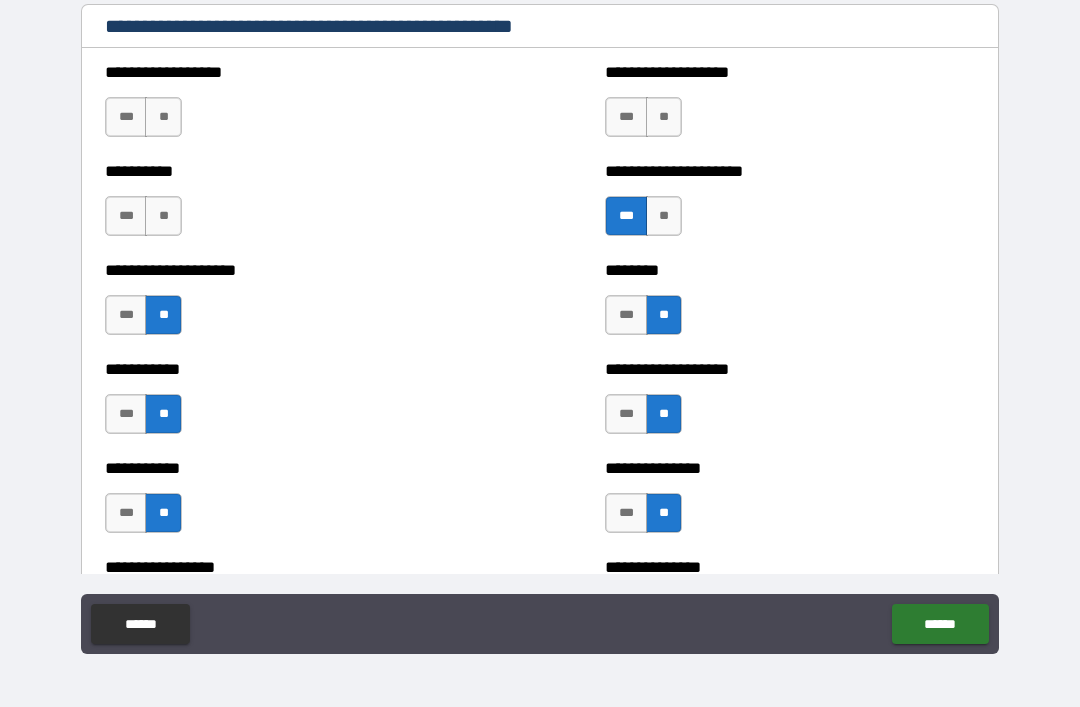 scroll, scrollTop: 2339, scrollLeft: 0, axis: vertical 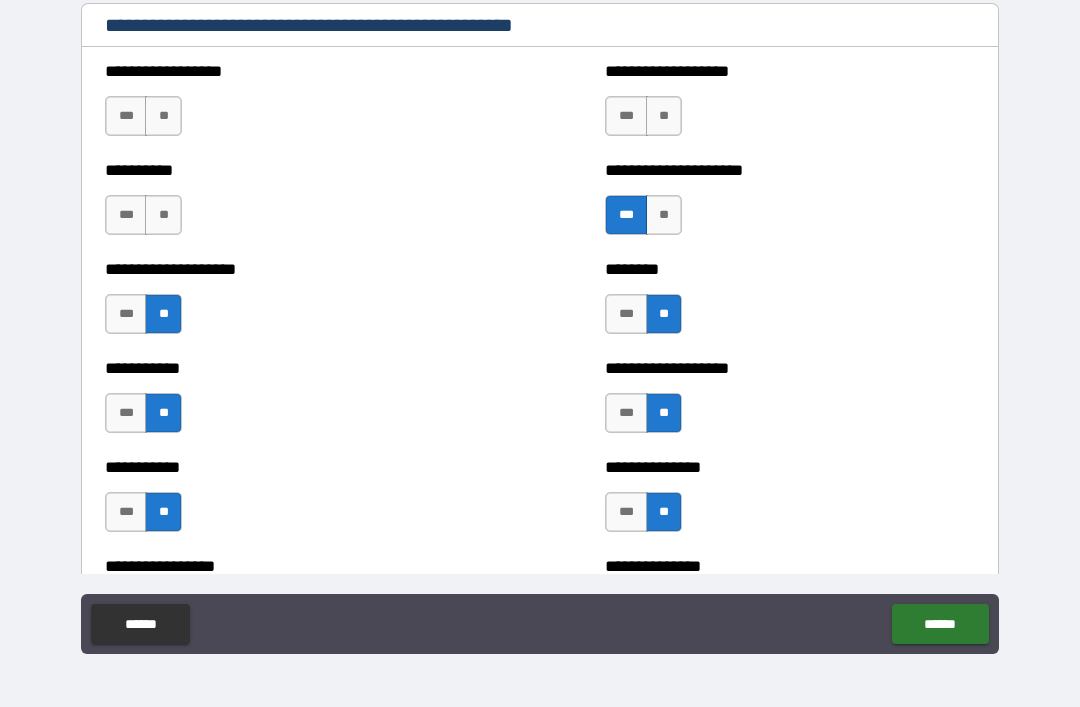 click on "**" at bounding box center [163, 215] 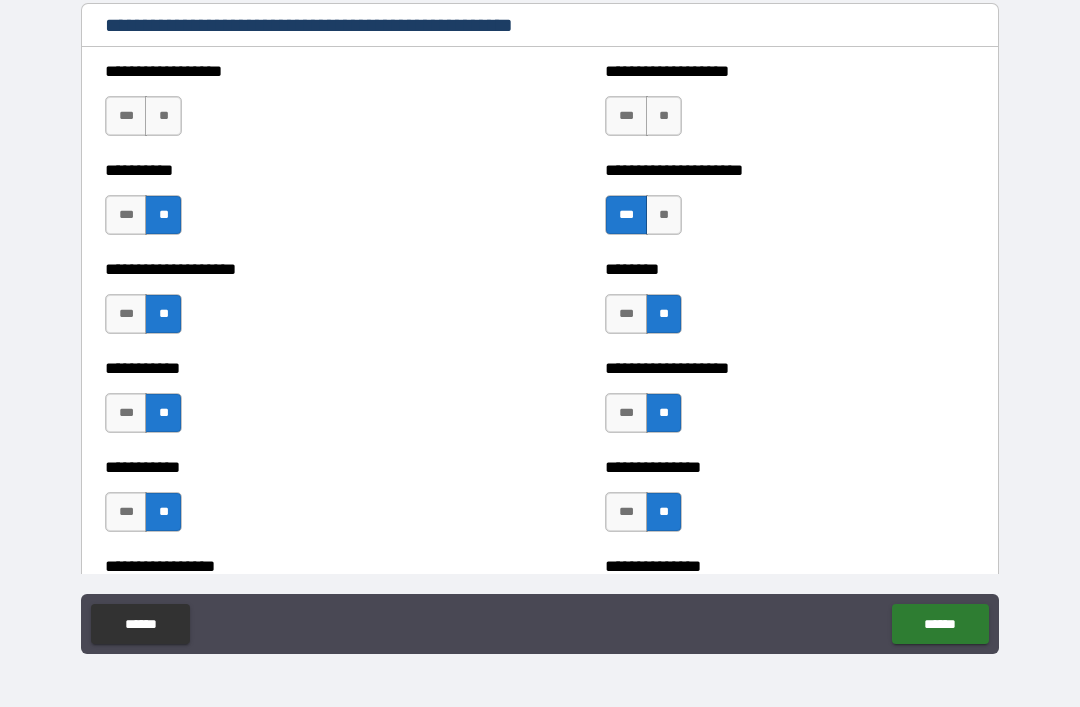 click on "**" at bounding box center (163, 116) 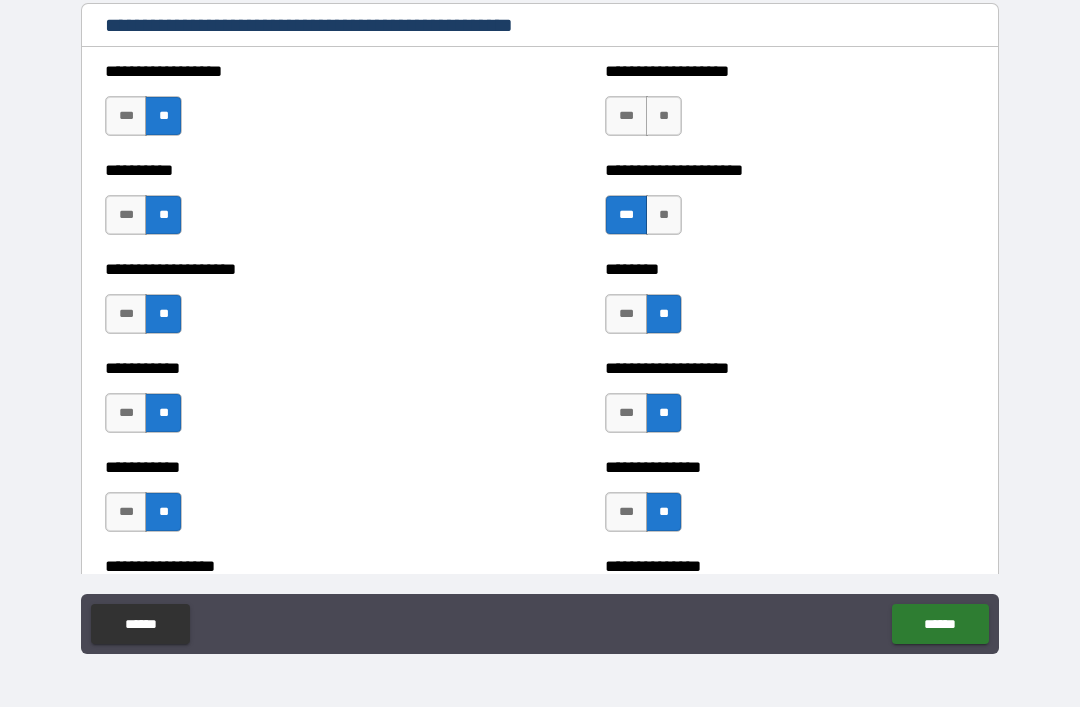 click on "**" at bounding box center (664, 116) 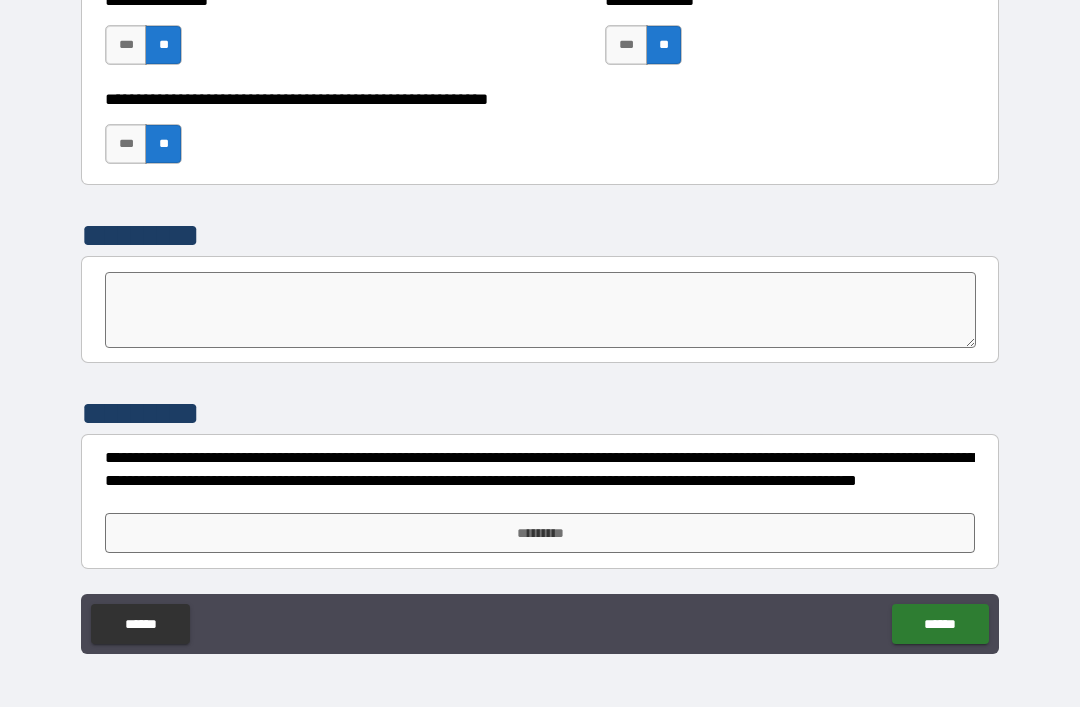 click on "*********" at bounding box center [540, 533] 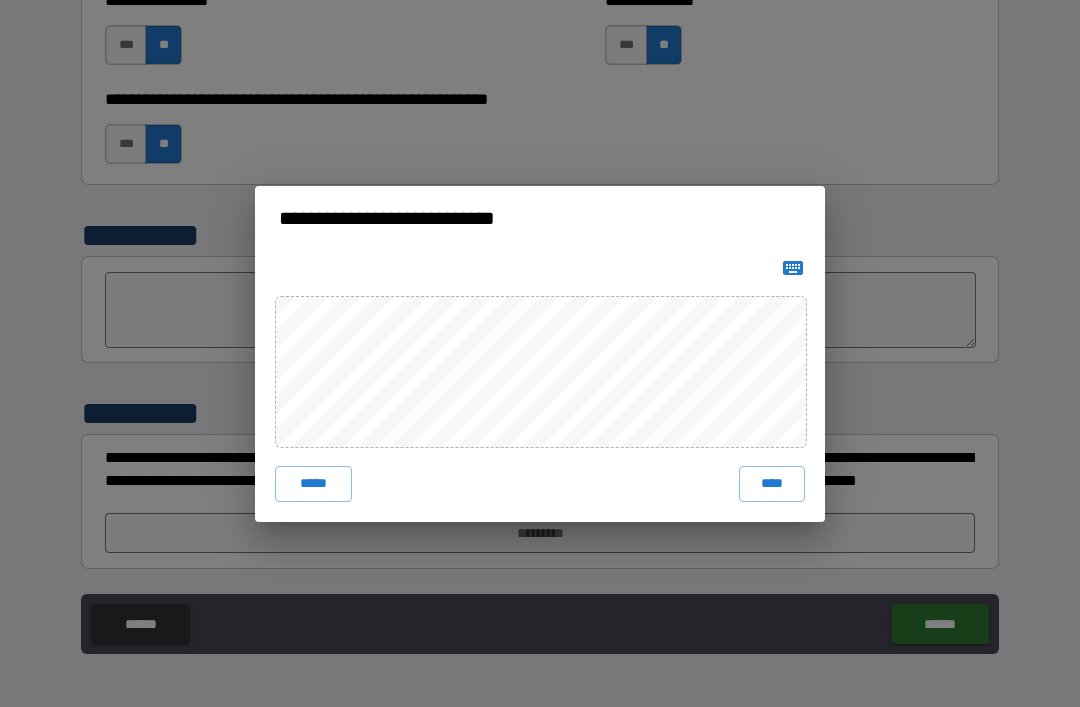click on "****" at bounding box center (772, 484) 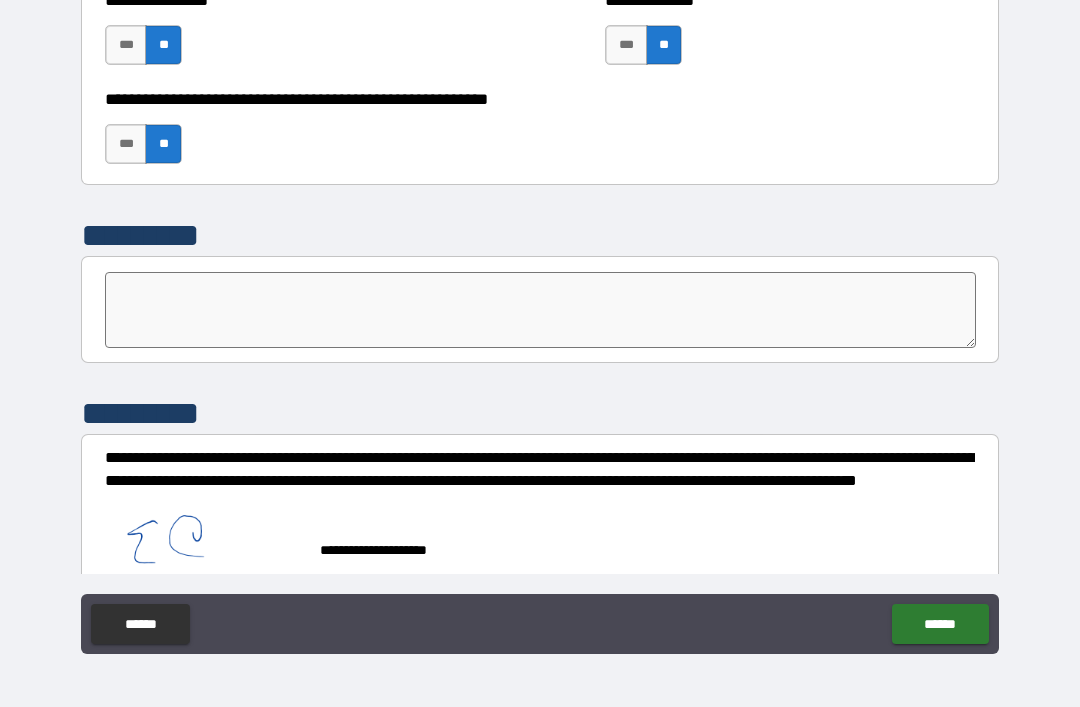 scroll, scrollTop: 6162, scrollLeft: 0, axis: vertical 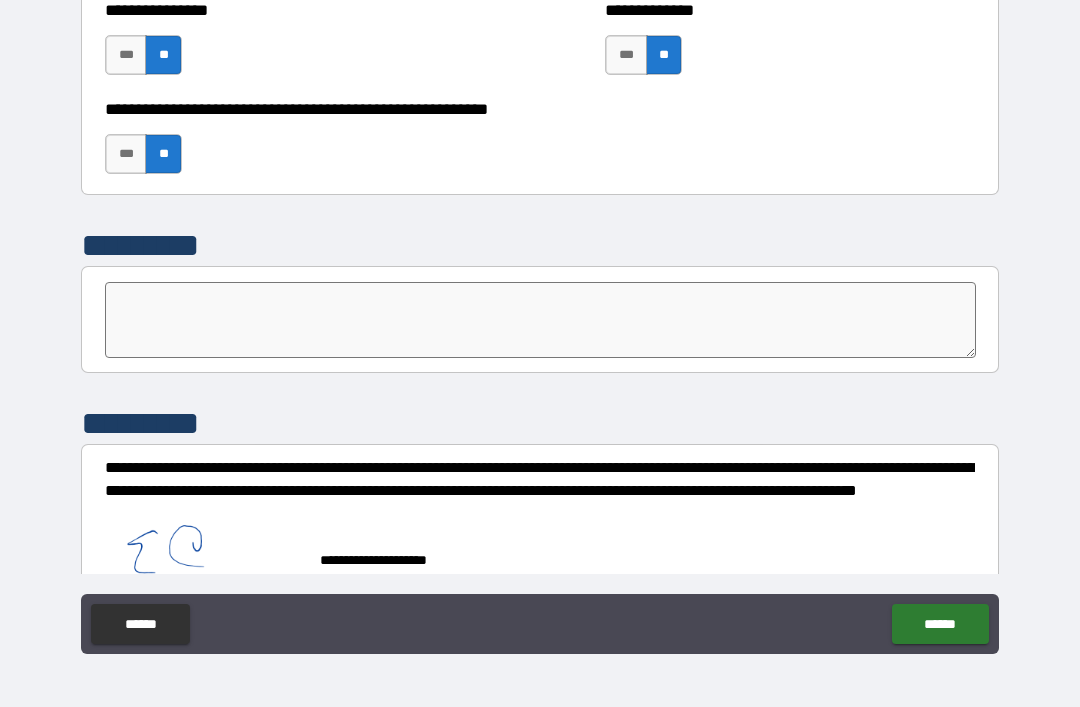 click on "******" at bounding box center [940, 624] 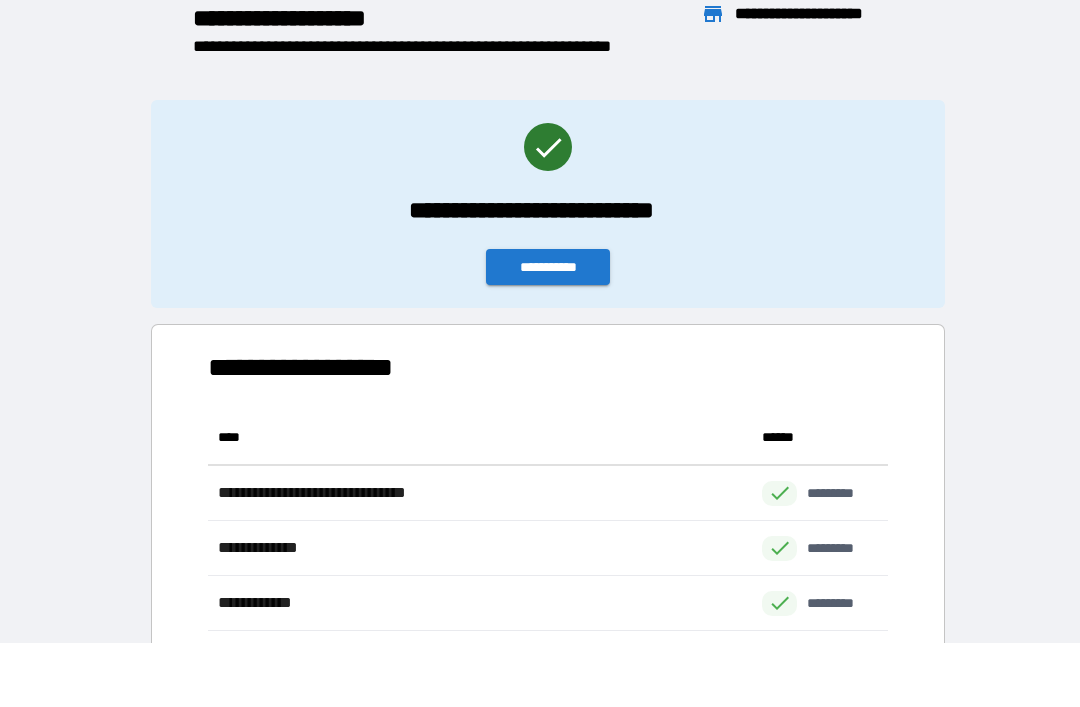 scroll, scrollTop: 221, scrollLeft: 680, axis: both 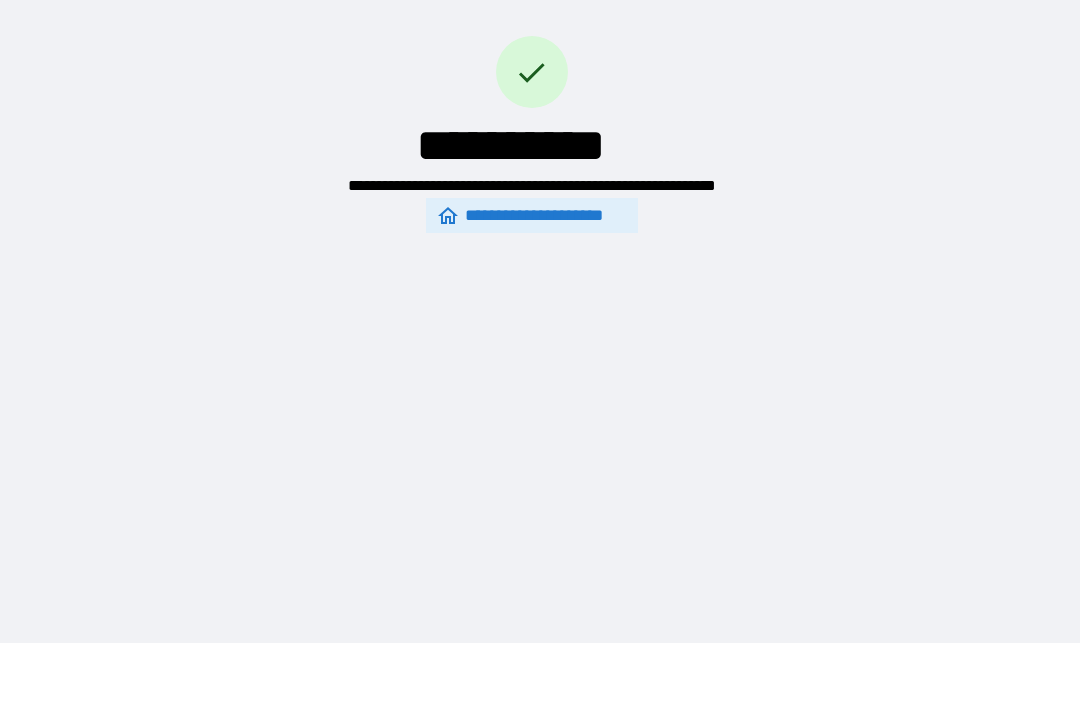 click on "**********" at bounding box center [532, 215] 